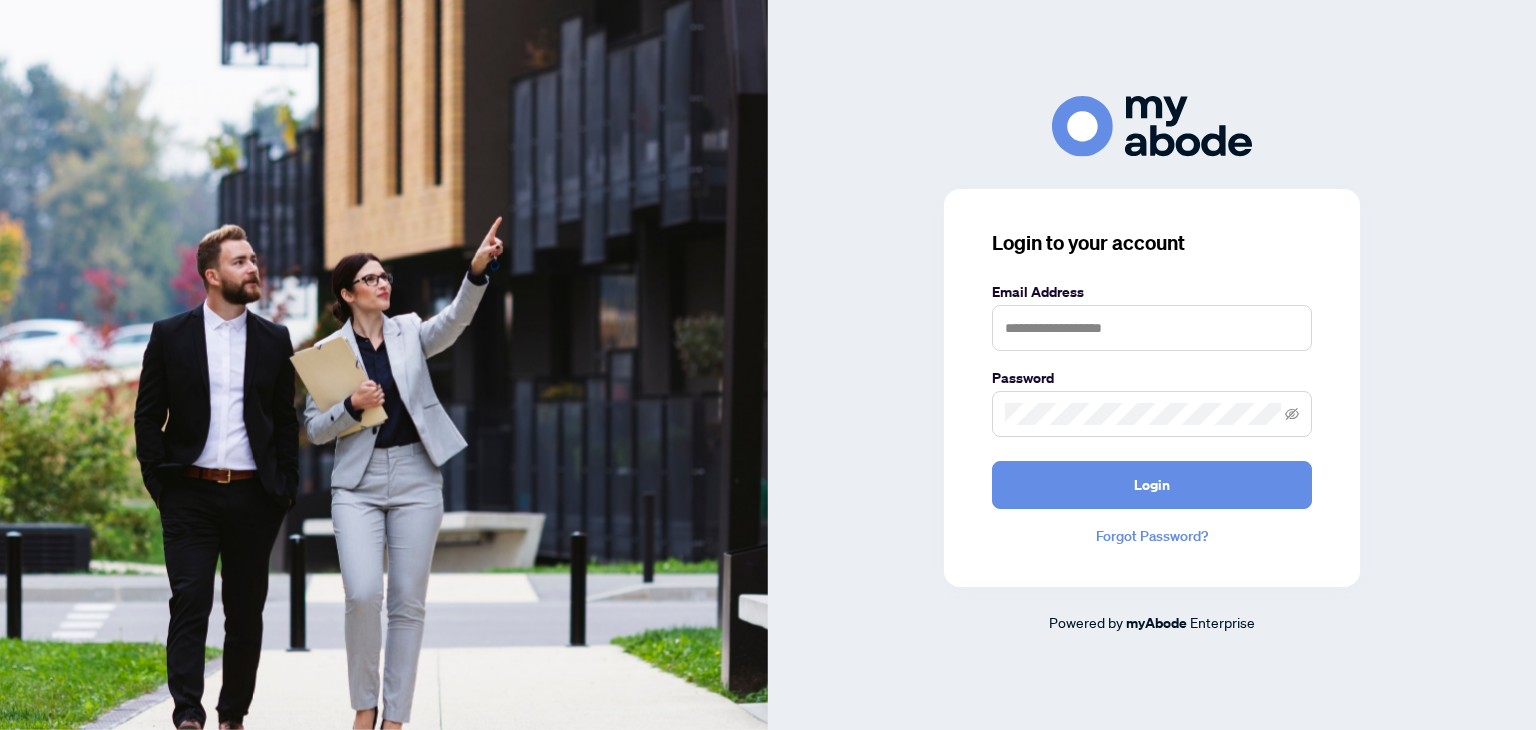 scroll, scrollTop: 0, scrollLeft: 0, axis: both 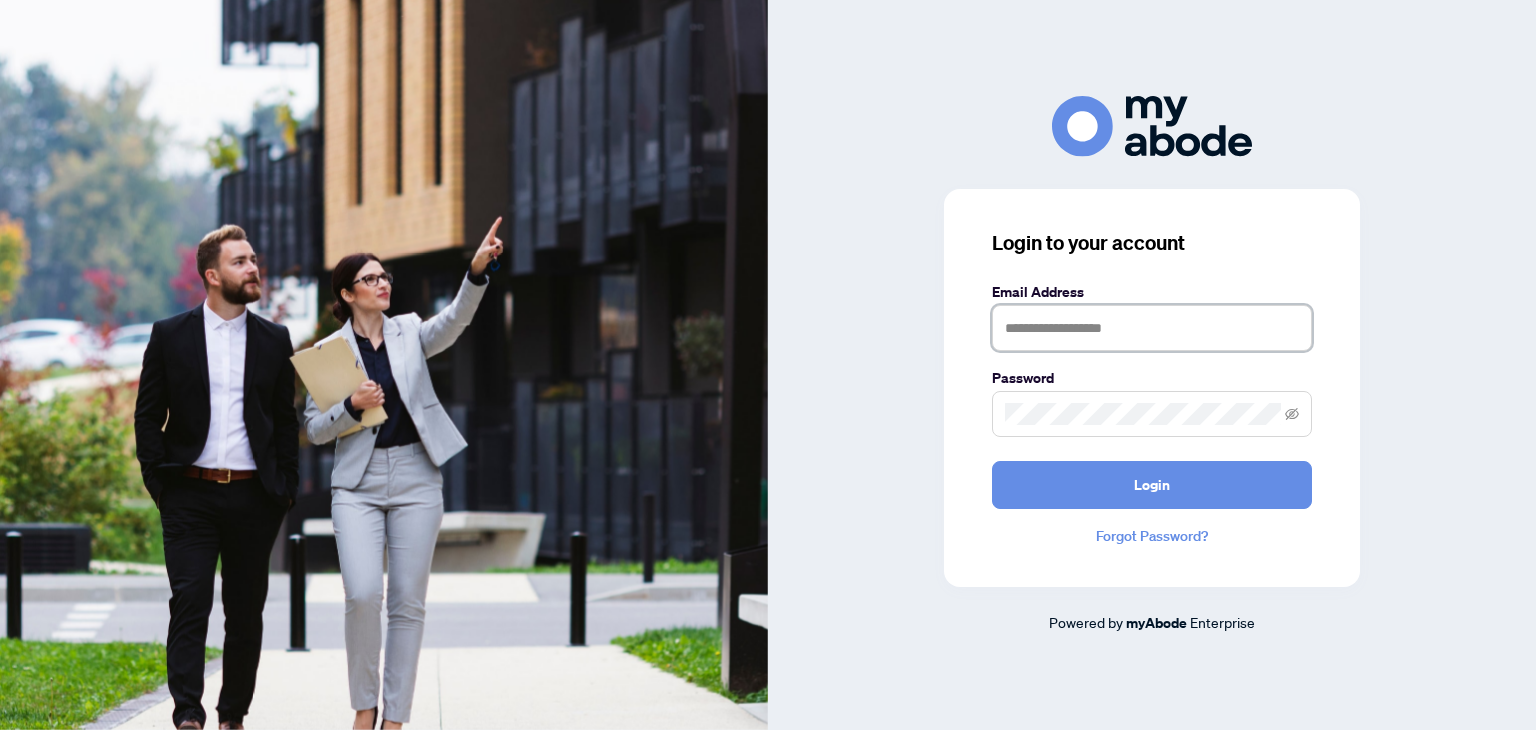 type on "**********" 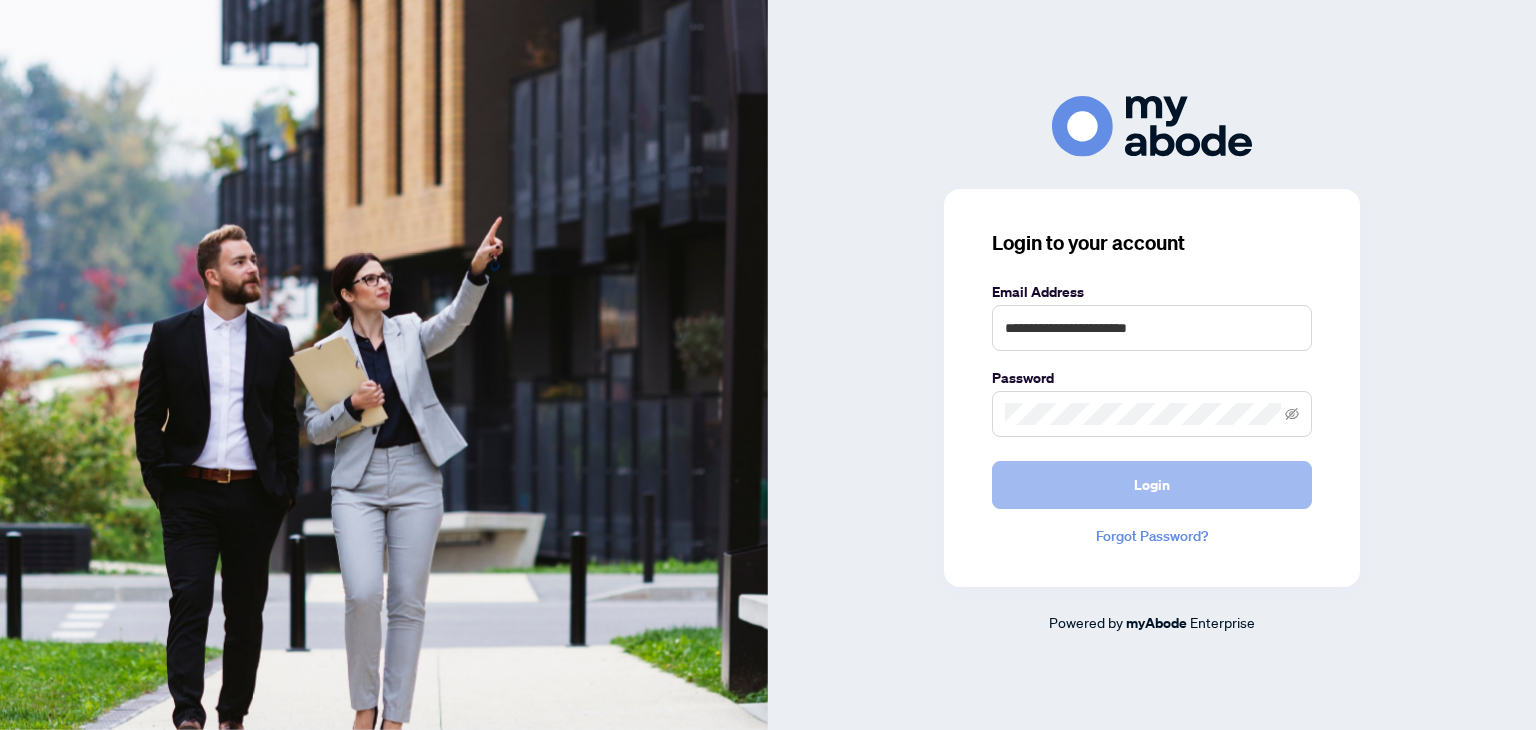 click on "Login" at bounding box center [1152, 485] 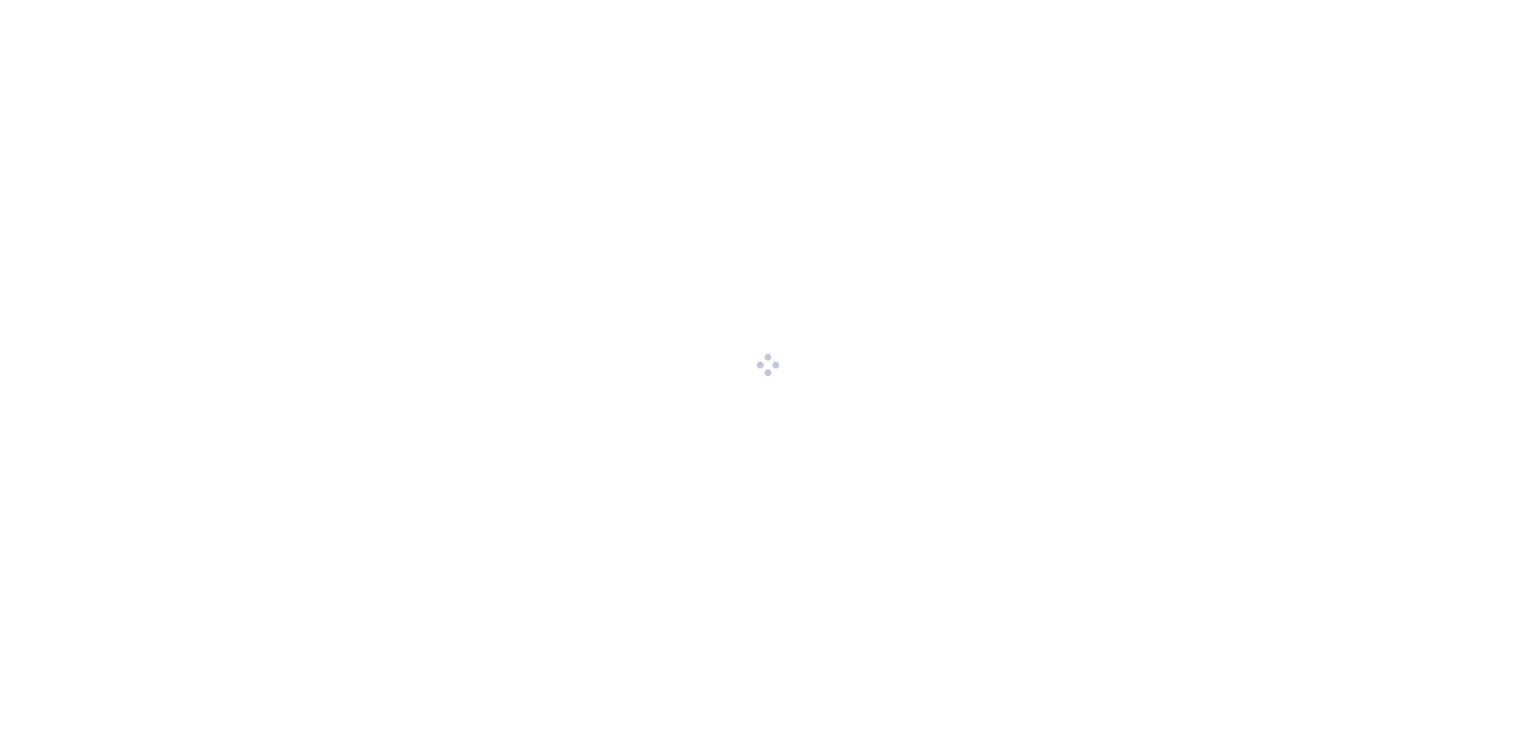 scroll, scrollTop: 0, scrollLeft: 0, axis: both 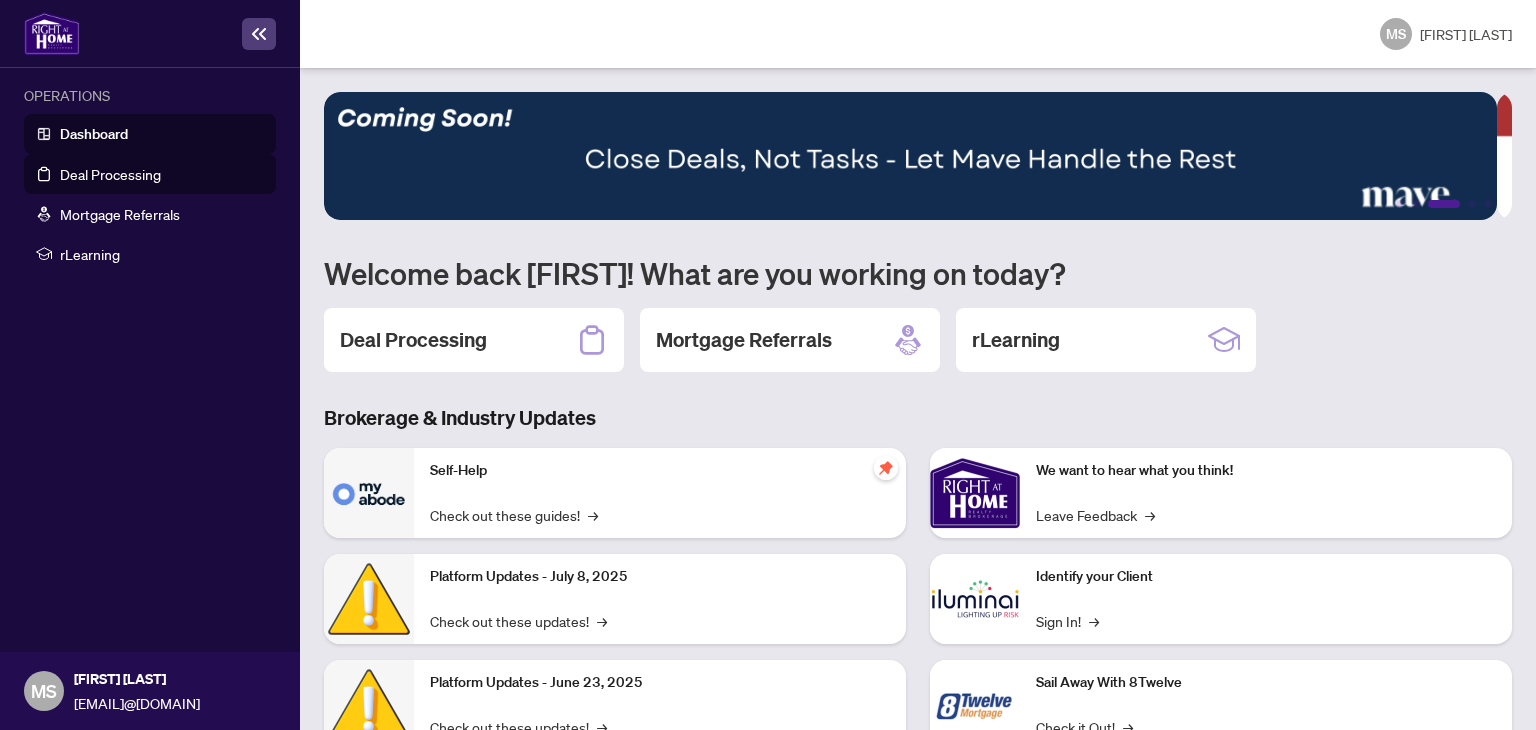 click on "Deal Processing" at bounding box center (110, 174) 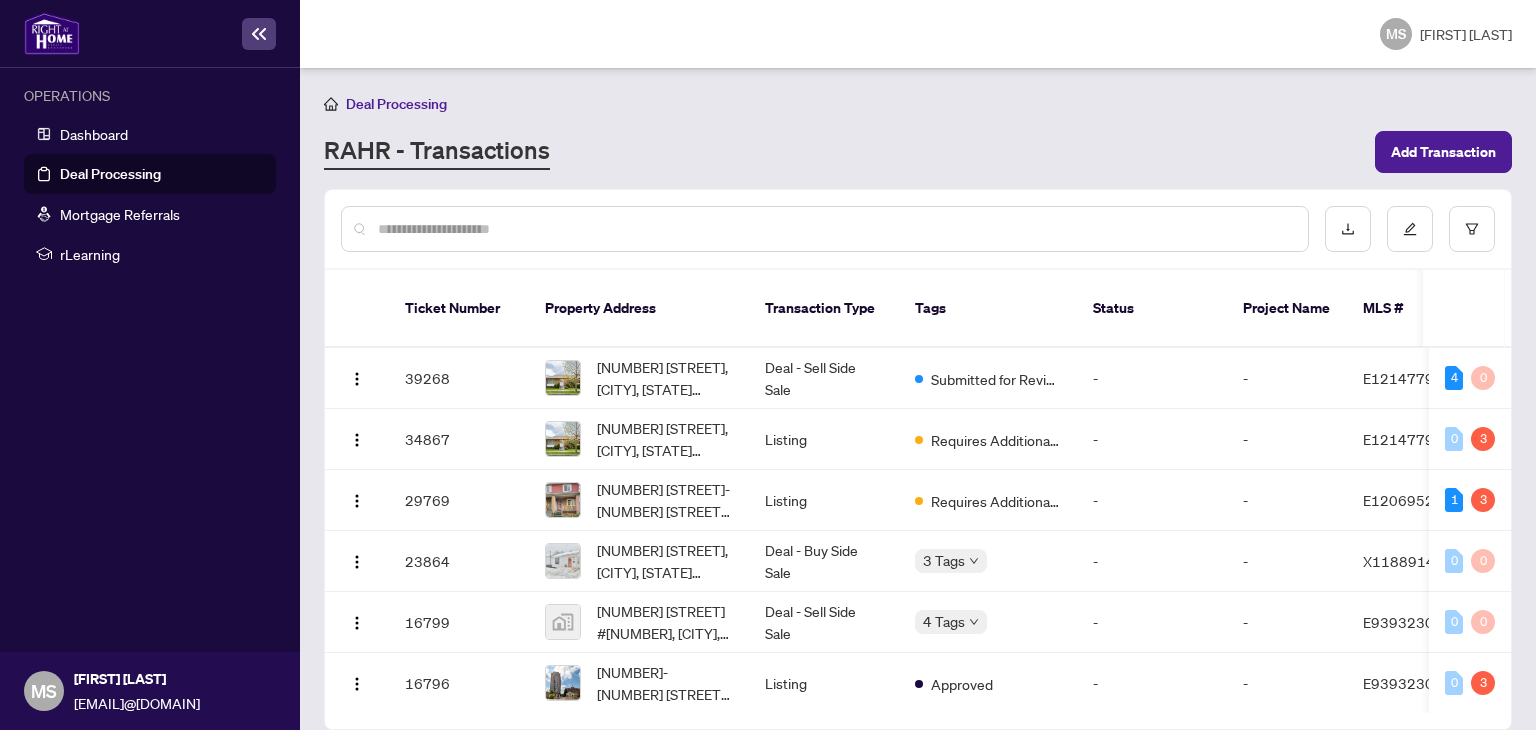 click on "Requires Additional Docs" at bounding box center [996, 440] 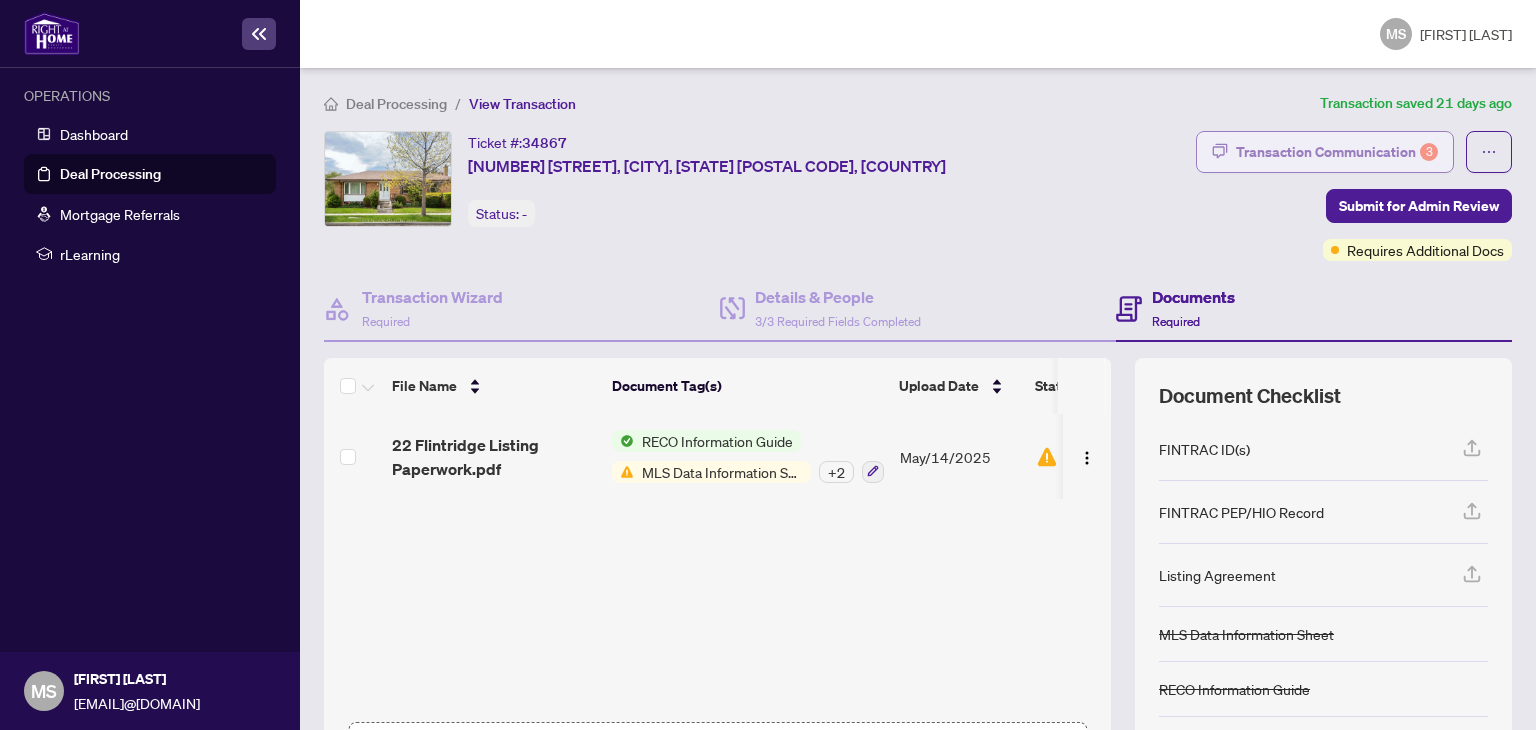click on "Transaction Communication 3" at bounding box center (1337, 152) 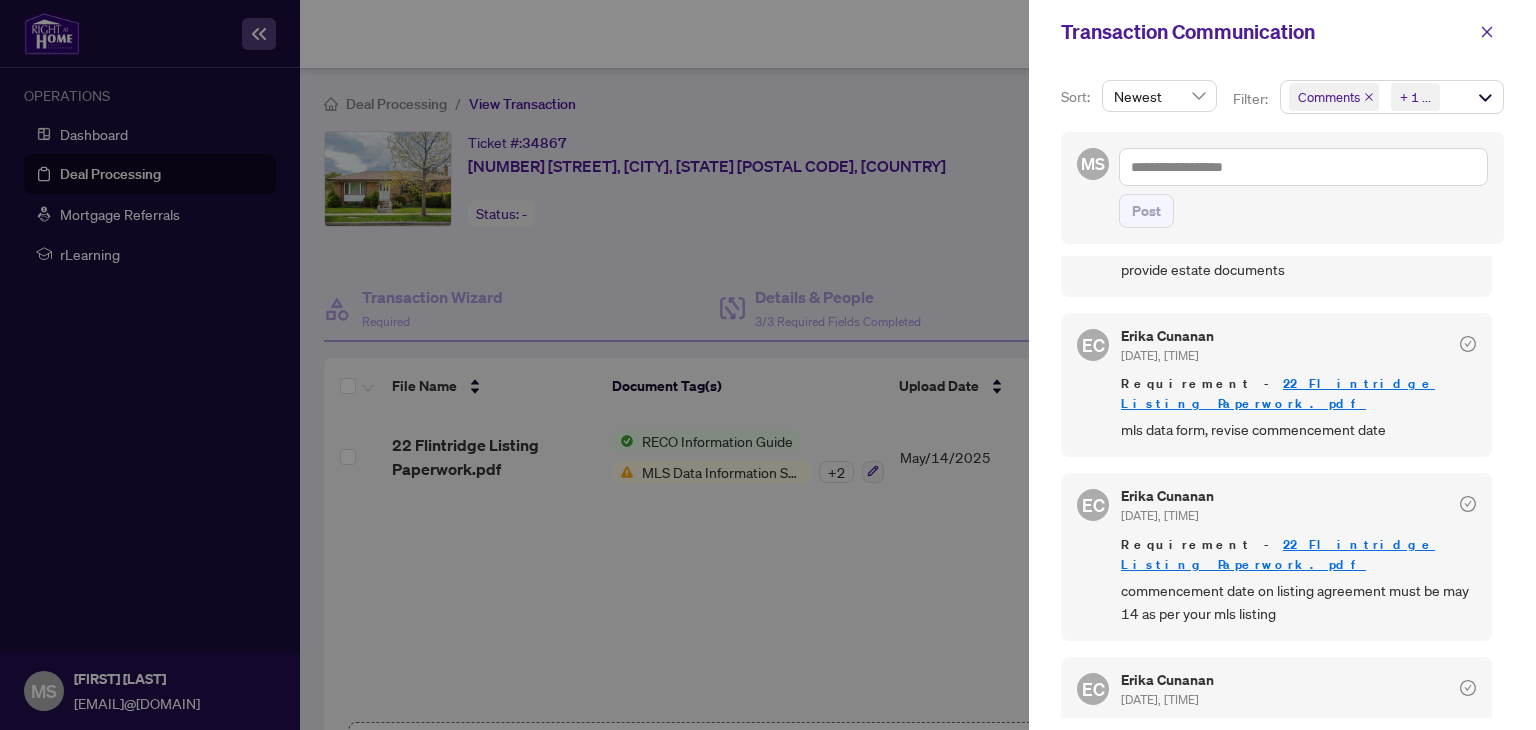 scroll, scrollTop: 91, scrollLeft: 0, axis: vertical 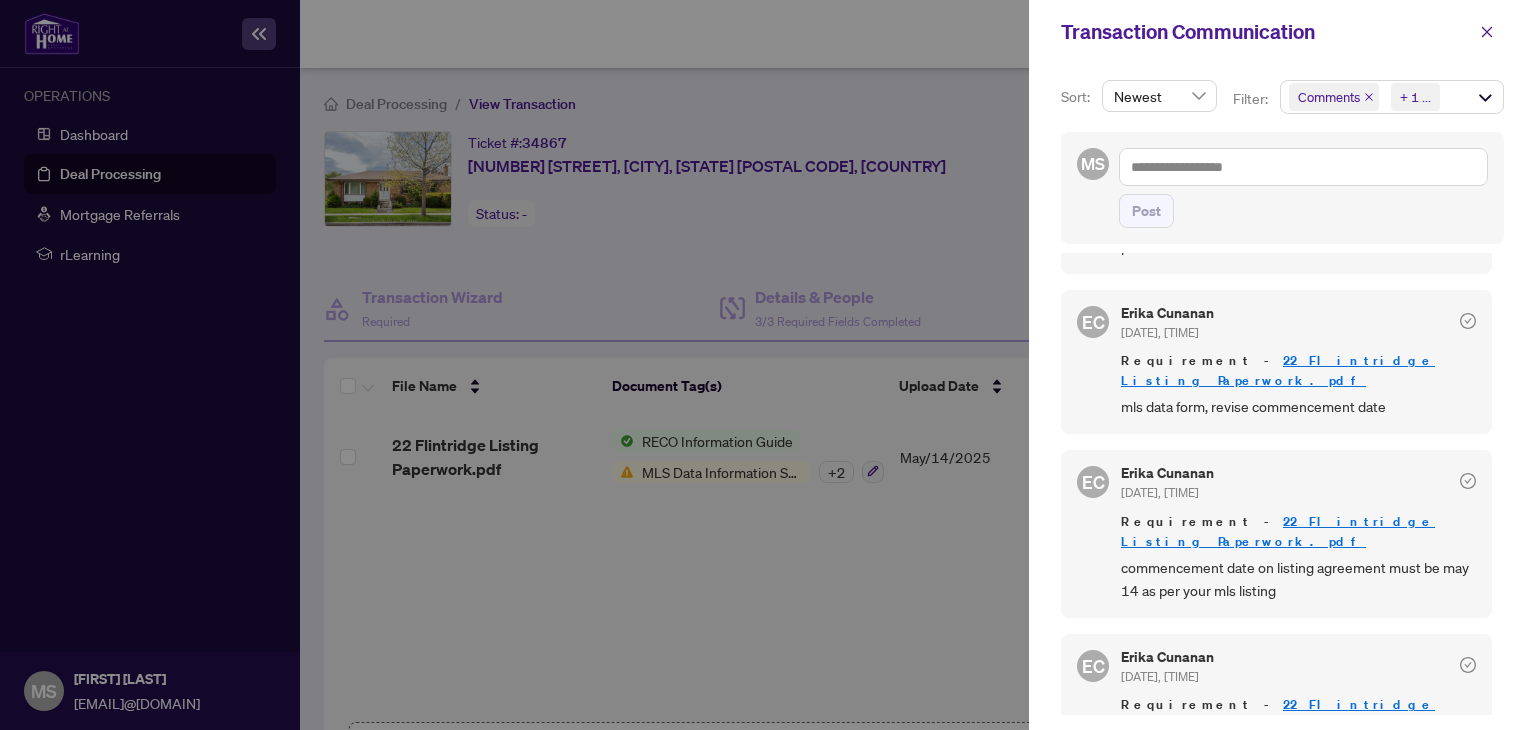 click on "22 Flintridge Listing Paperwork.pdf" at bounding box center [1278, 714] 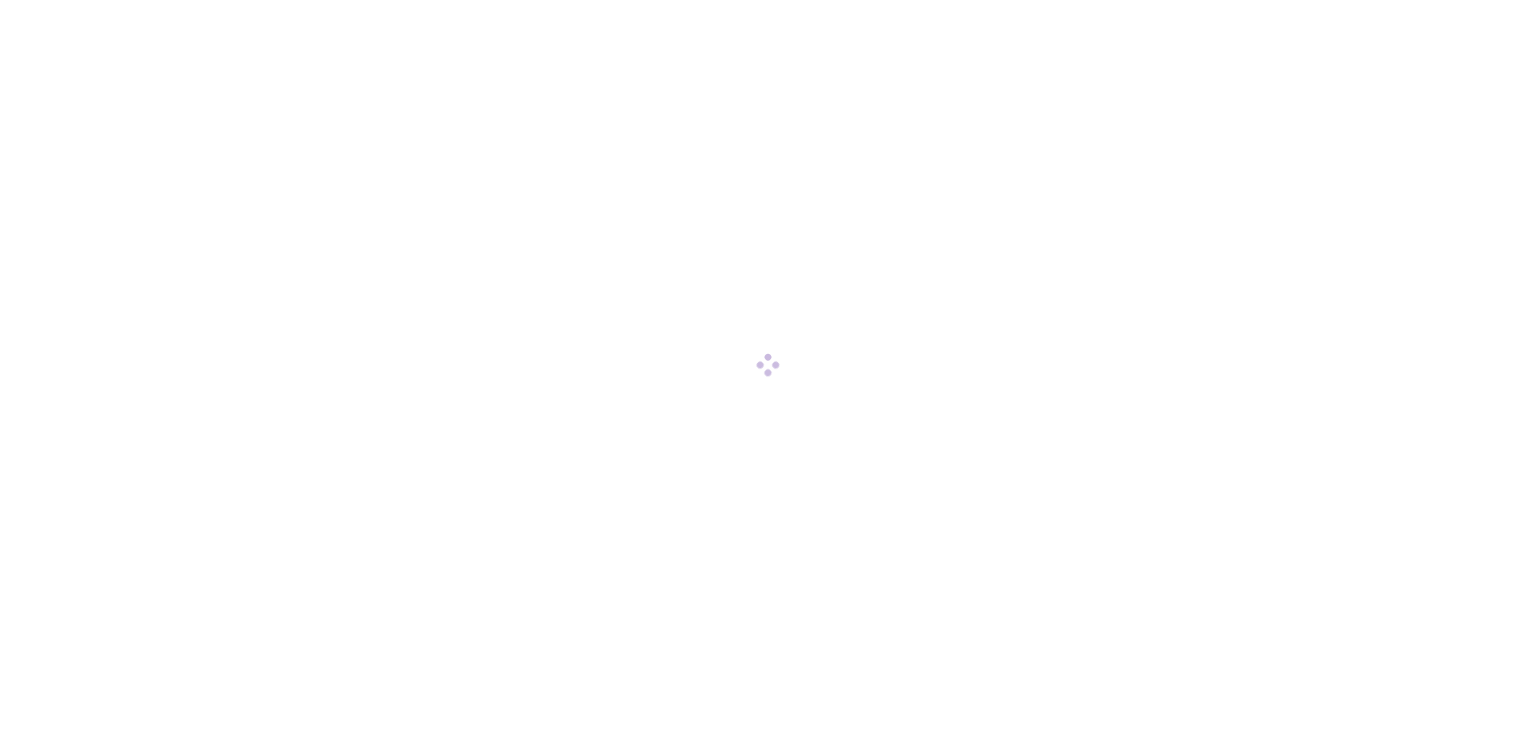 scroll, scrollTop: 0, scrollLeft: 0, axis: both 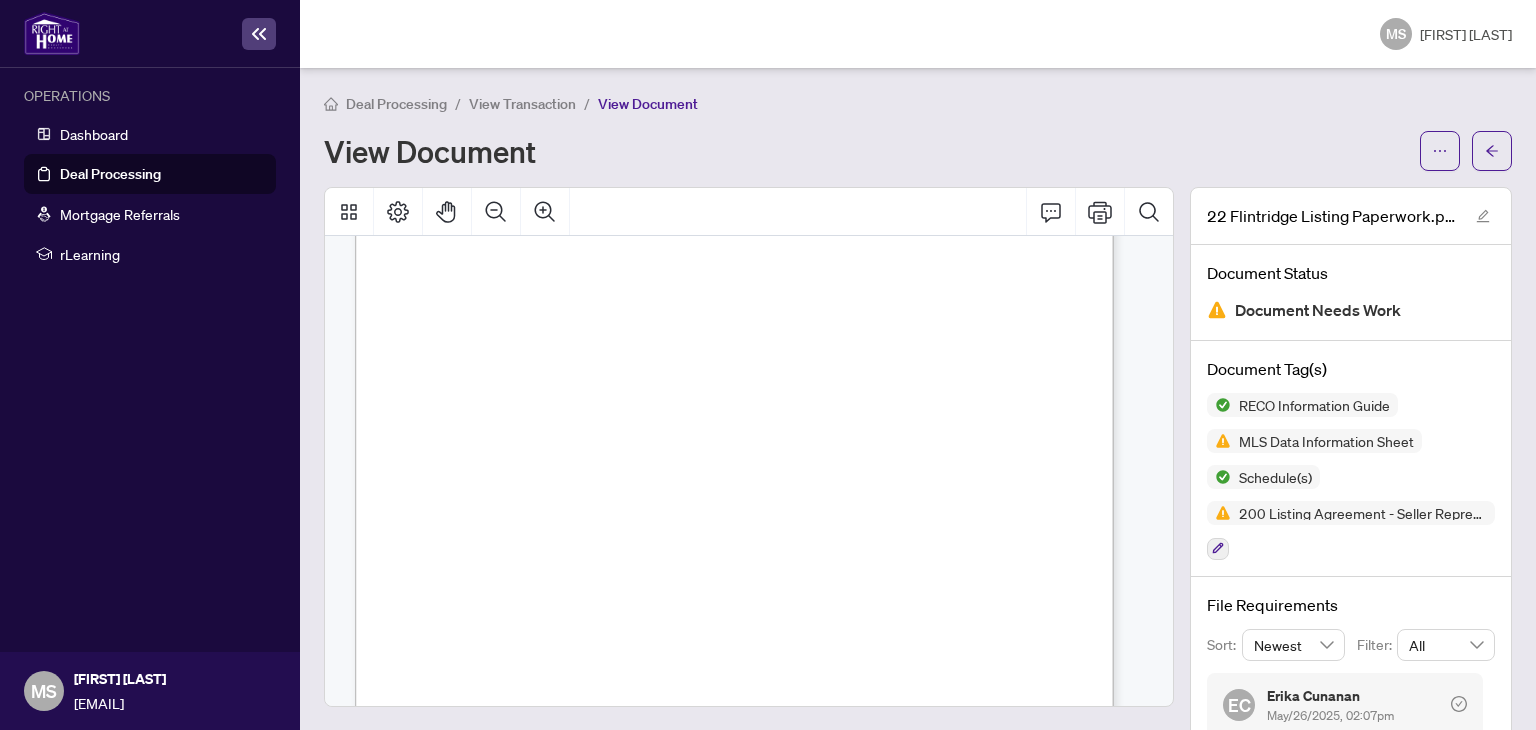 click 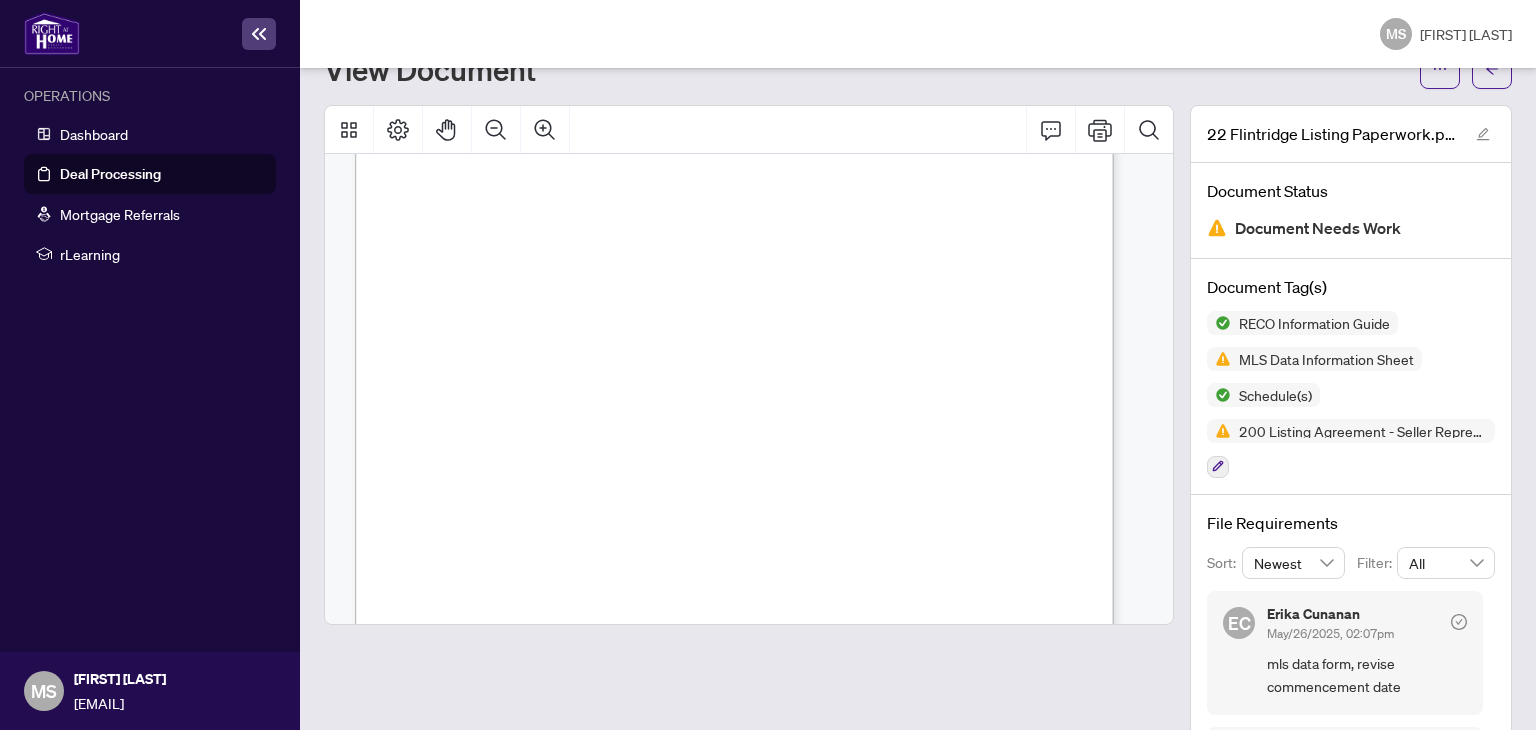 scroll, scrollTop: 125, scrollLeft: 0, axis: vertical 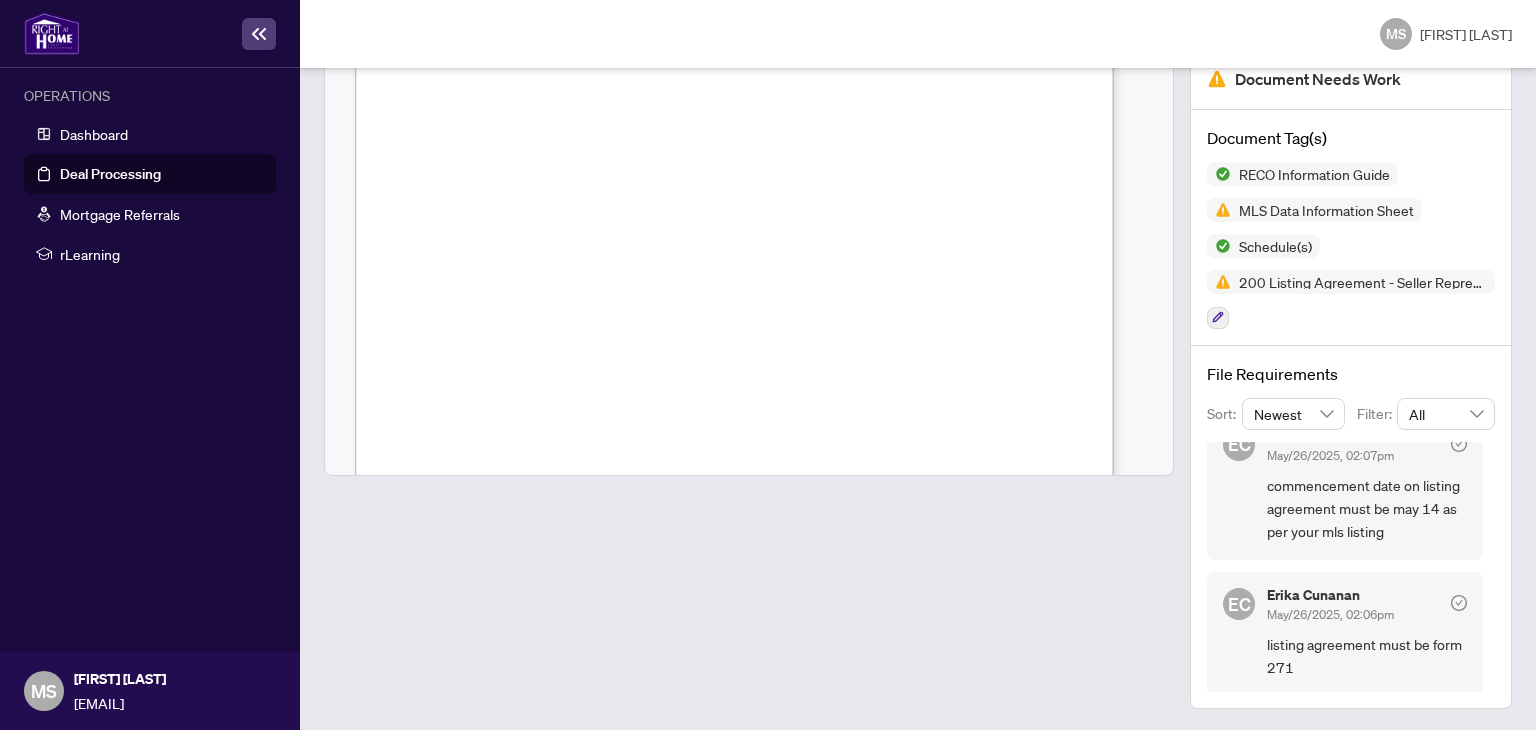 click on "listing agreement must be form 271" at bounding box center (1367, 656) 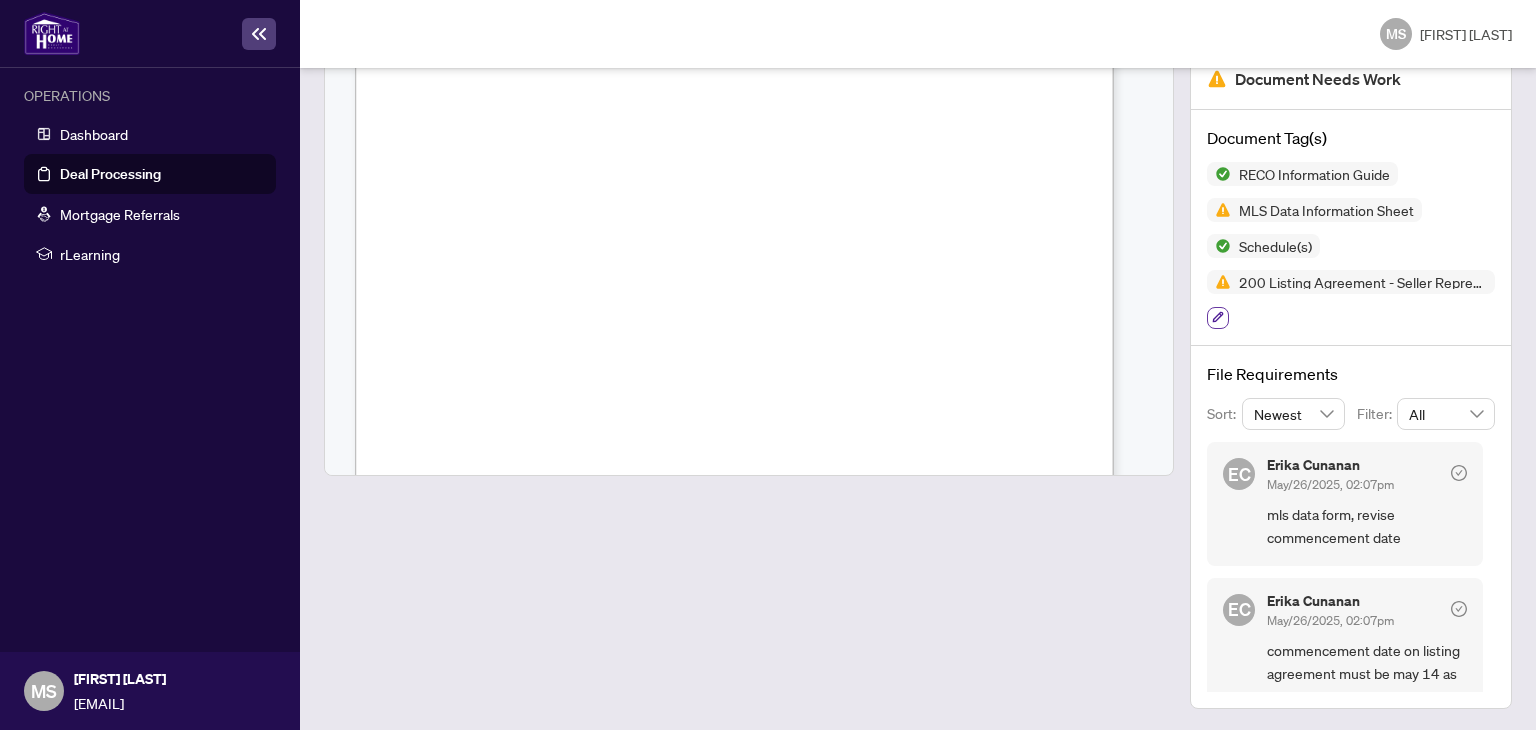 click 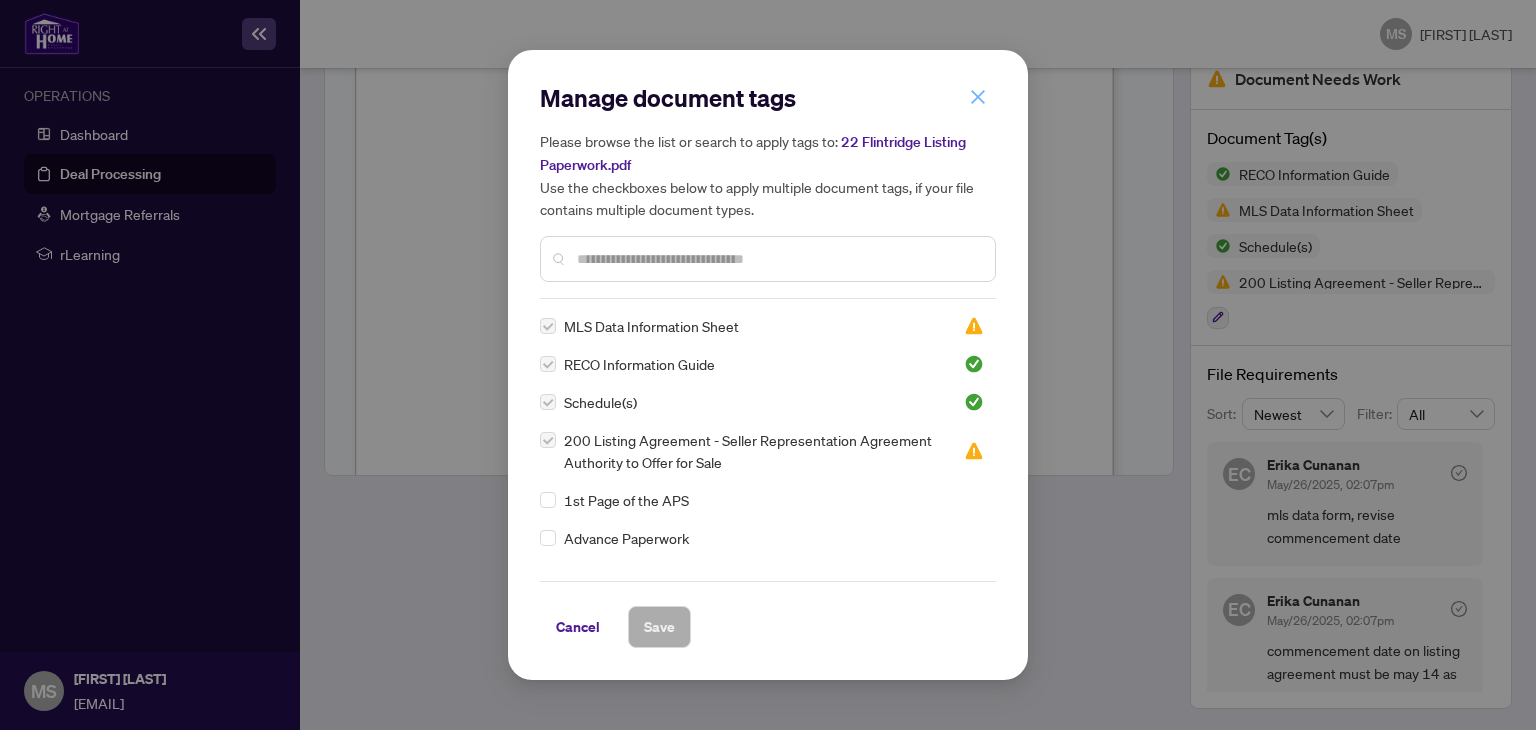 click 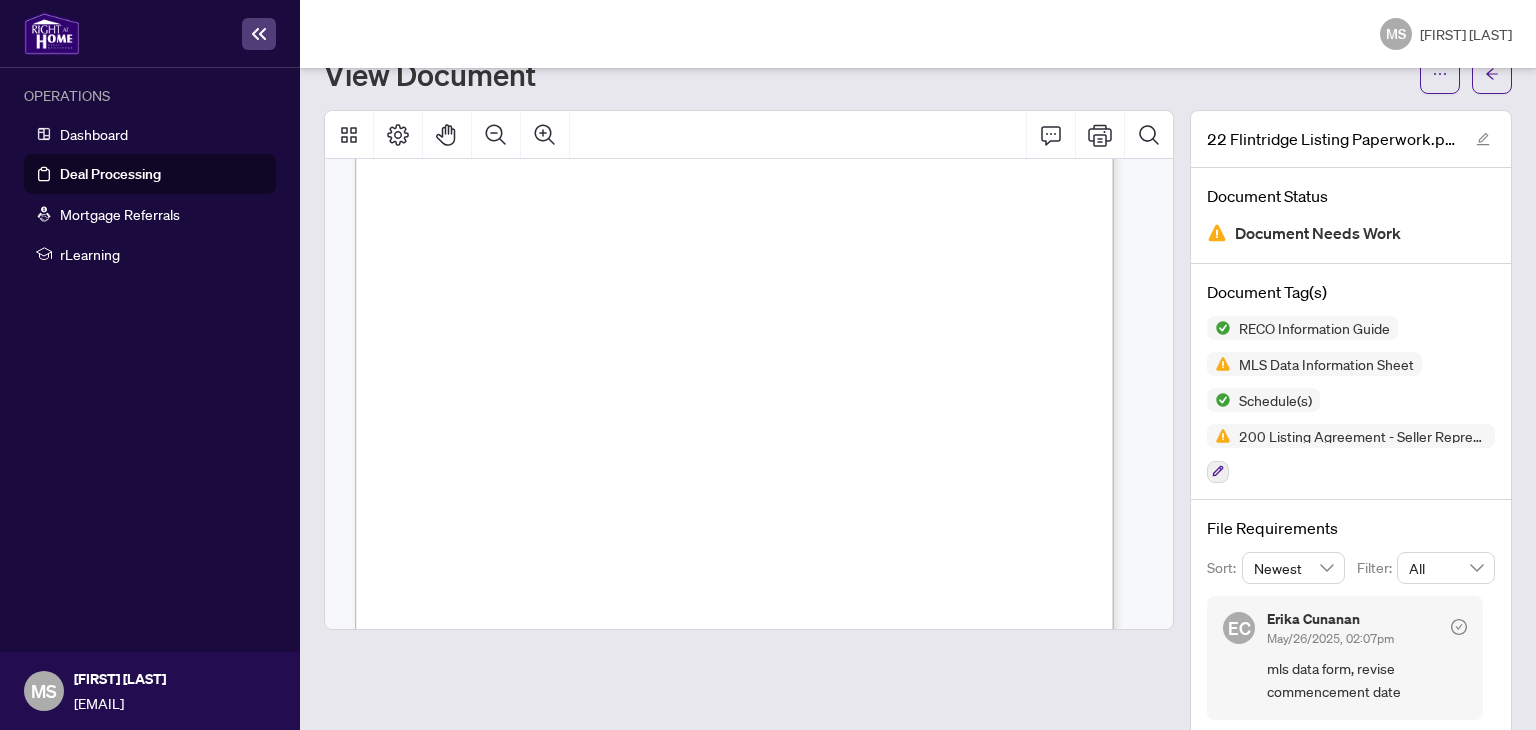 scroll, scrollTop: 0, scrollLeft: 0, axis: both 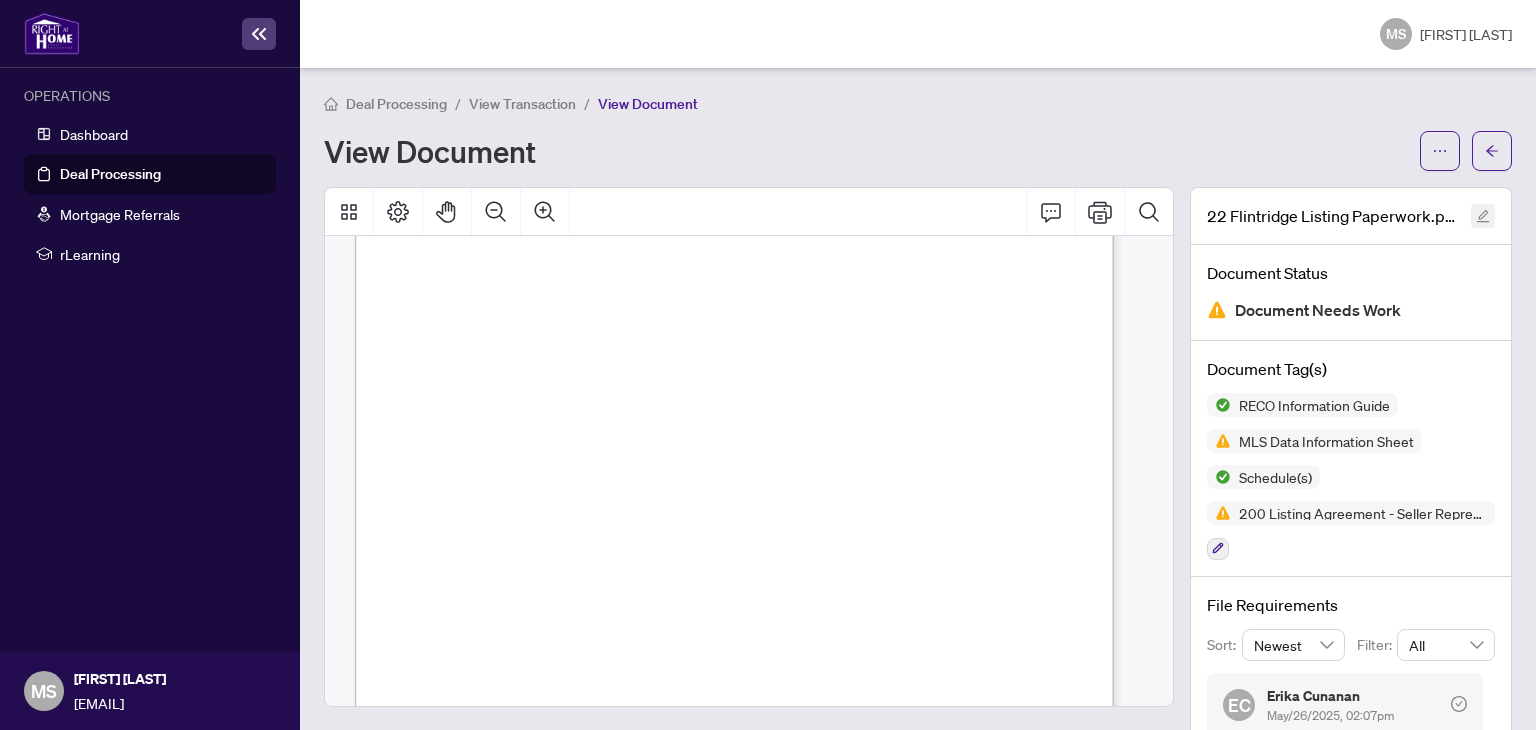 click 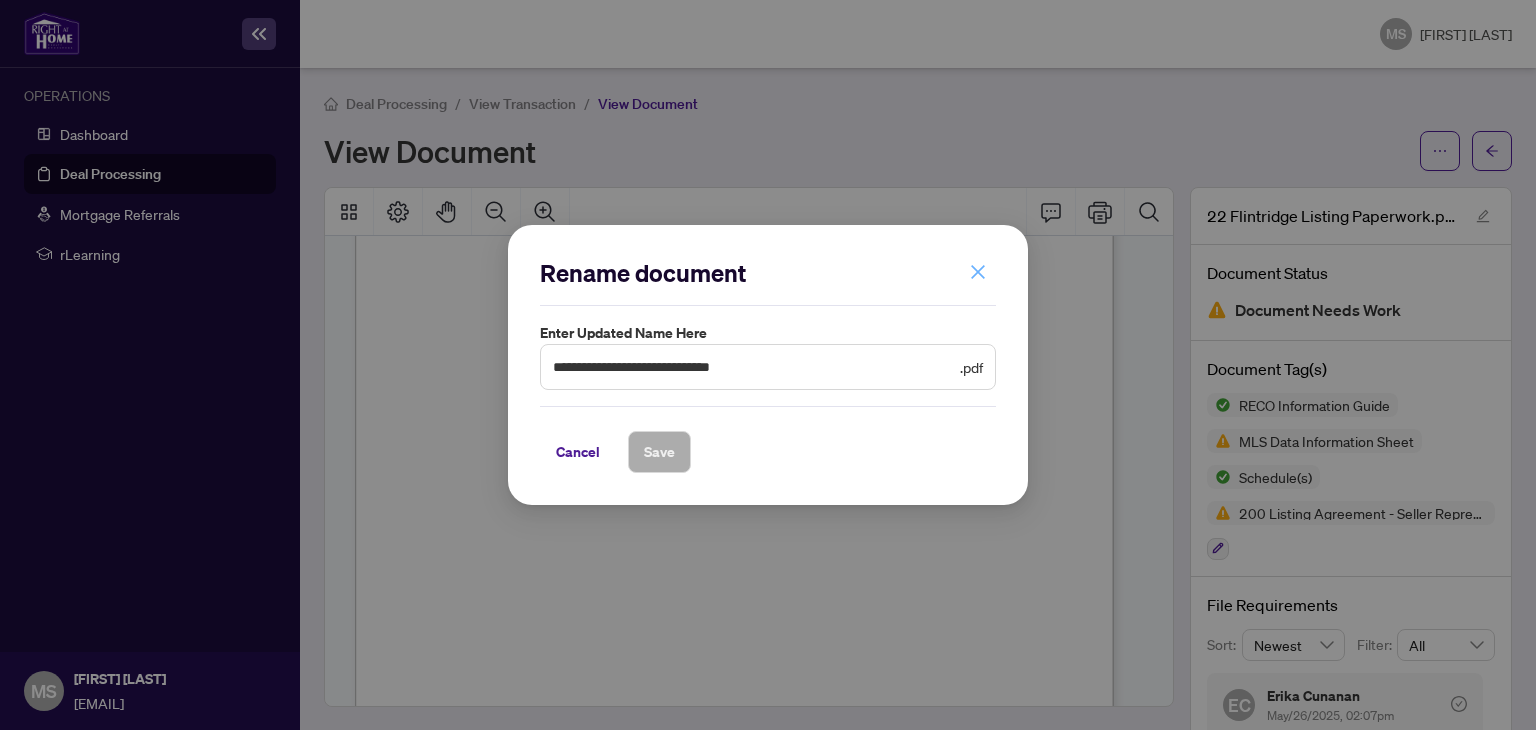 click 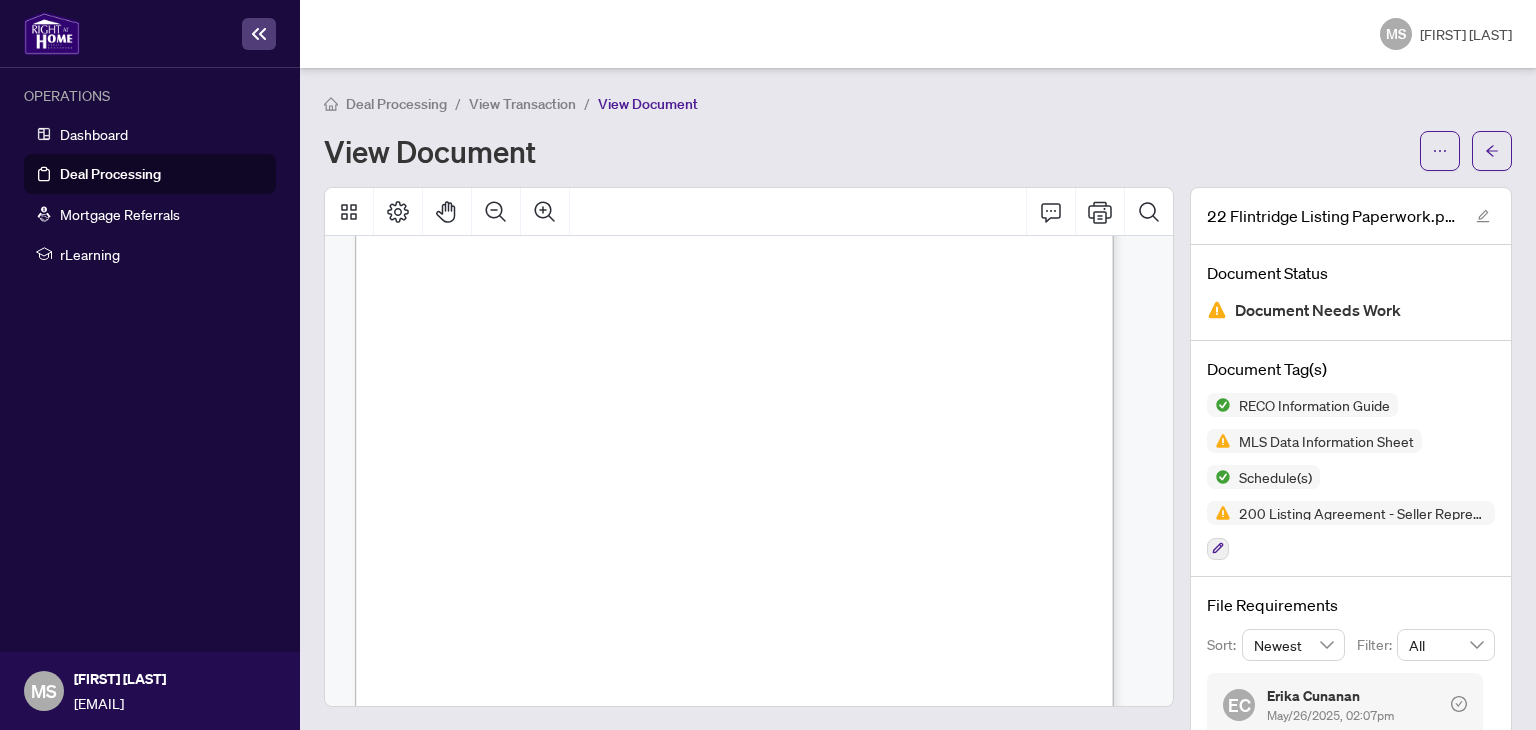 click 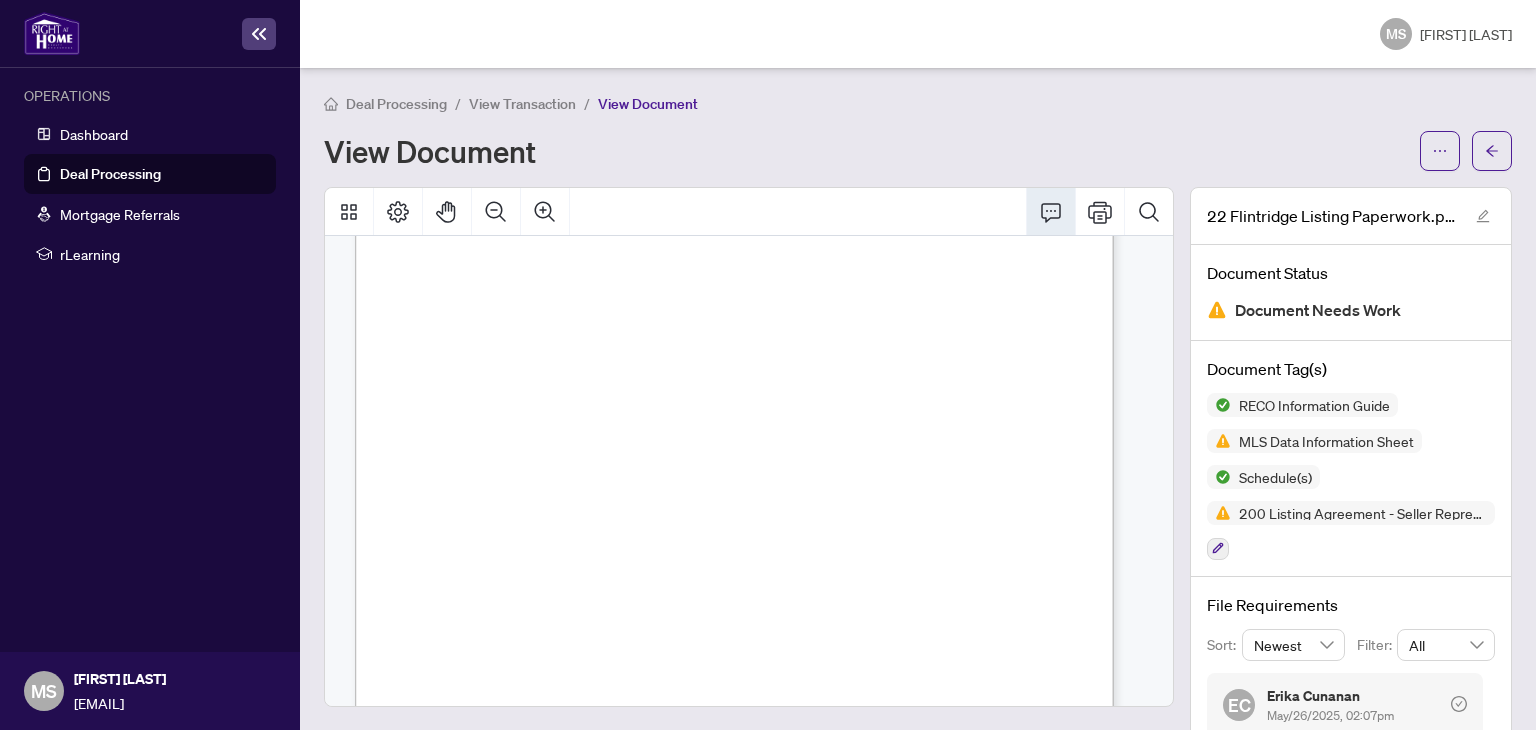 click 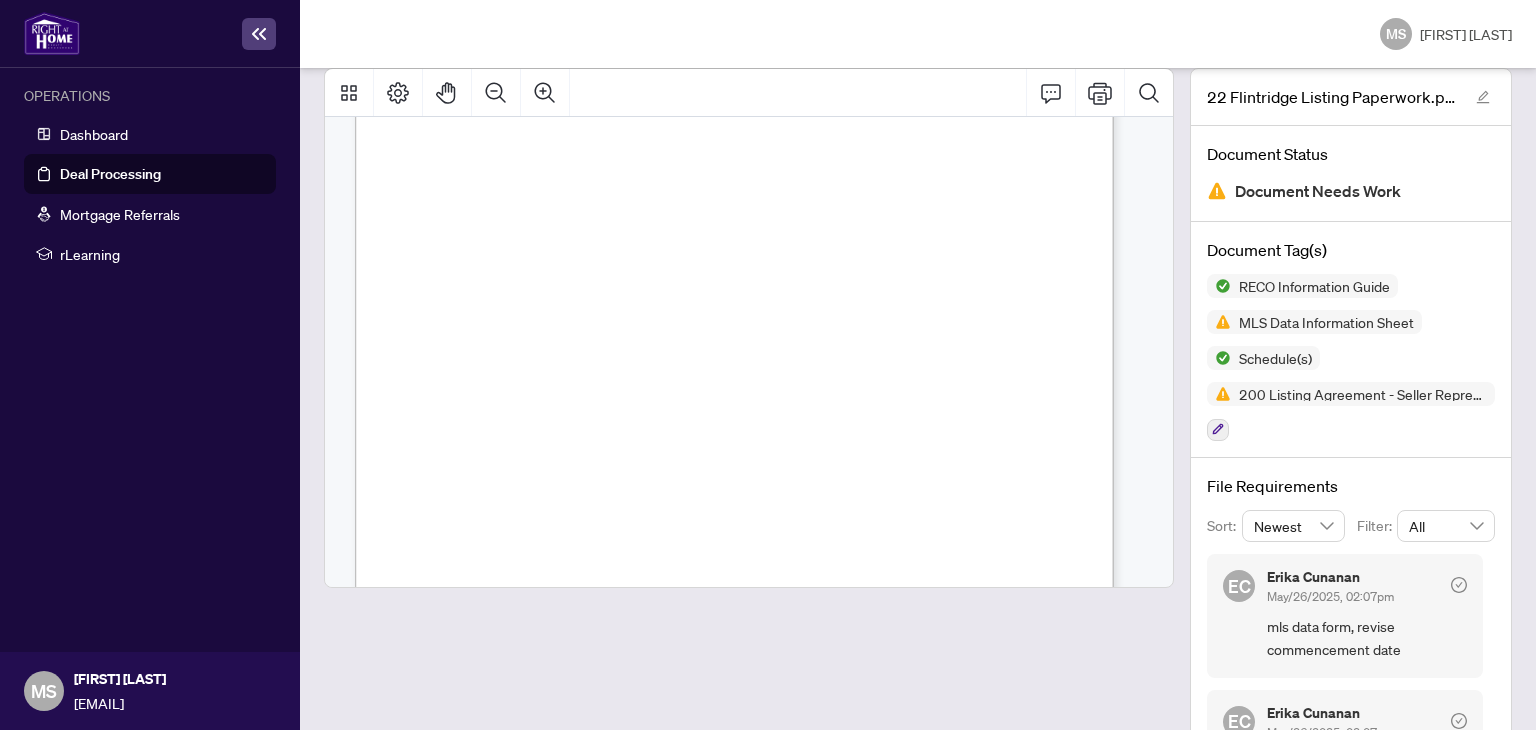 scroll, scrollTop: 231, scrollLeft: 0, axis: vertical 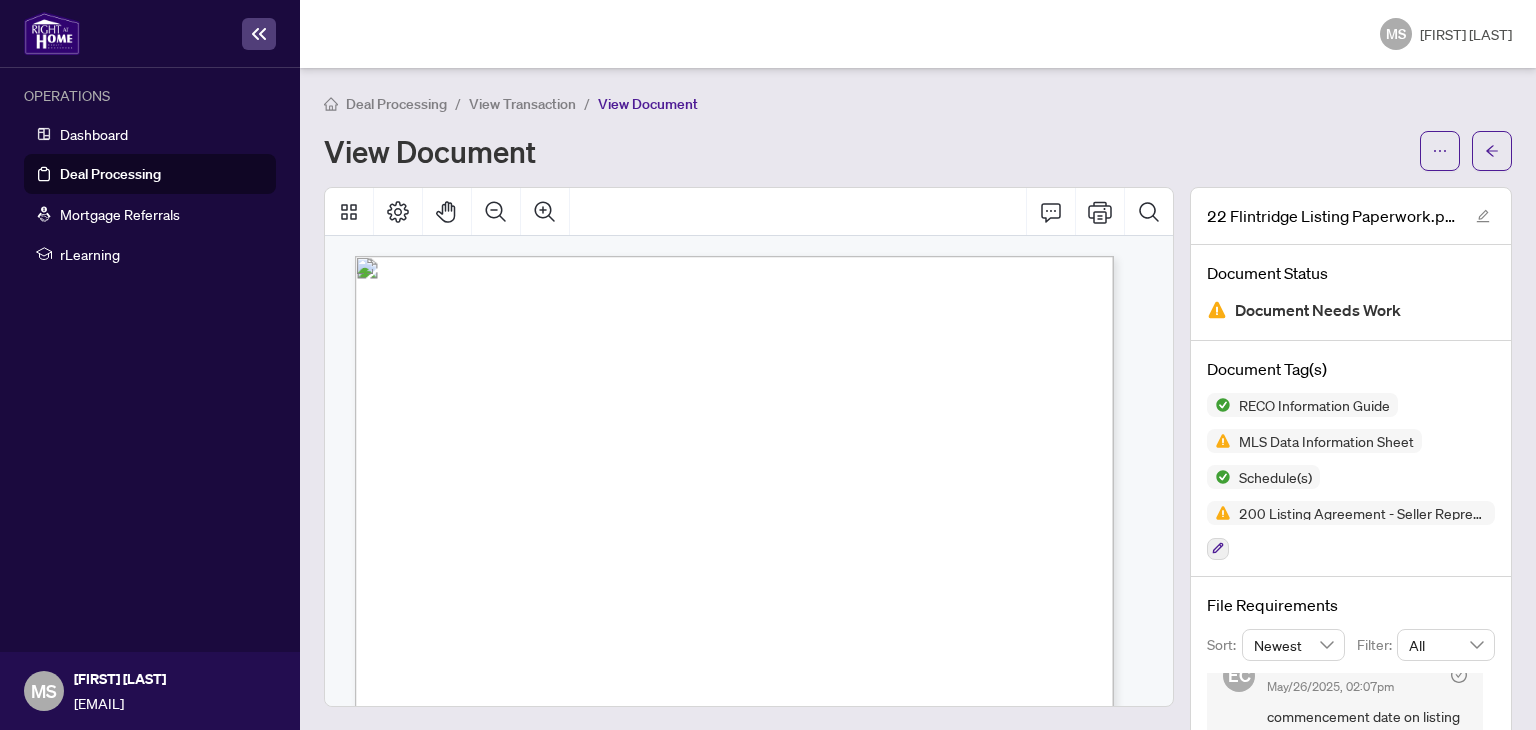 click 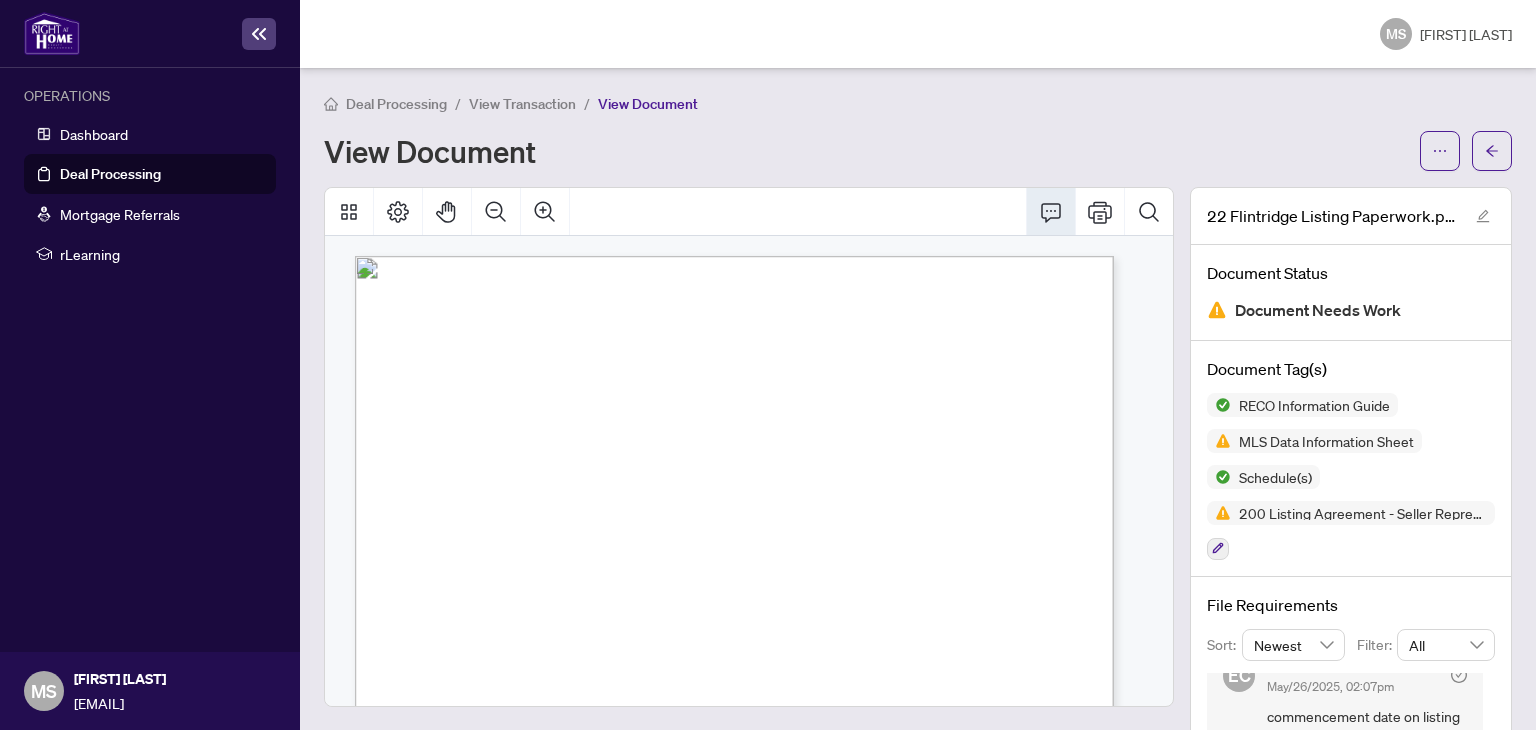click 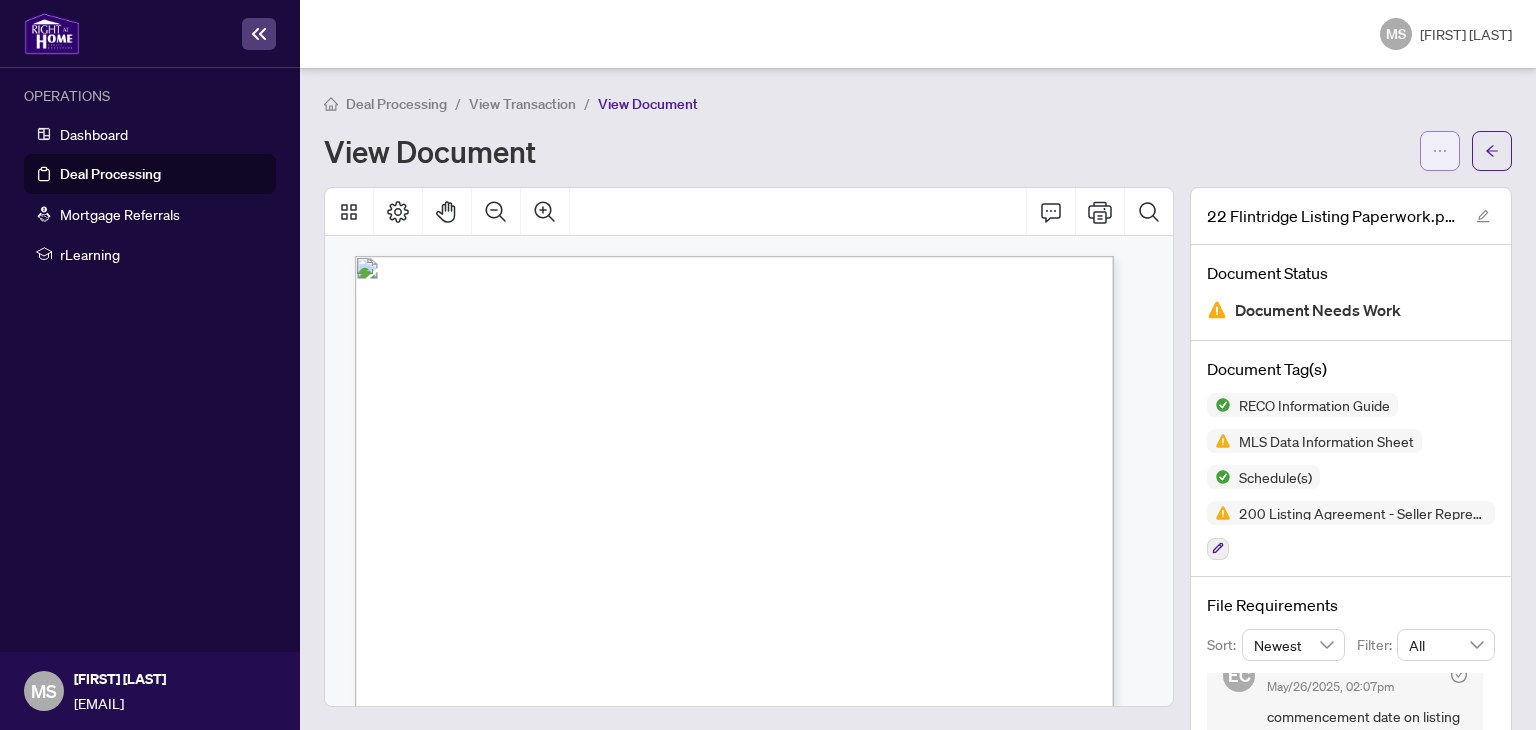 click at bounding box center (1440, 151) 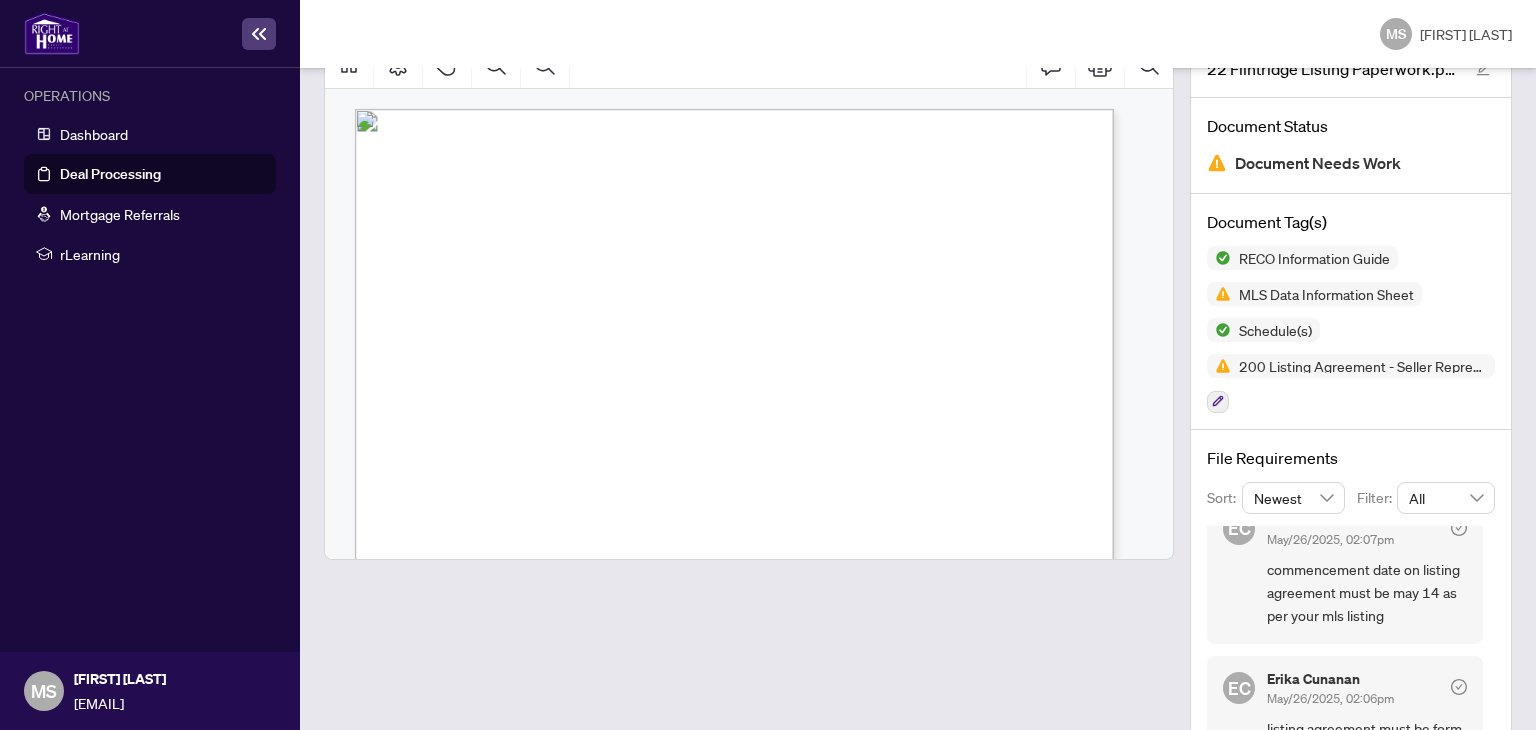 scroll, scrollTop: 184, scrollLeft: 0, axis: vertical 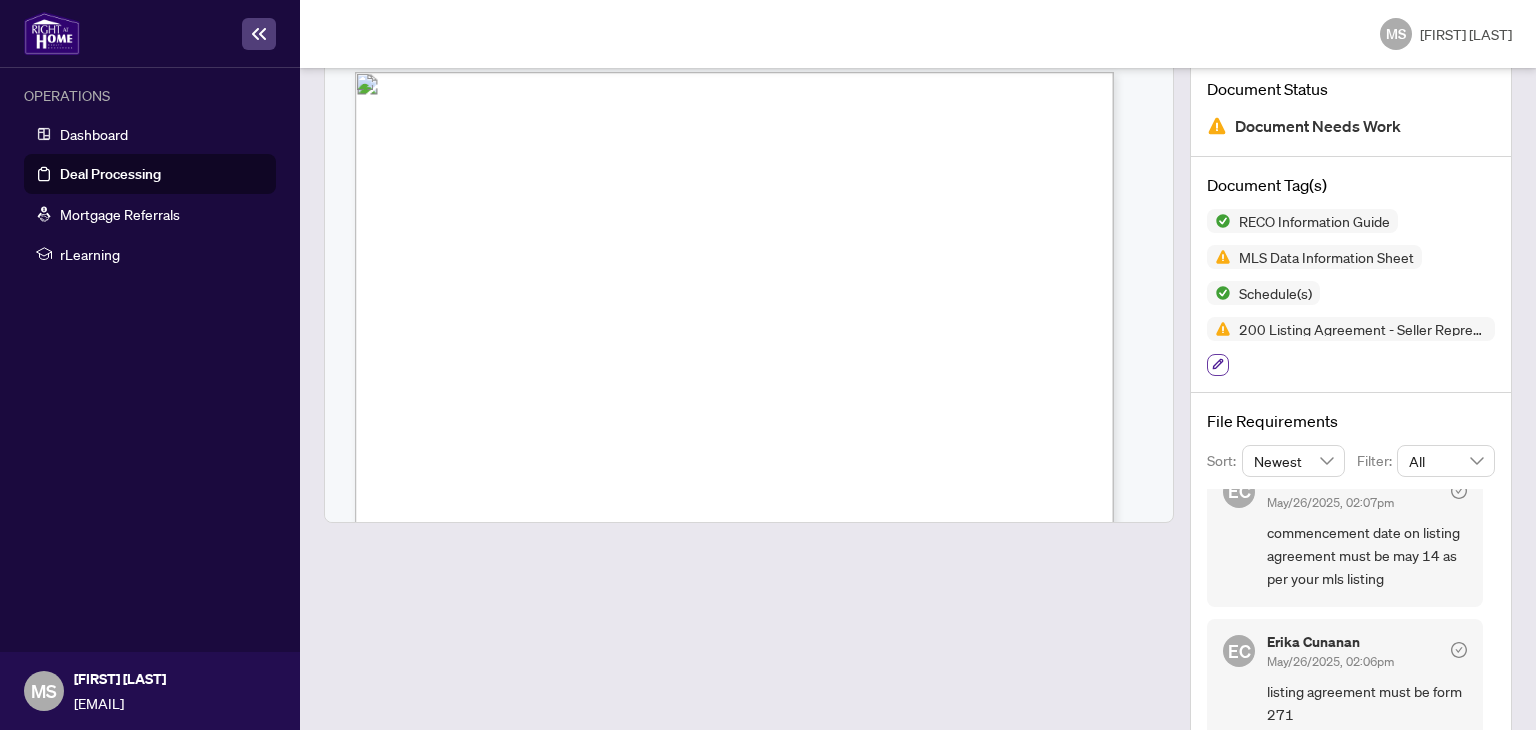 click 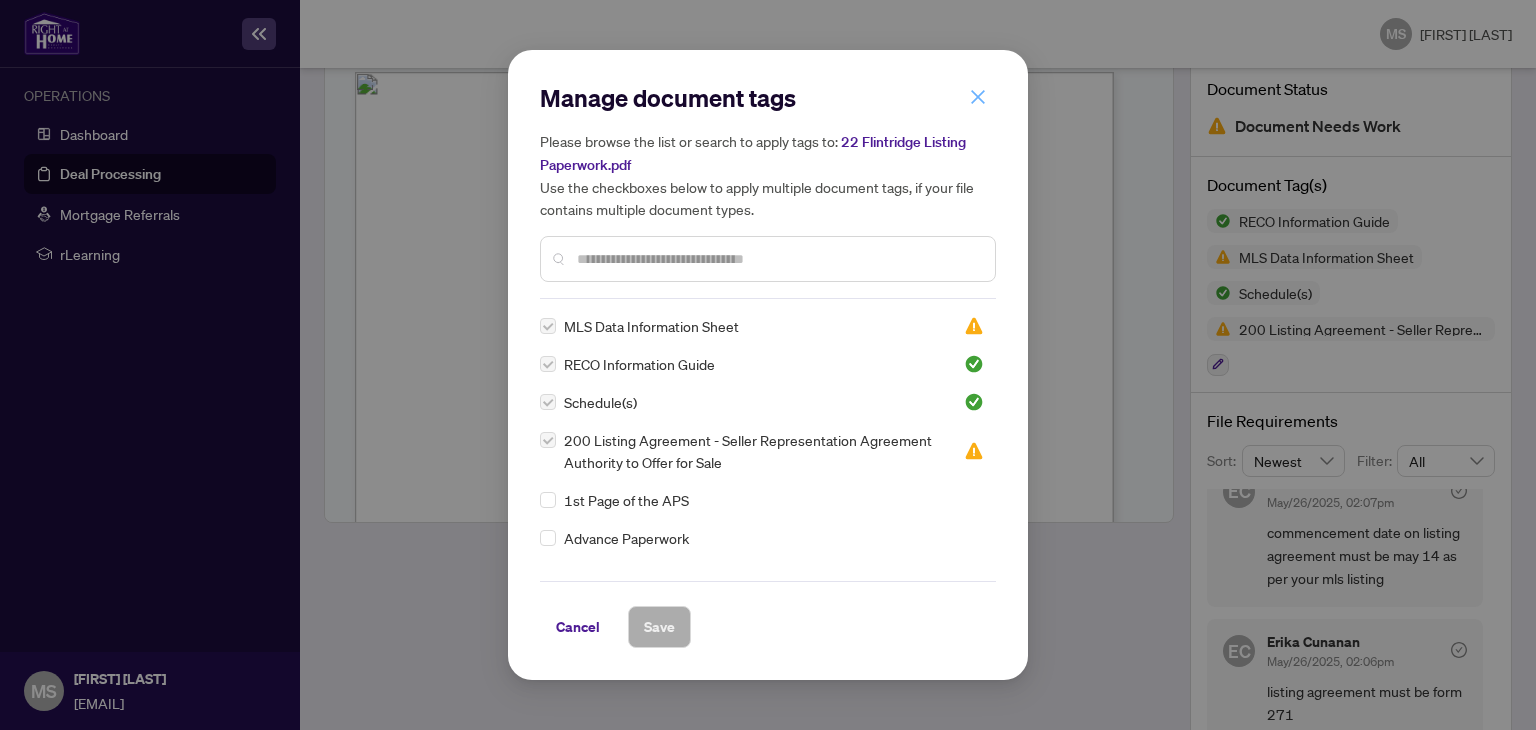 click 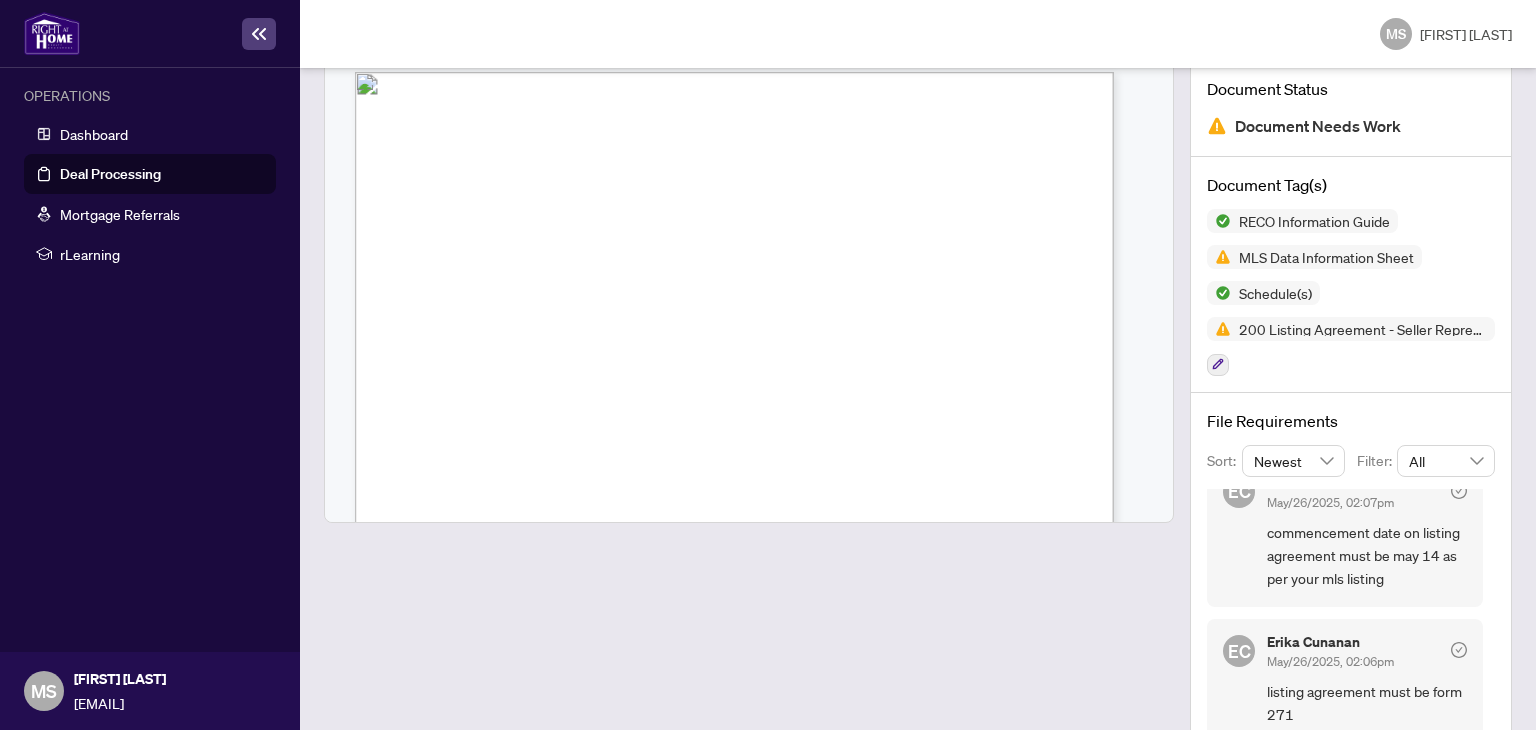 scroll, scrollTop: 231, scrollLeft: 0, axis: vertical 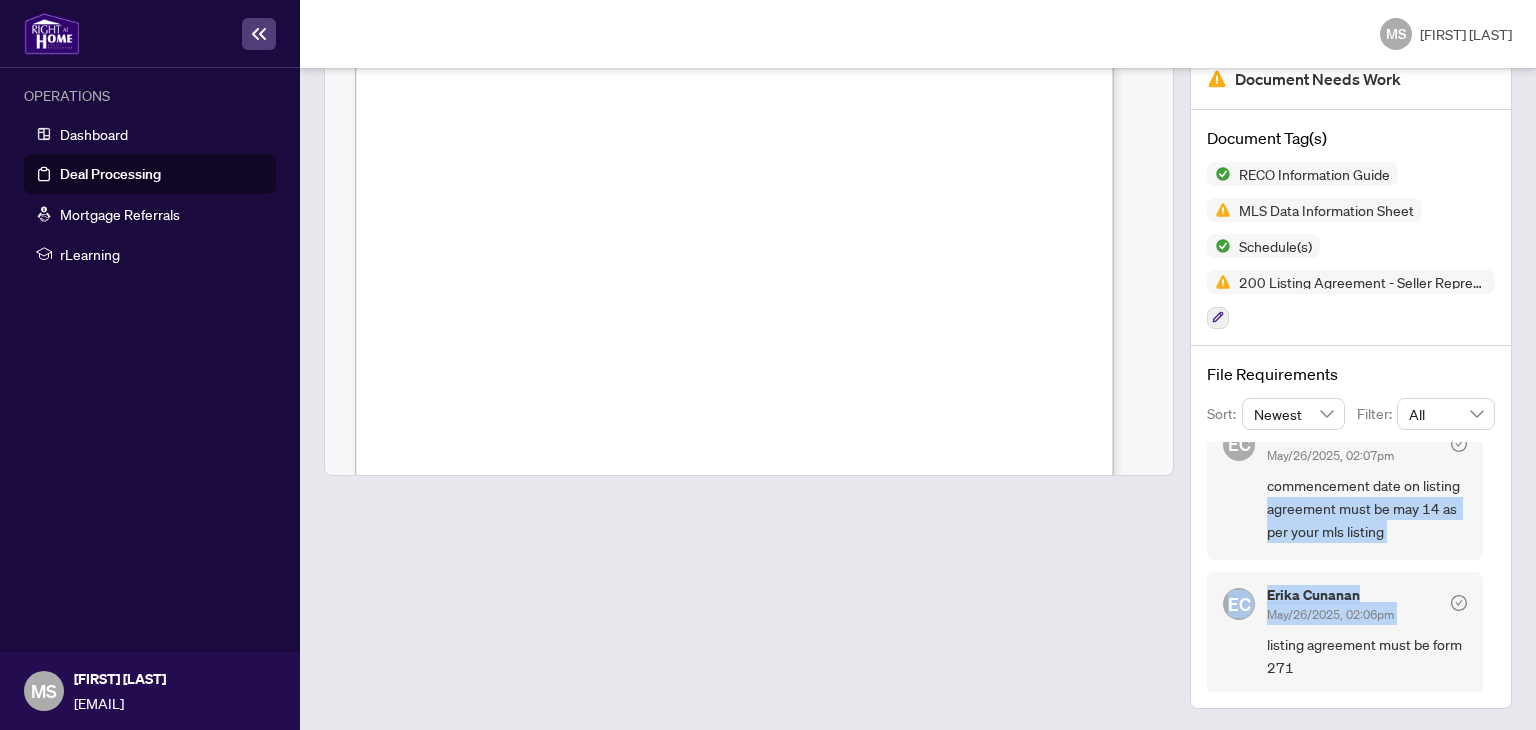 drag, startPoint x: 1480, startPoint y: 577, endPoint x: 1476, endPoint y: 485, distance: 92.086914 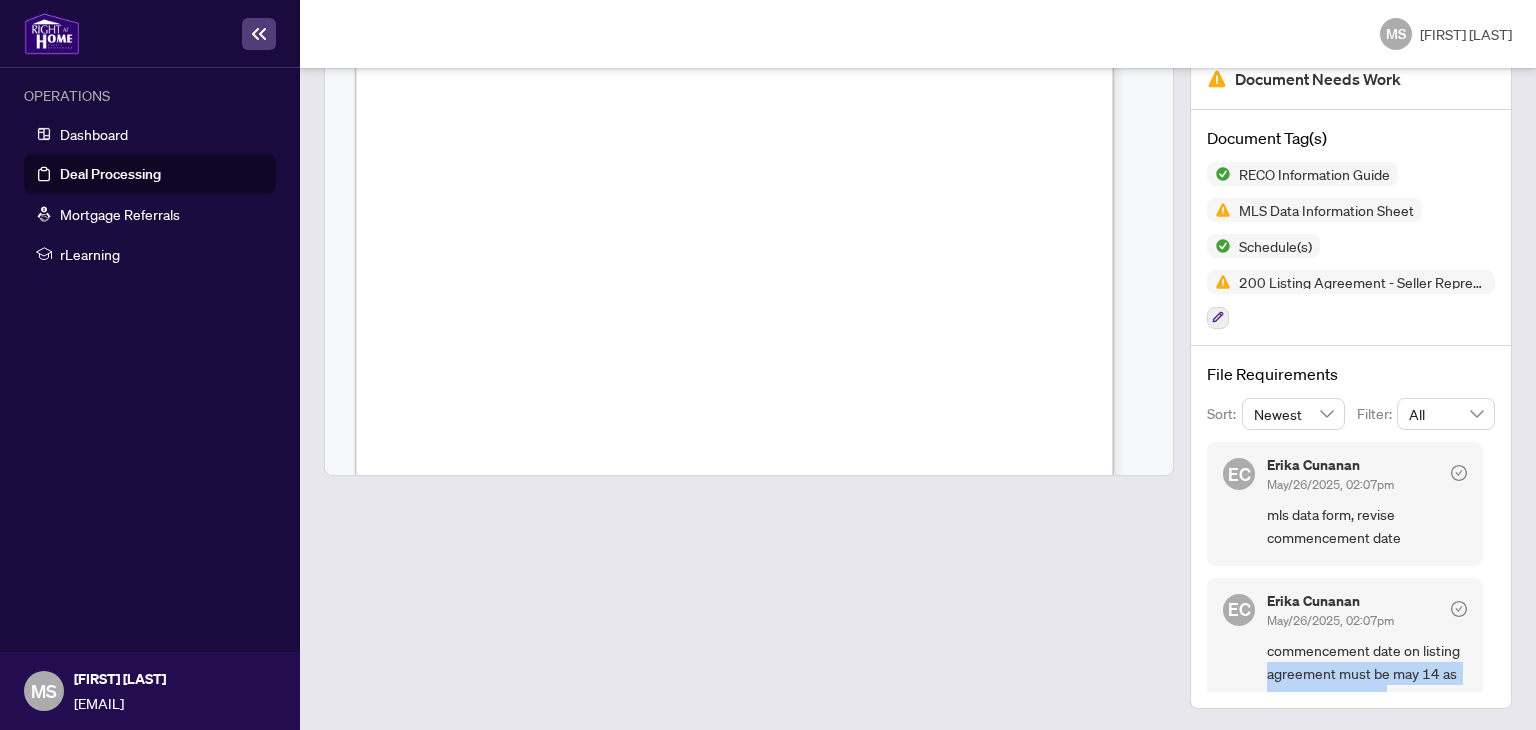 scroll, scrollTop: 0, scrollLeft: 0, axis: both 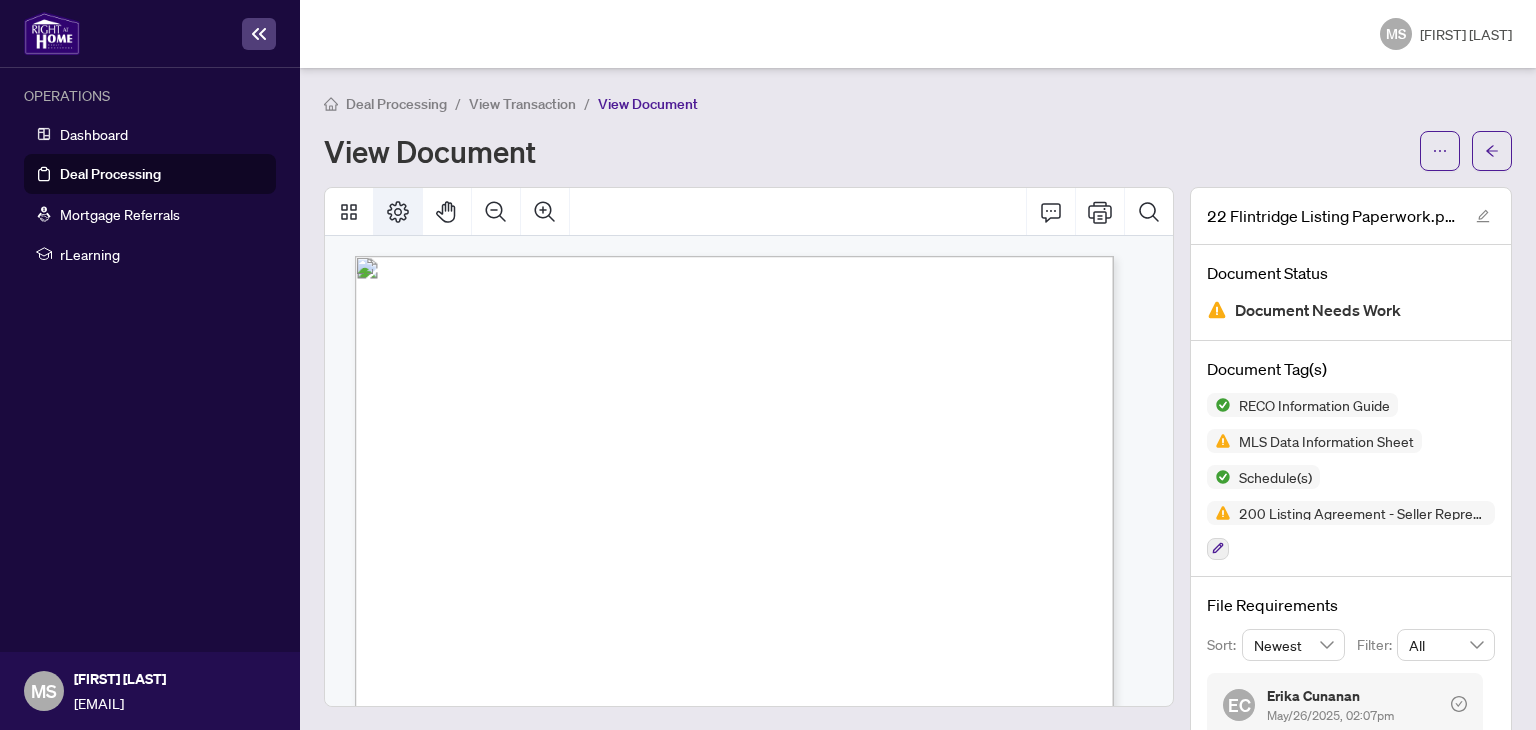 click 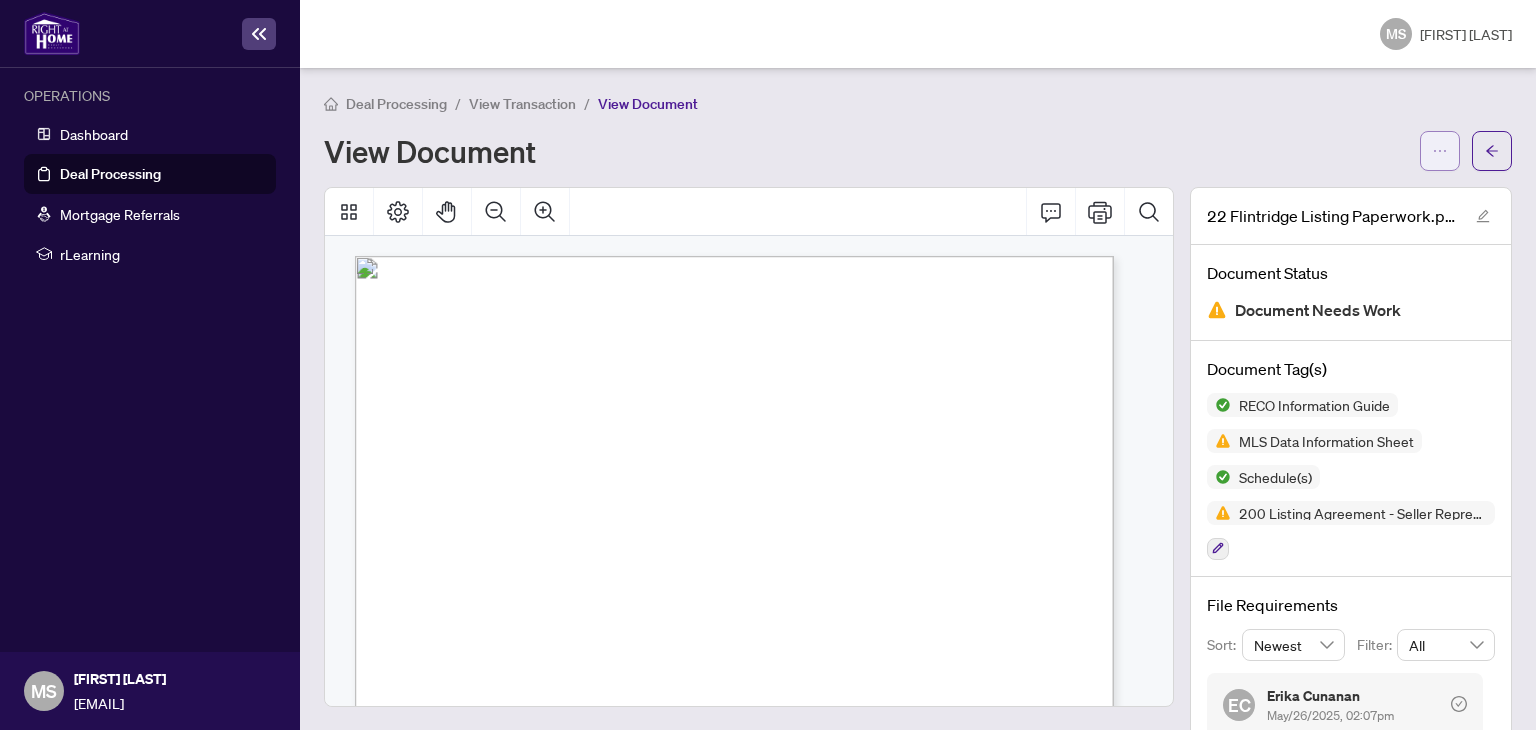 click 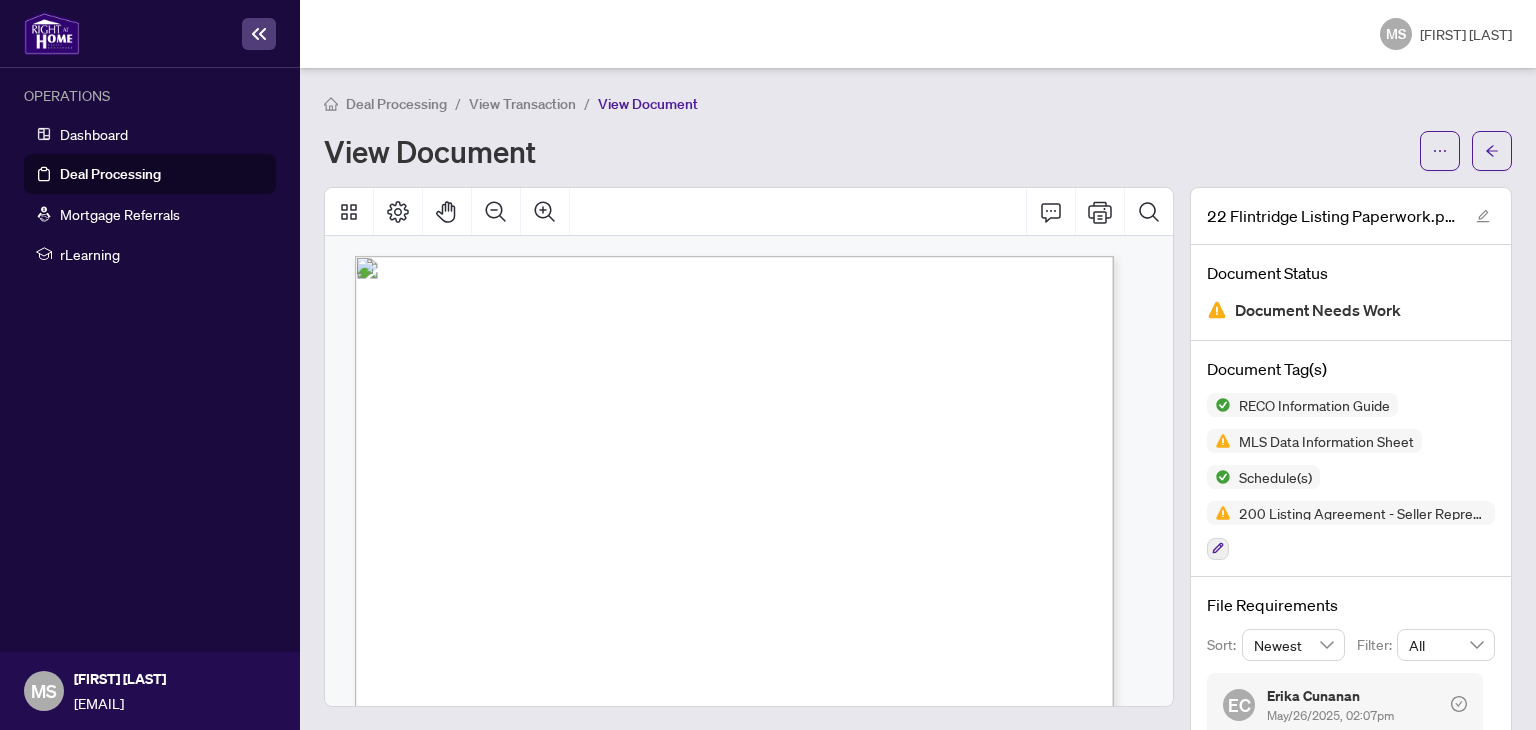 click 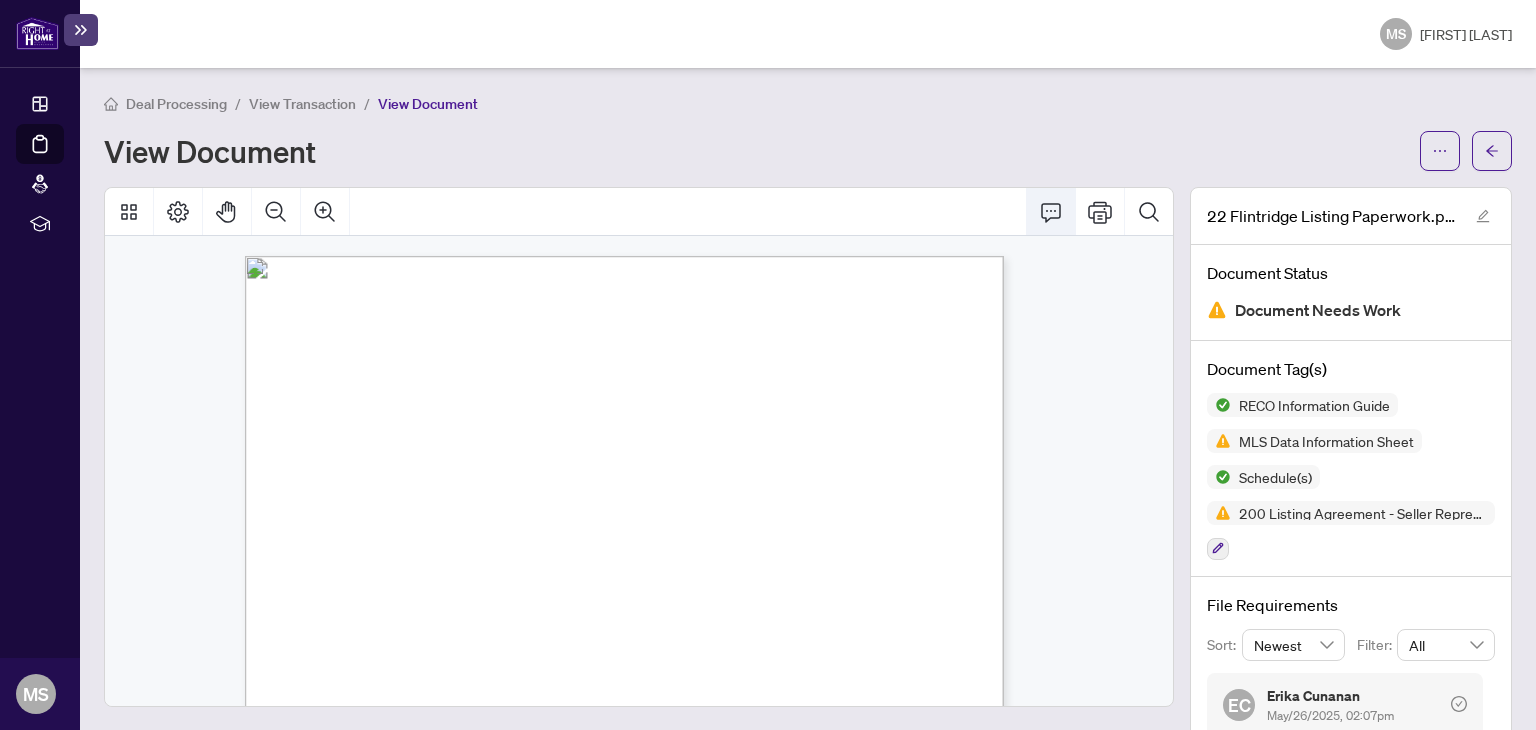 click at bounding box center (1051, 212) 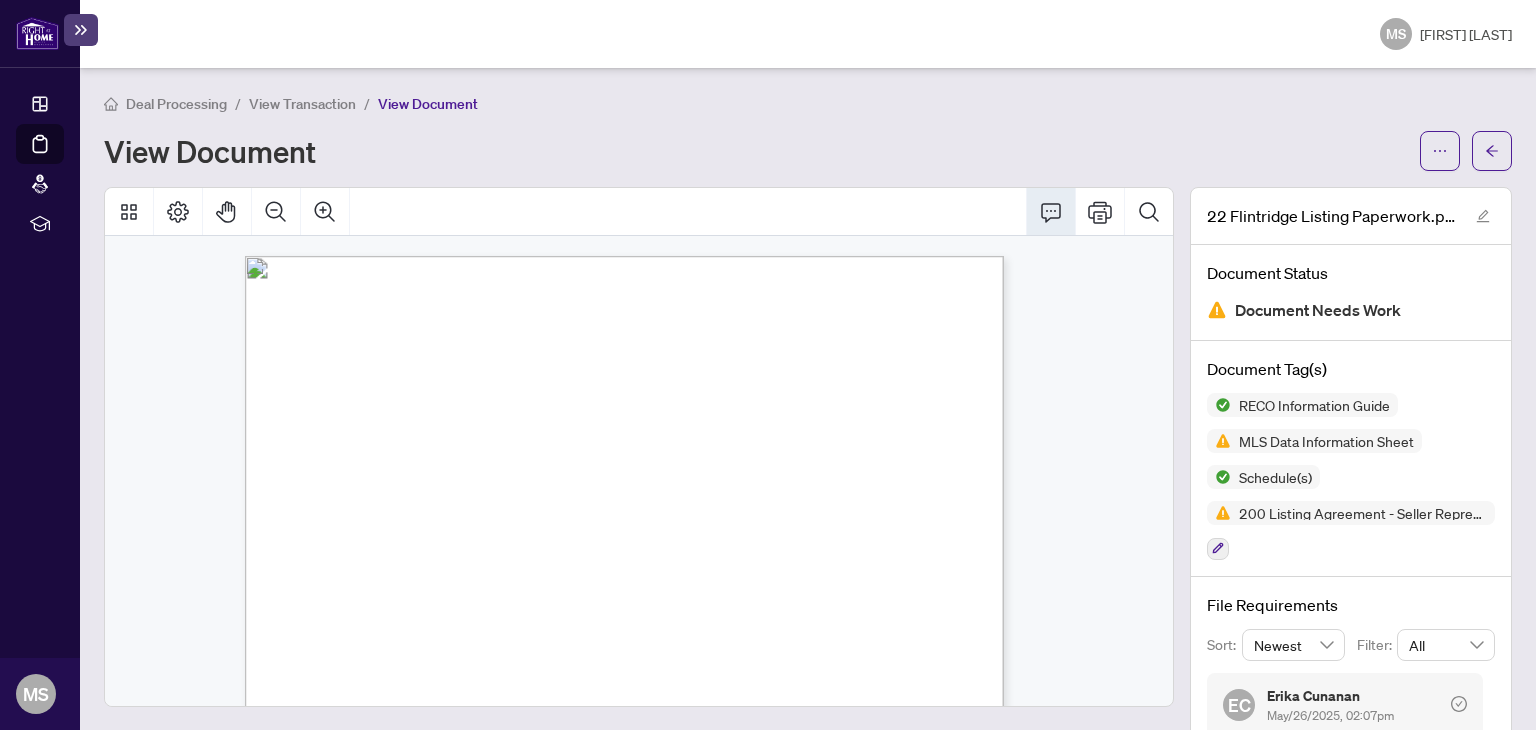click 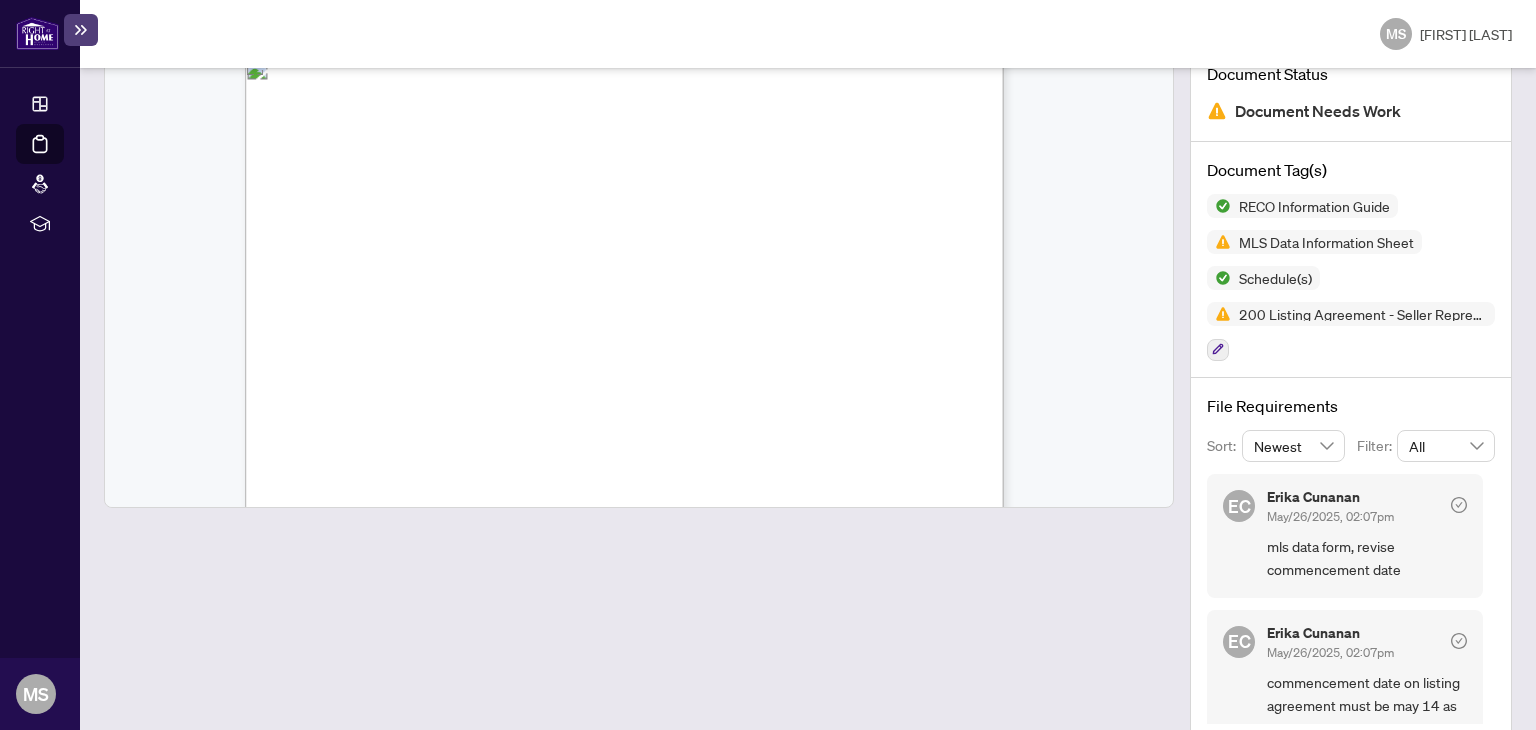 scroll, scrollTop: 213, scrollLeft: 0, axis: vertical 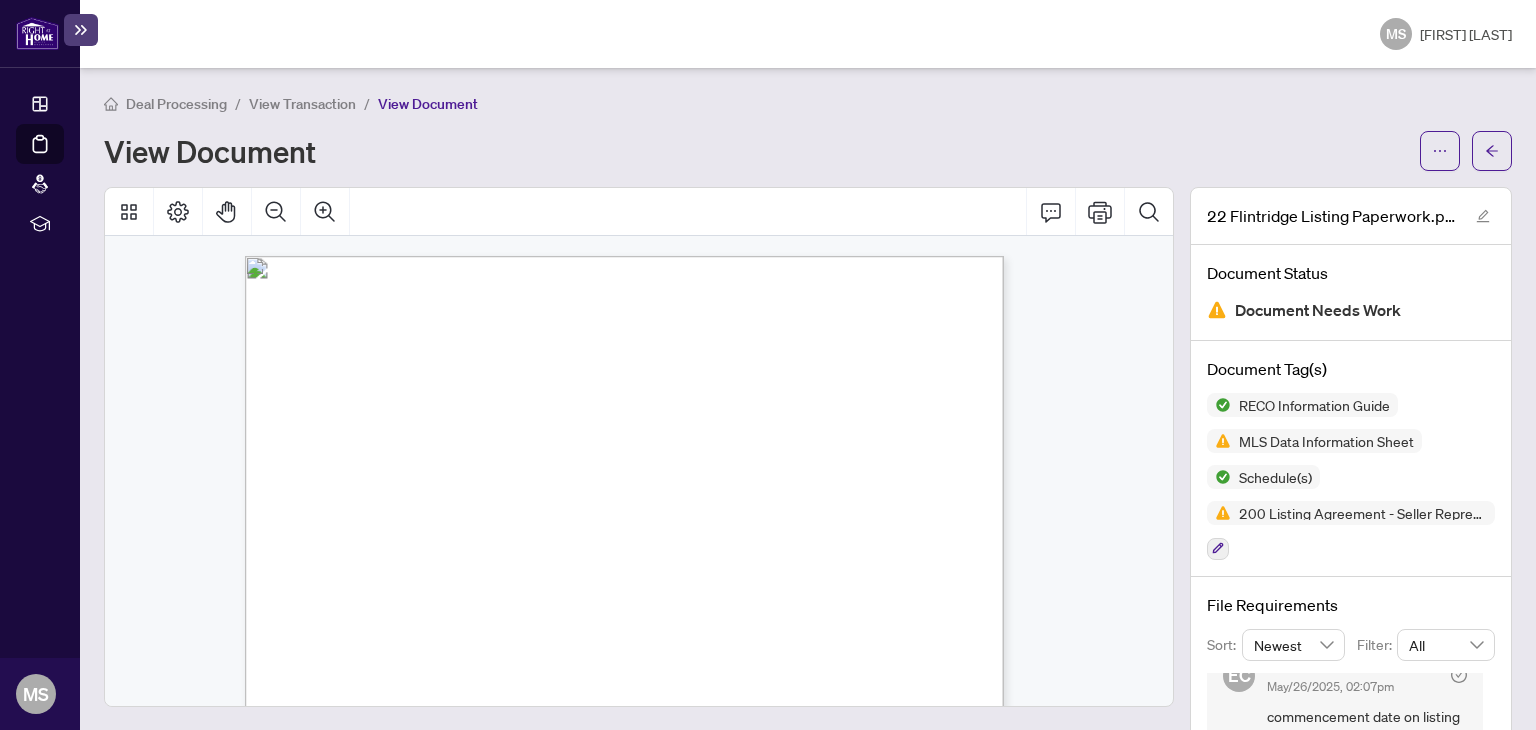 click on "View Transaction" at bounding box center [302, 104] 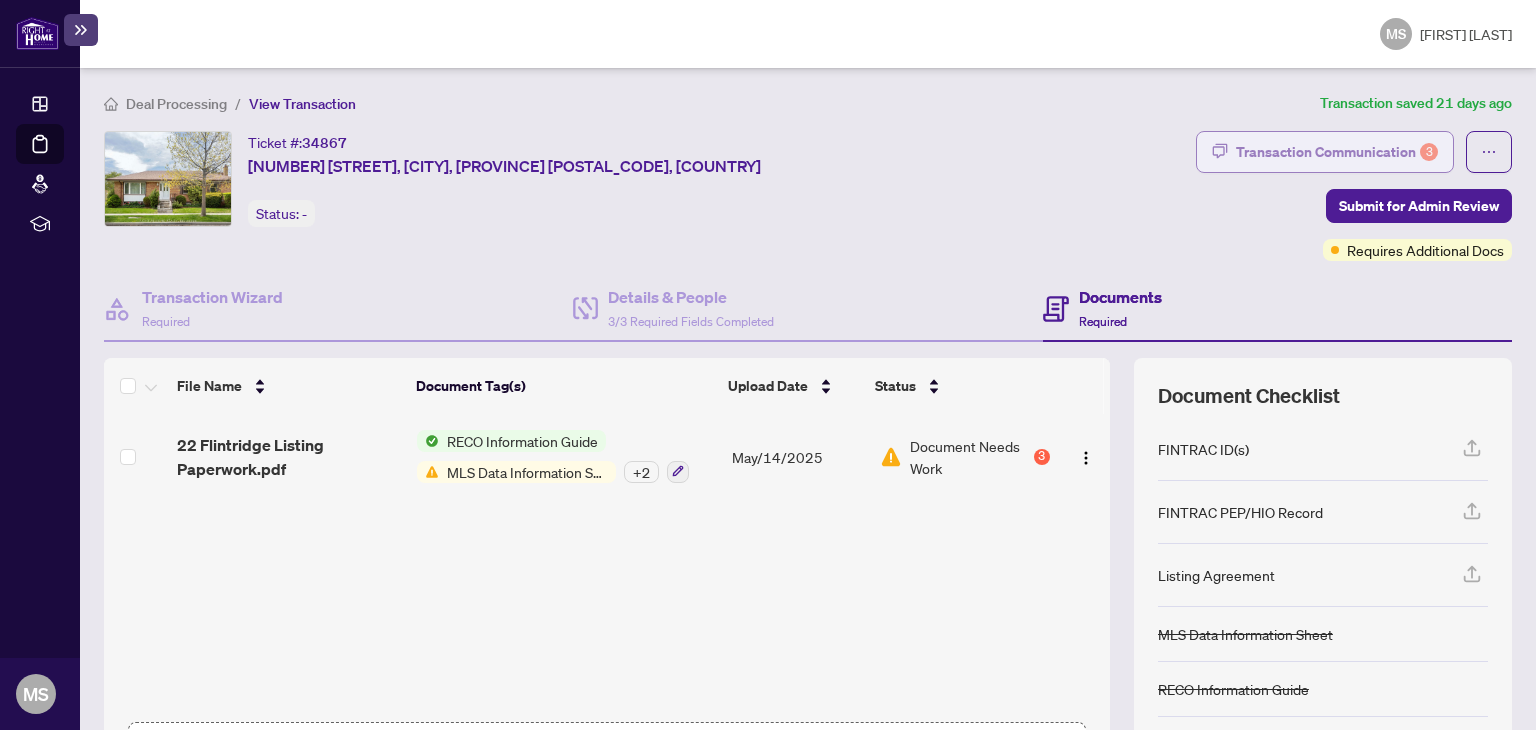click on "Transaction Communication 3" at bounding box center (1337, 152) 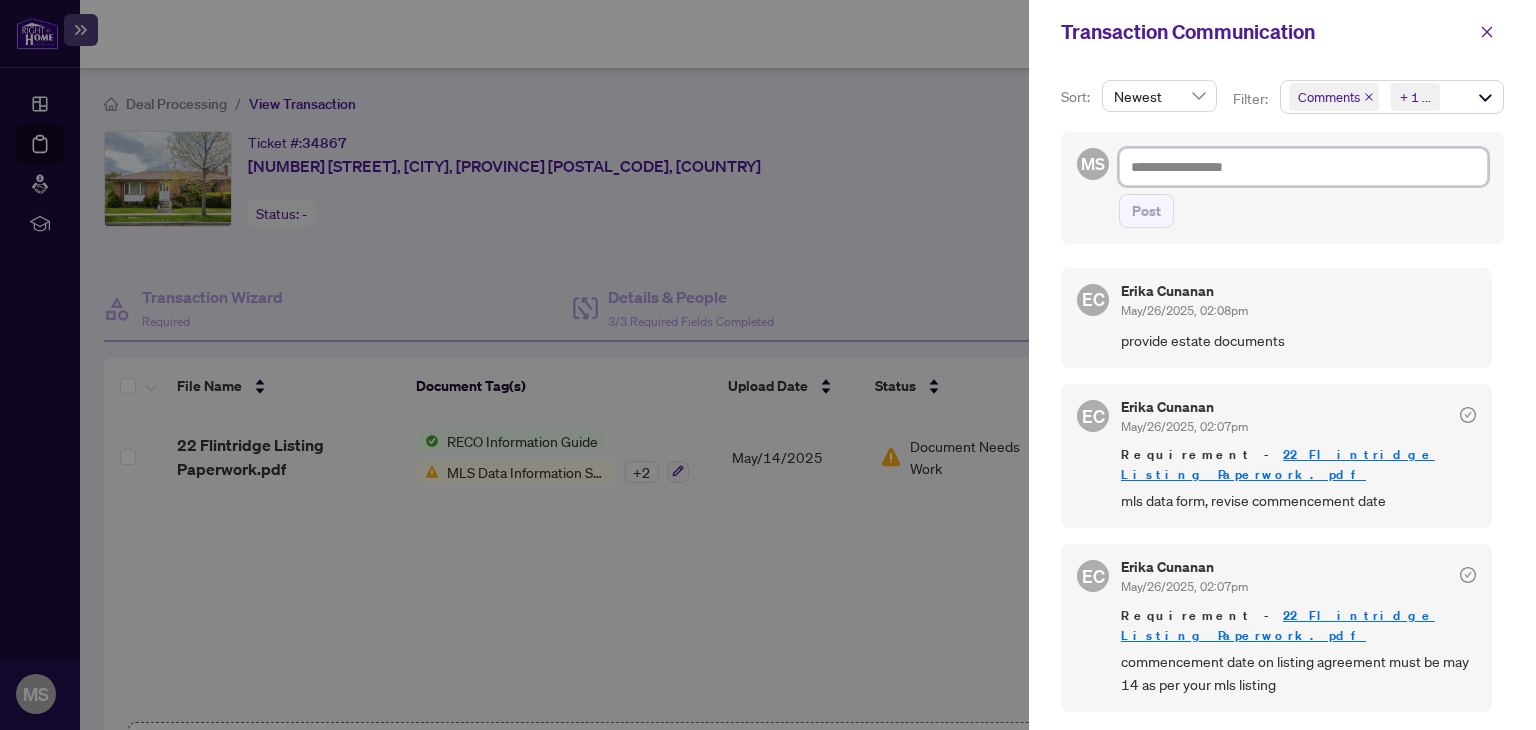 click at bounding box center (1303, 167) 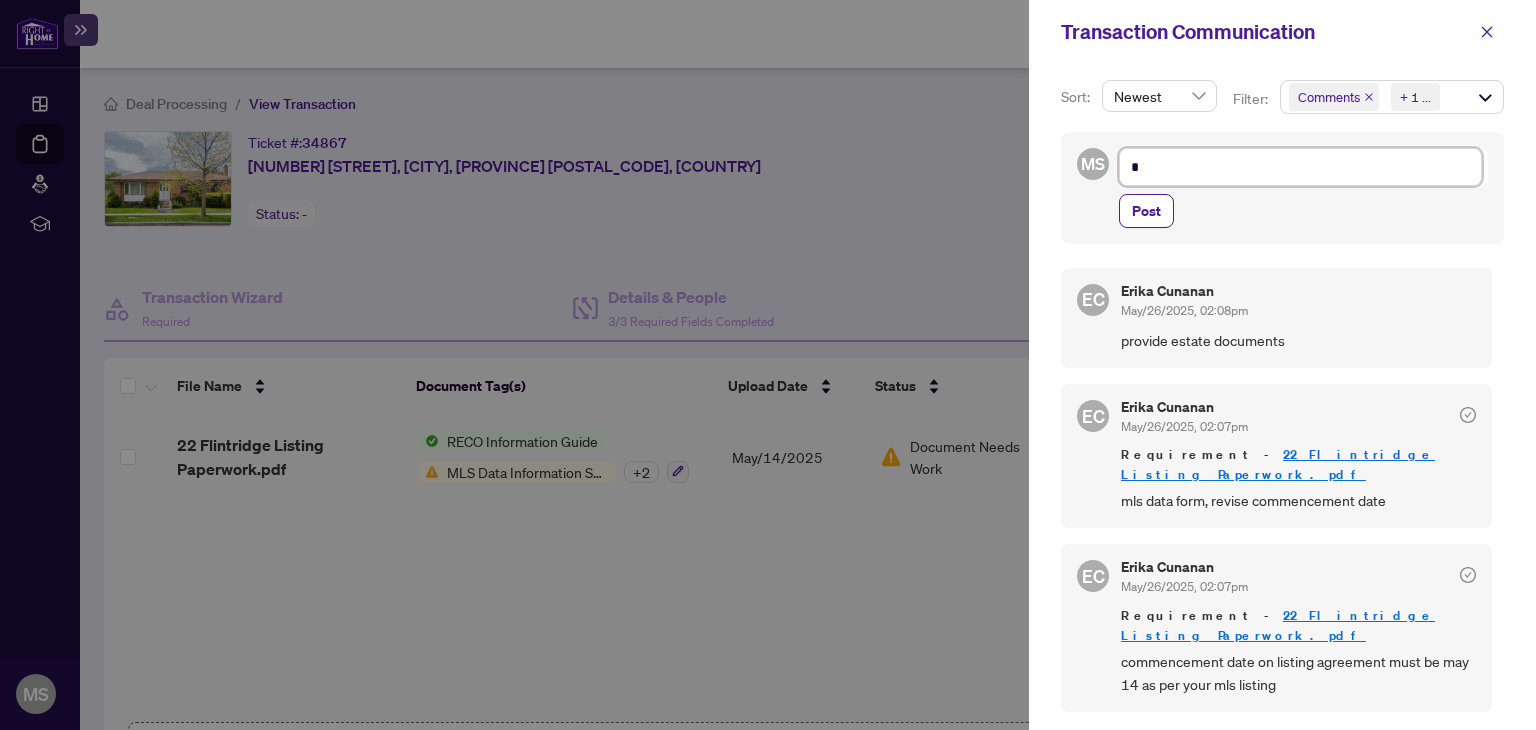 type on "**" 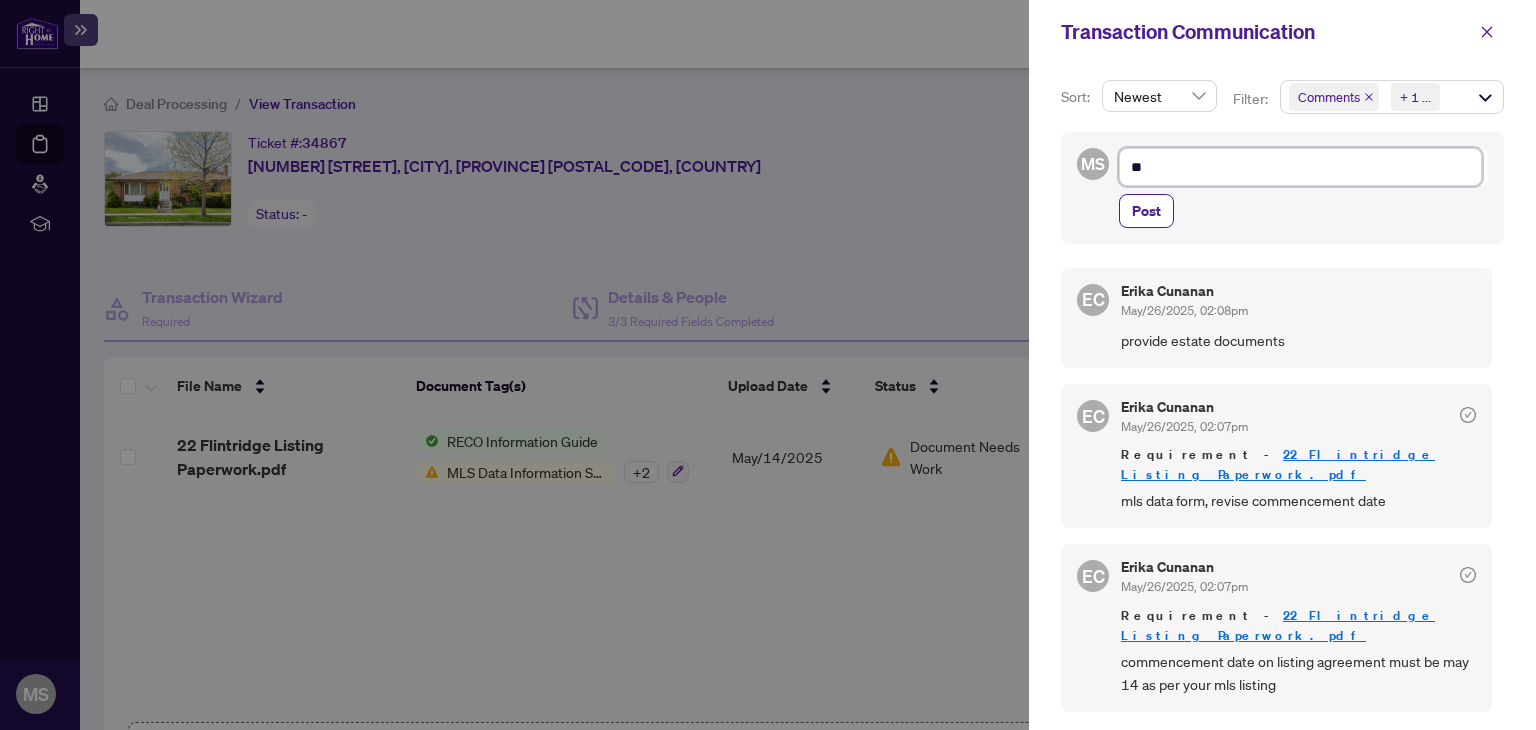 type on "***" 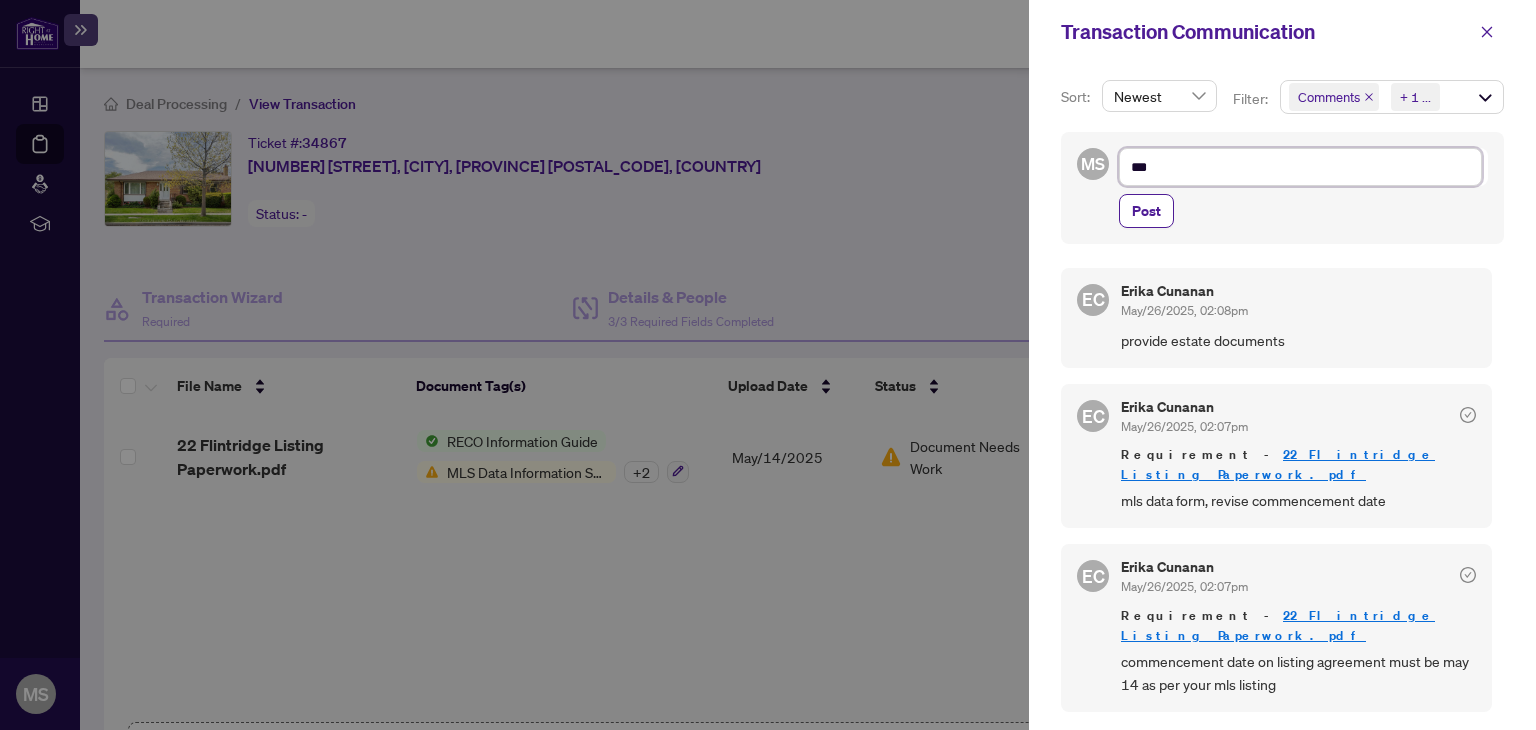 type on "****" 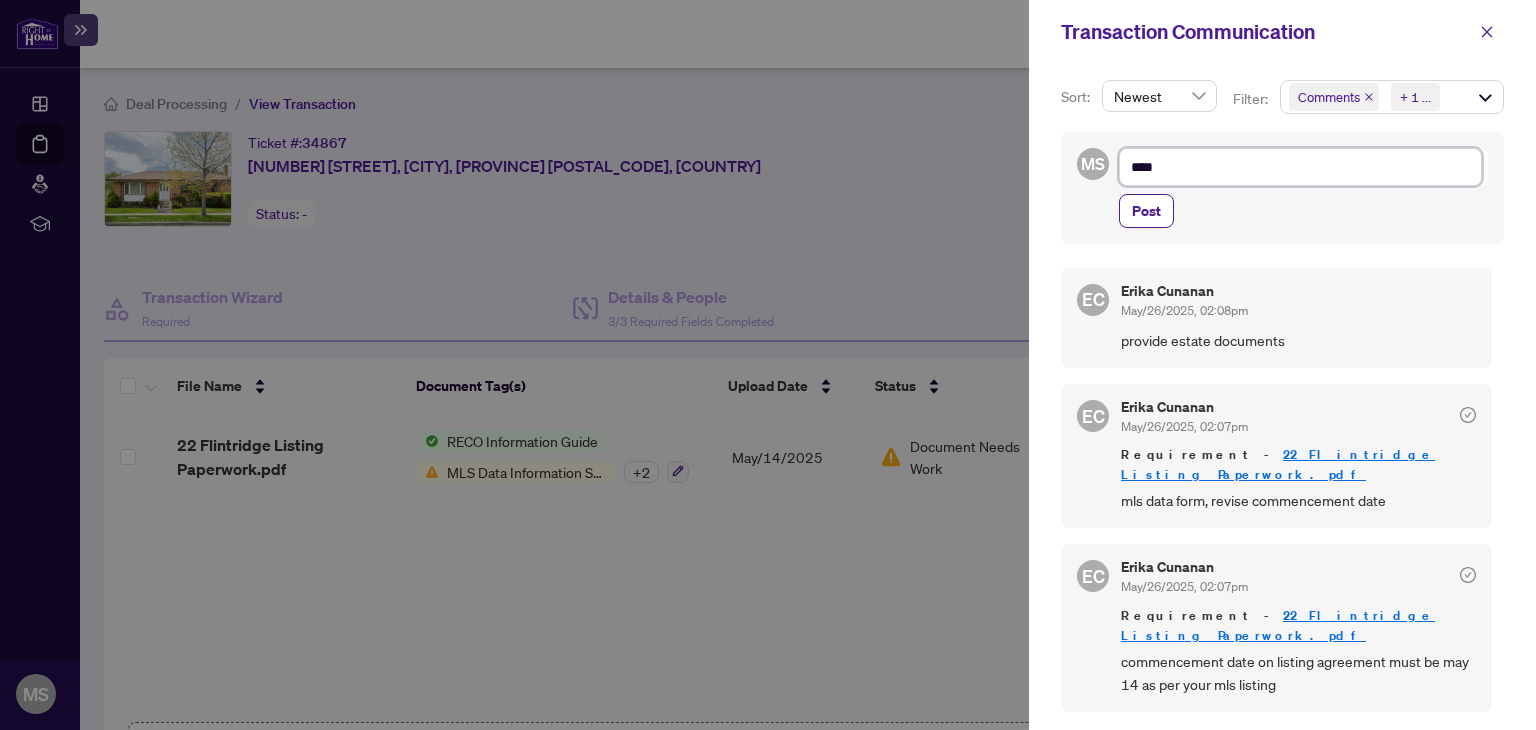 type on "****" 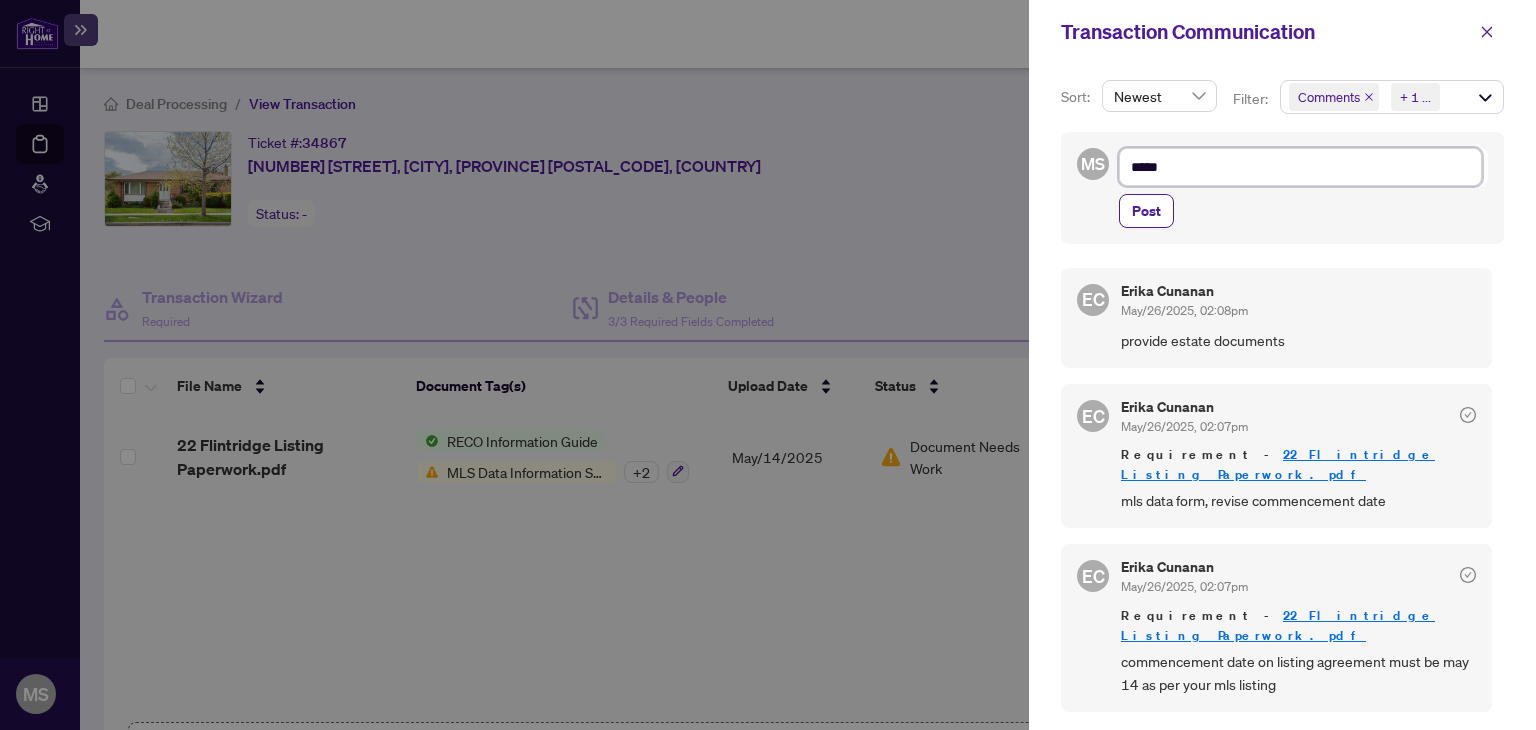 type on "******" 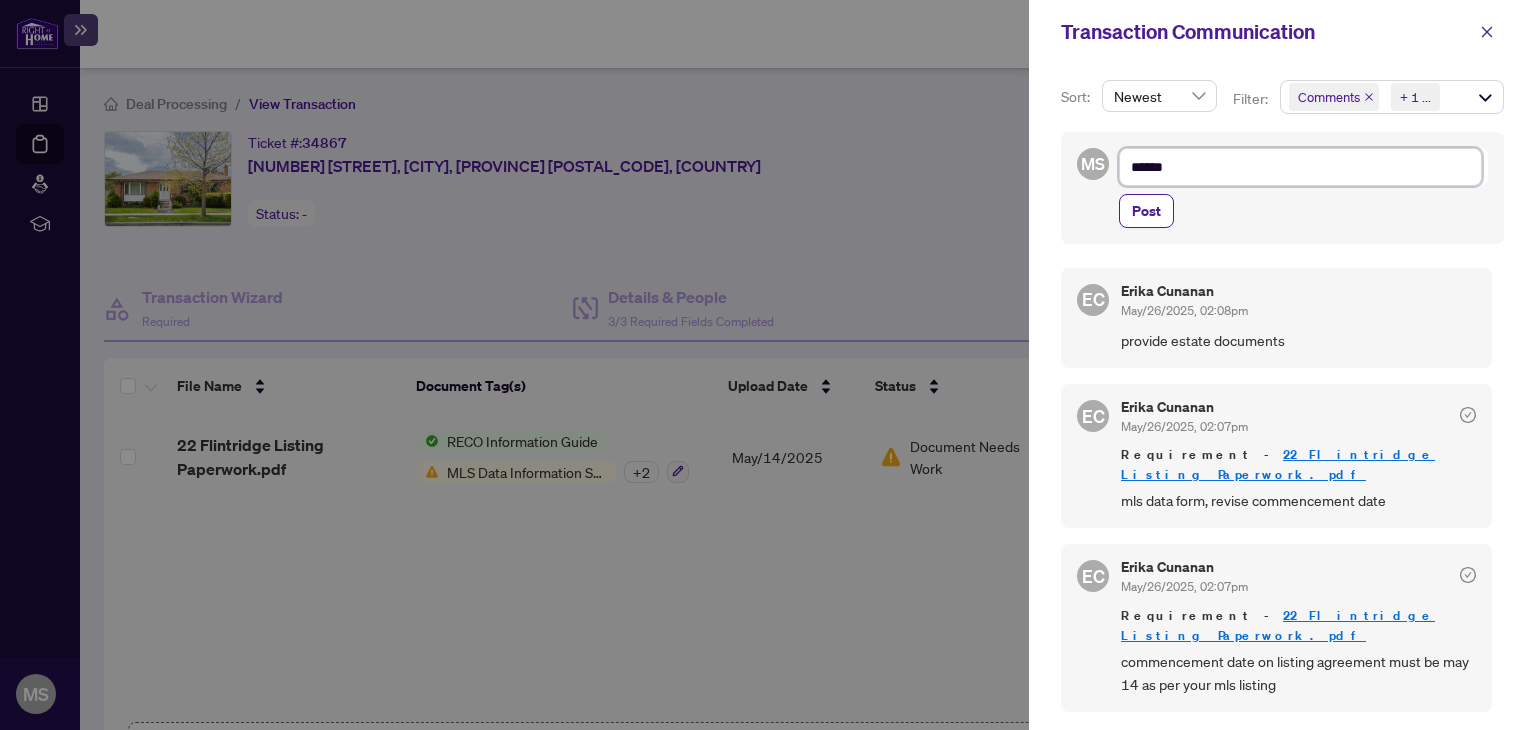 type on "*******" 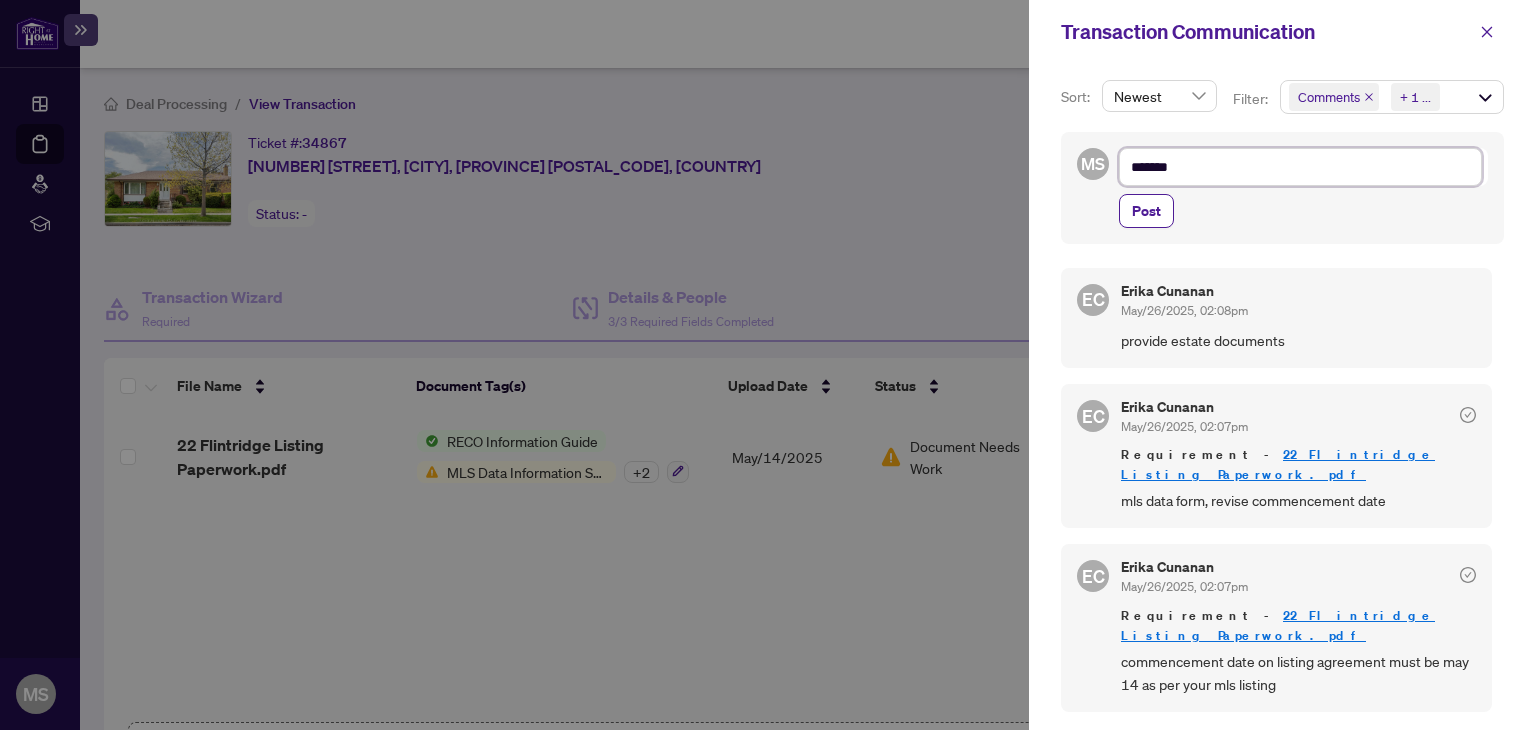 type on "********" 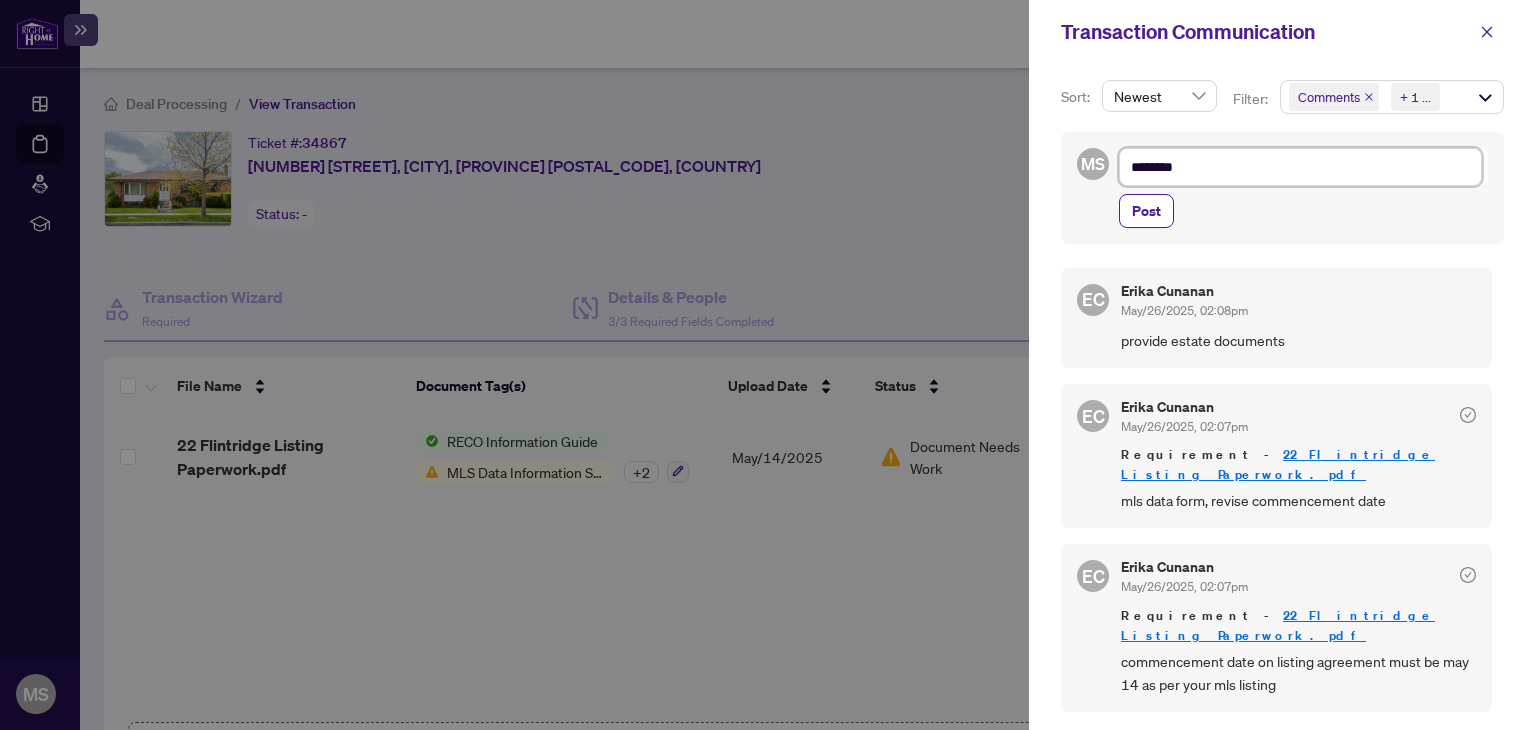 type on "*********" 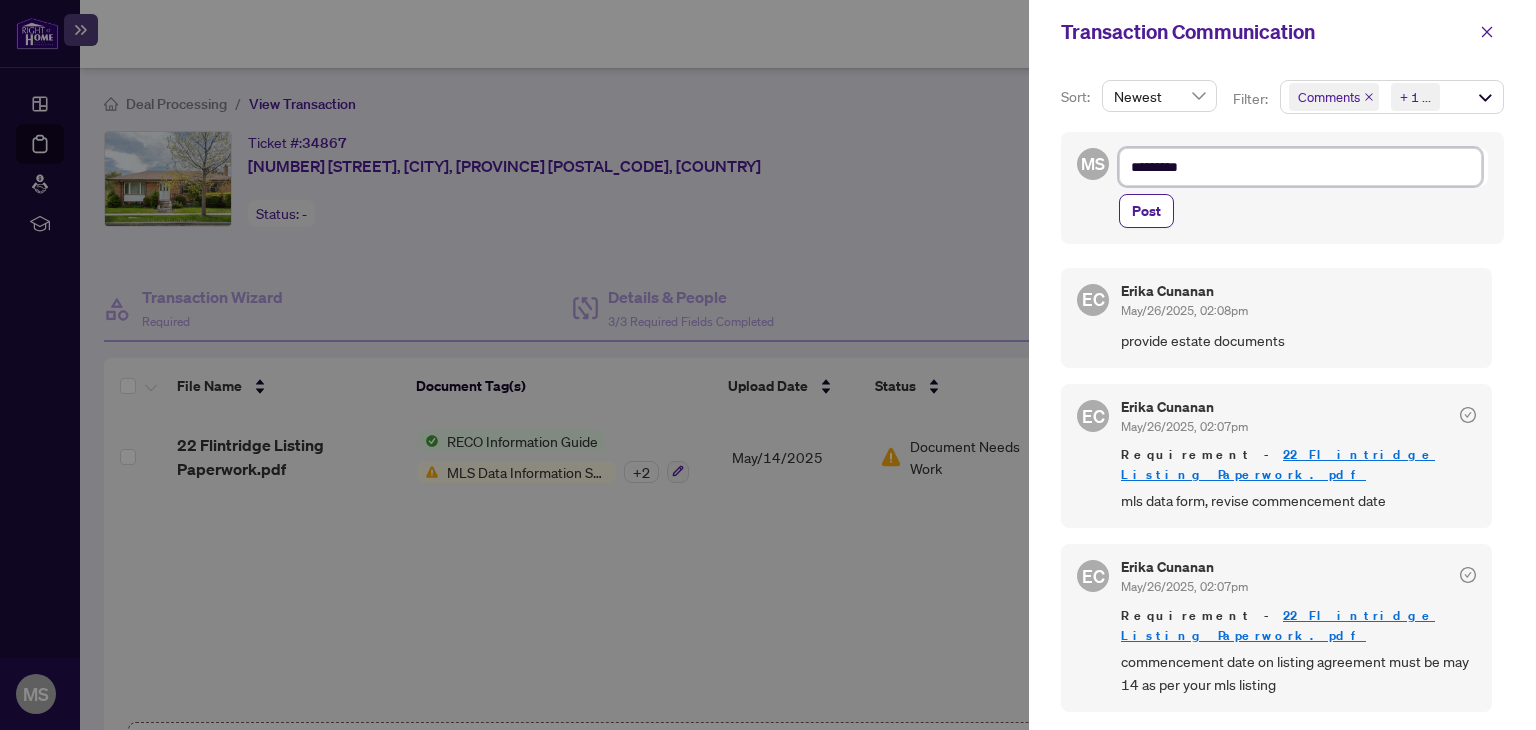type on "*********" 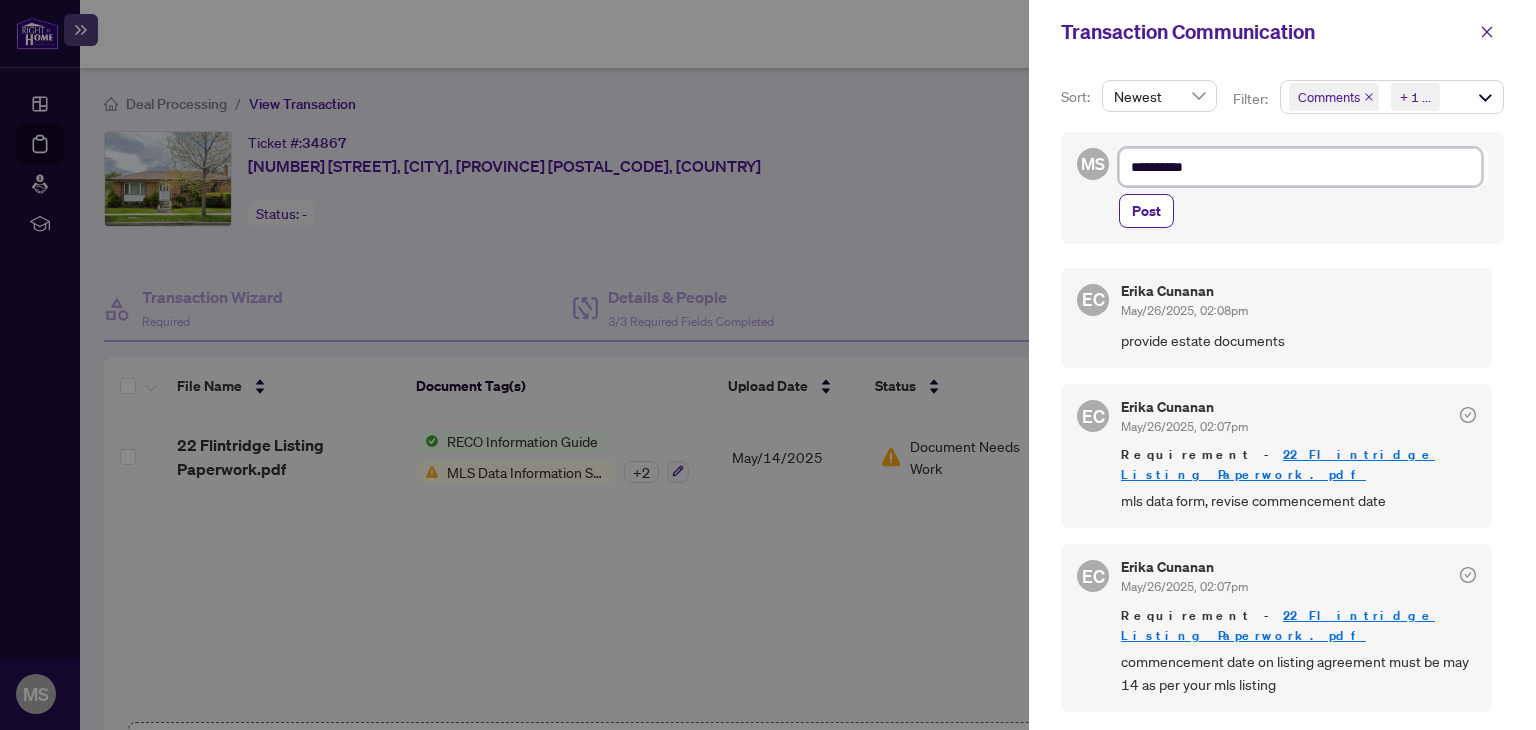 type on "**********" 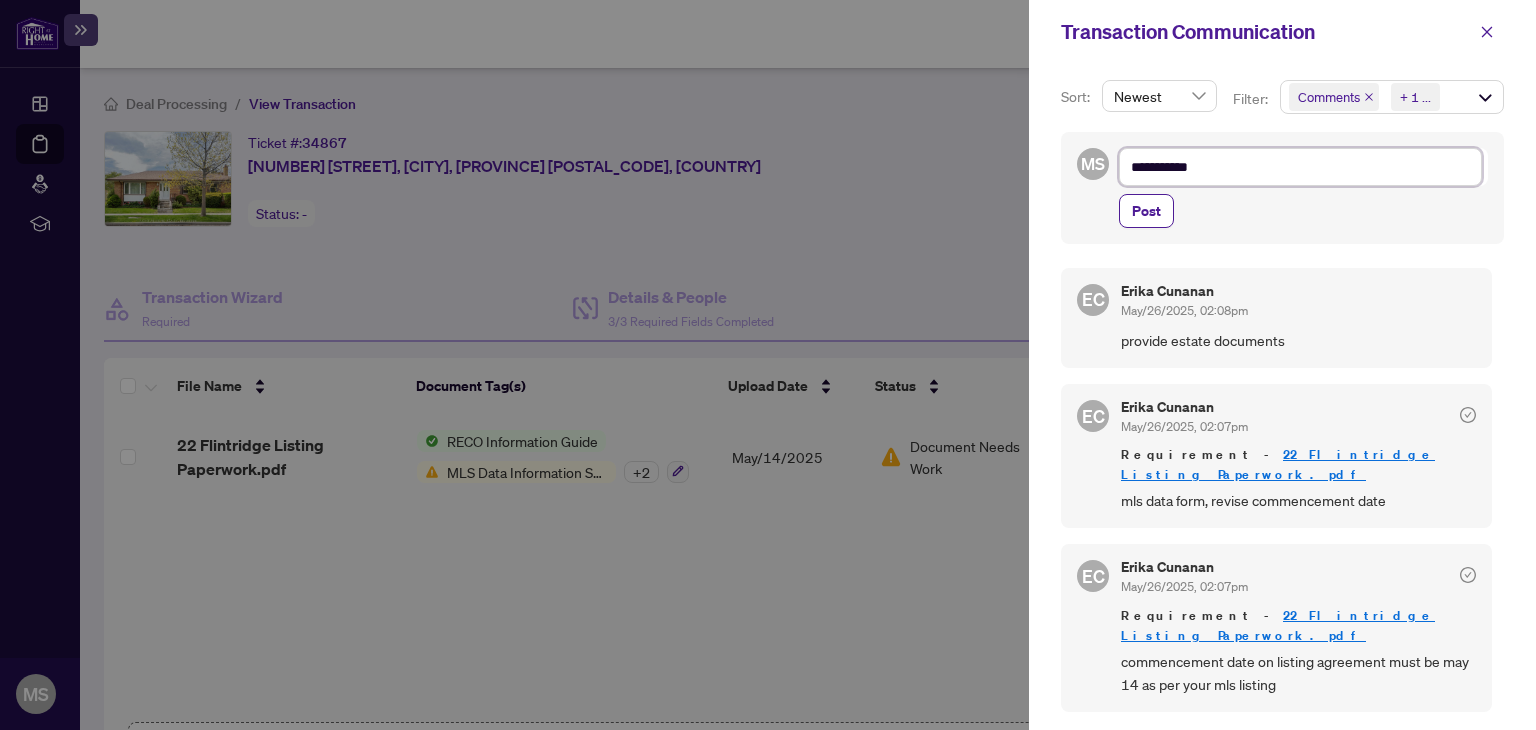type on "**********" 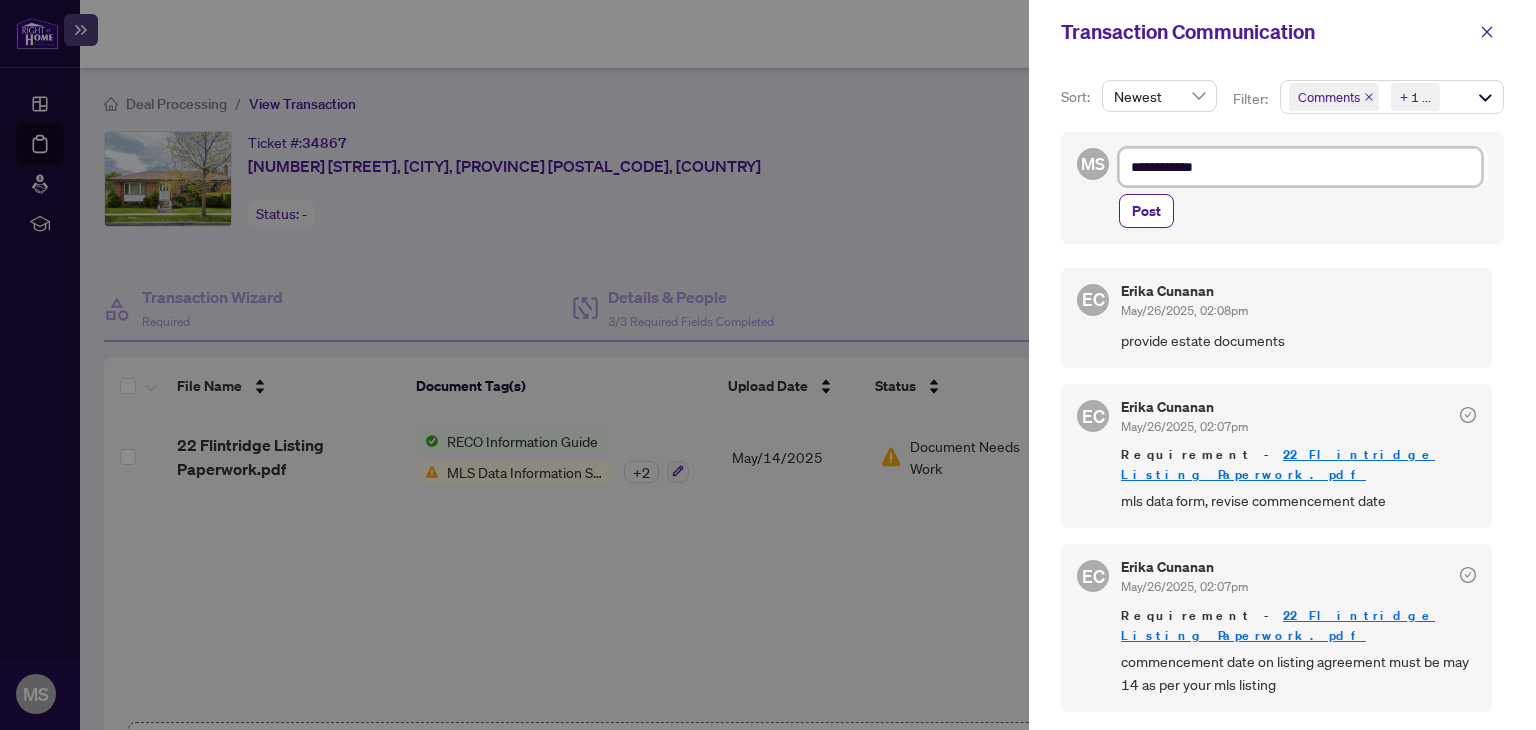 type on "**********" 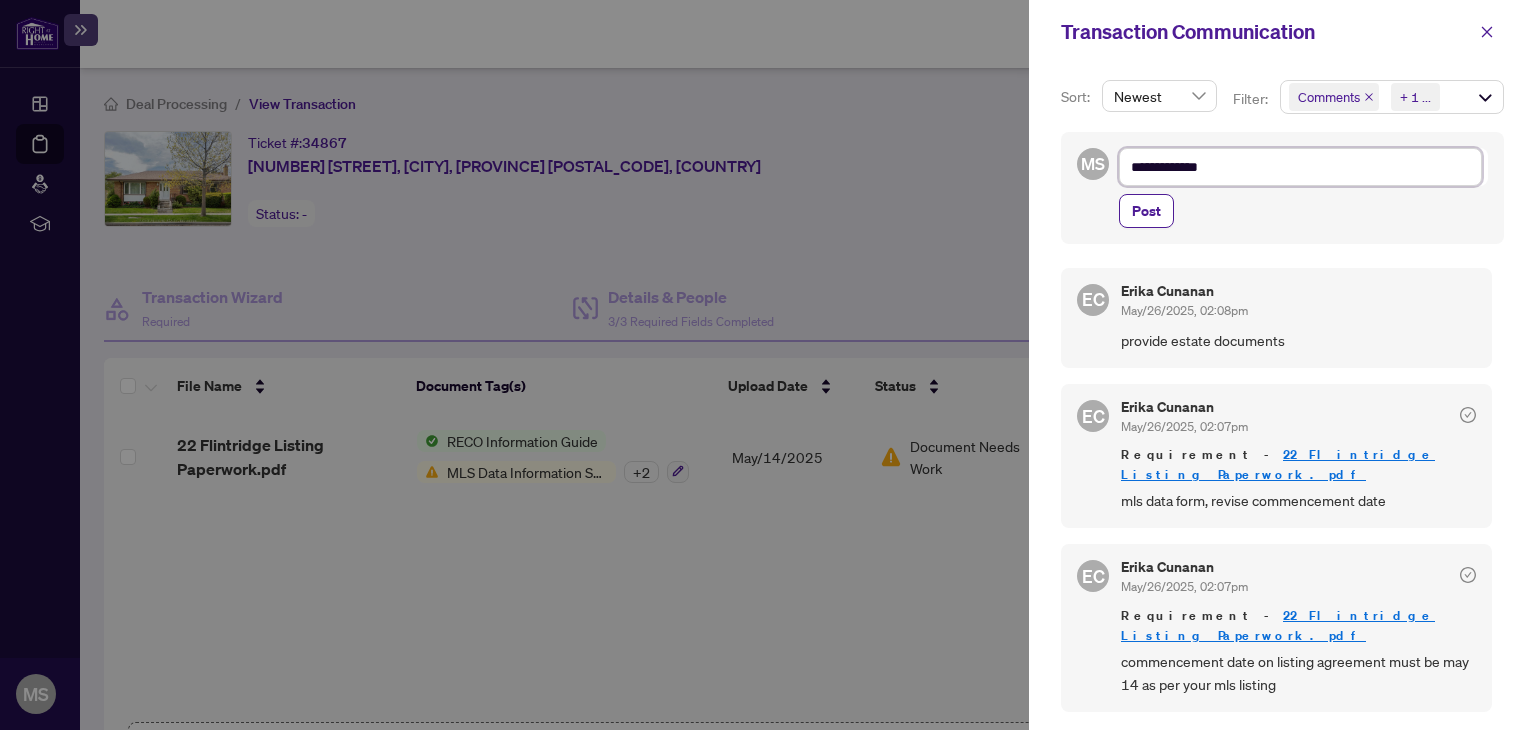 type on "**********" 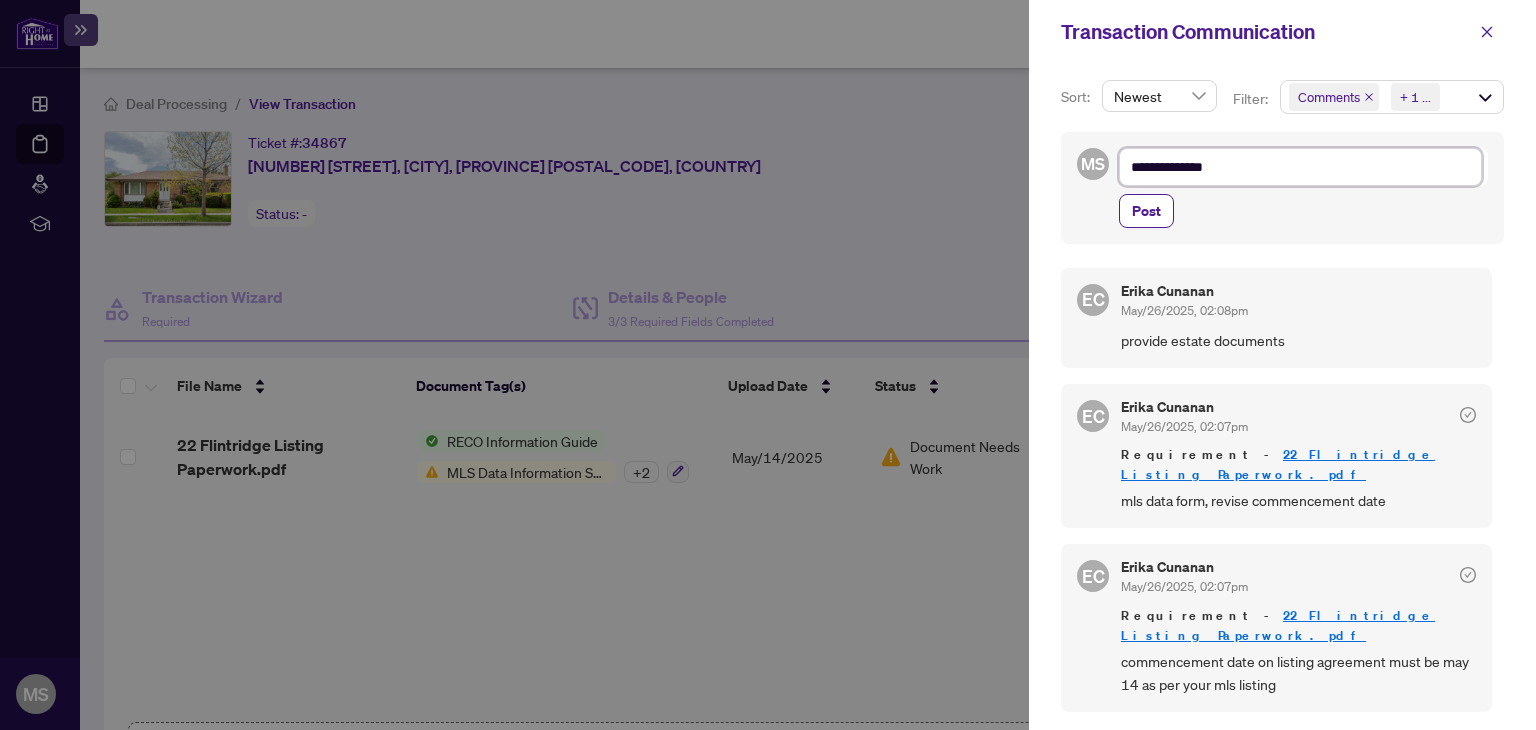 type on "**********" 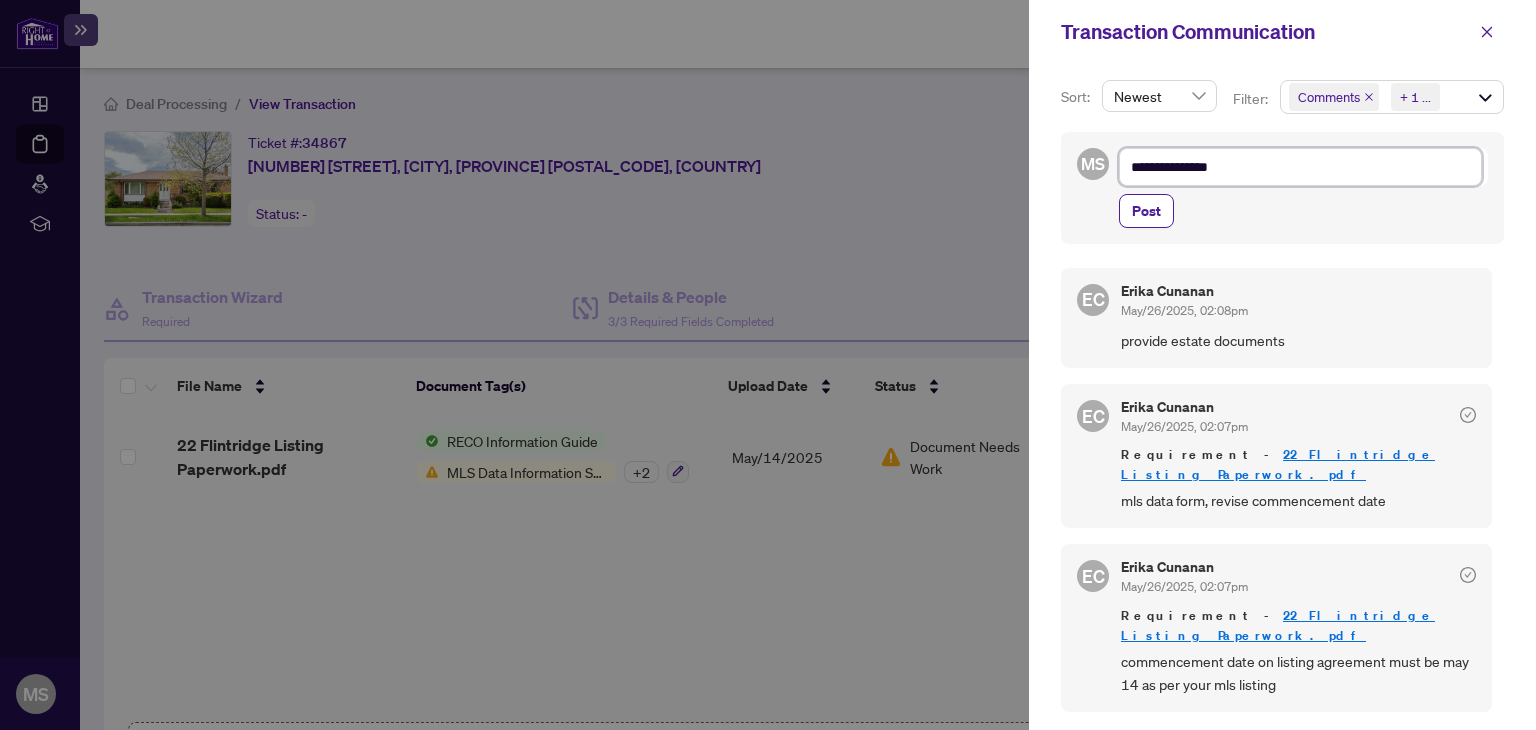 type on "**********" 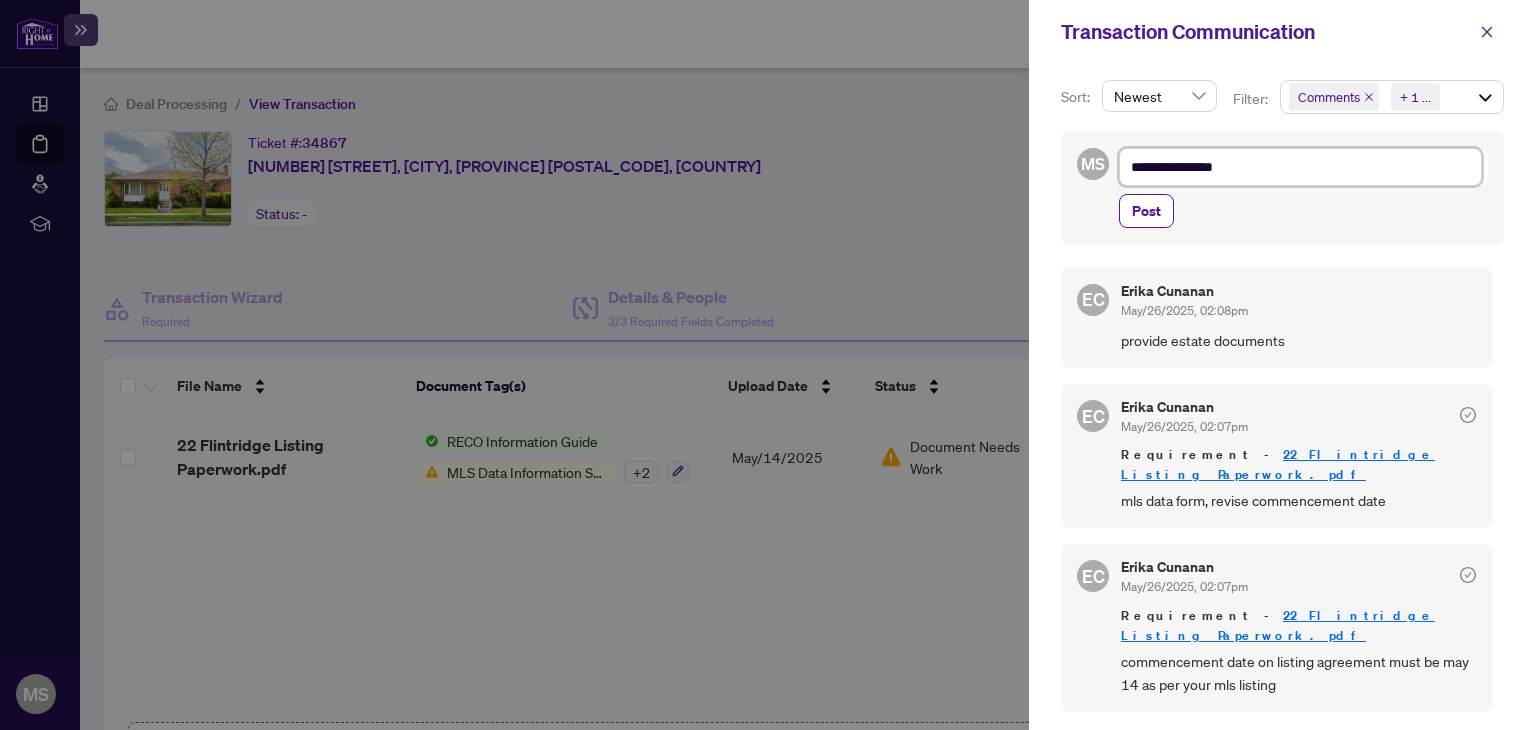 type on "**********" 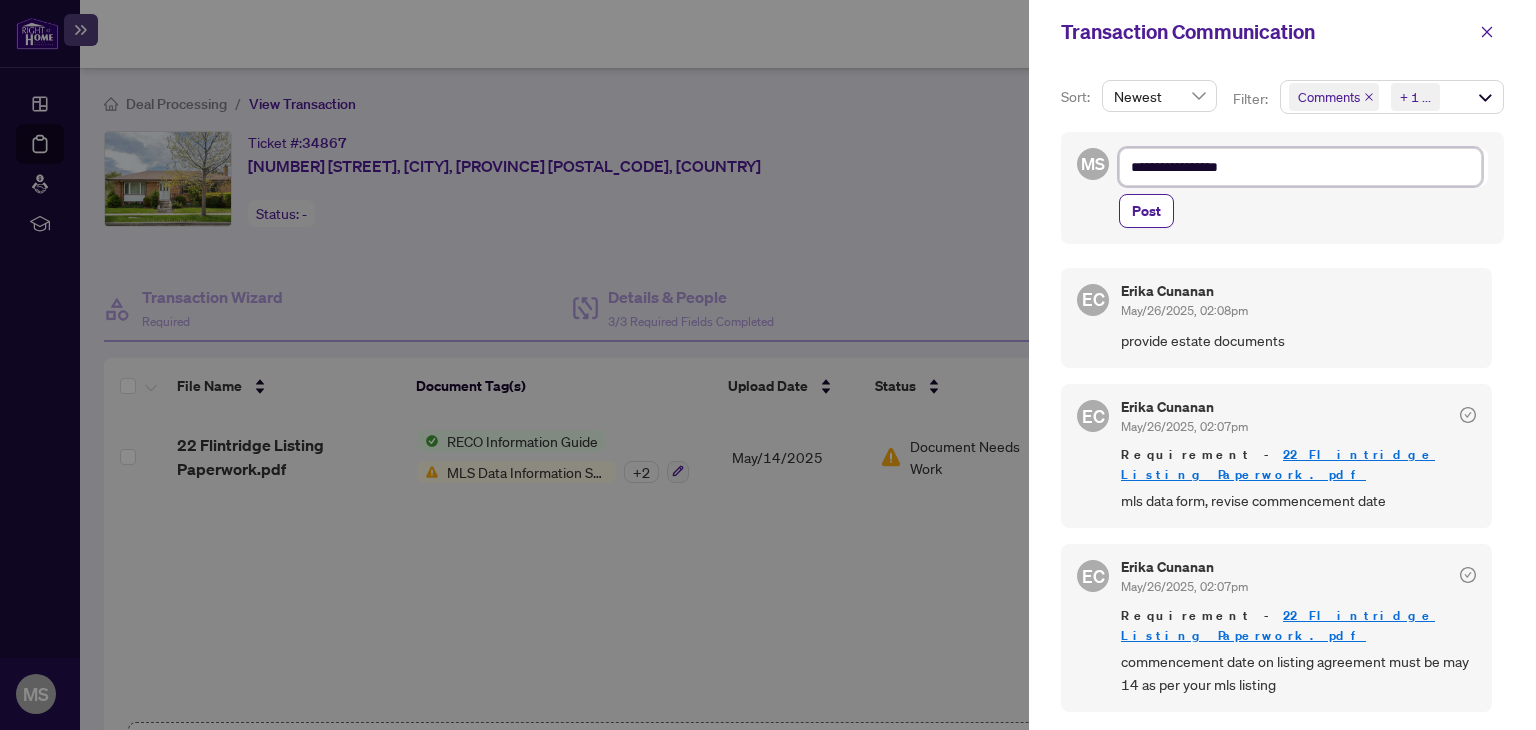 type on "**********" 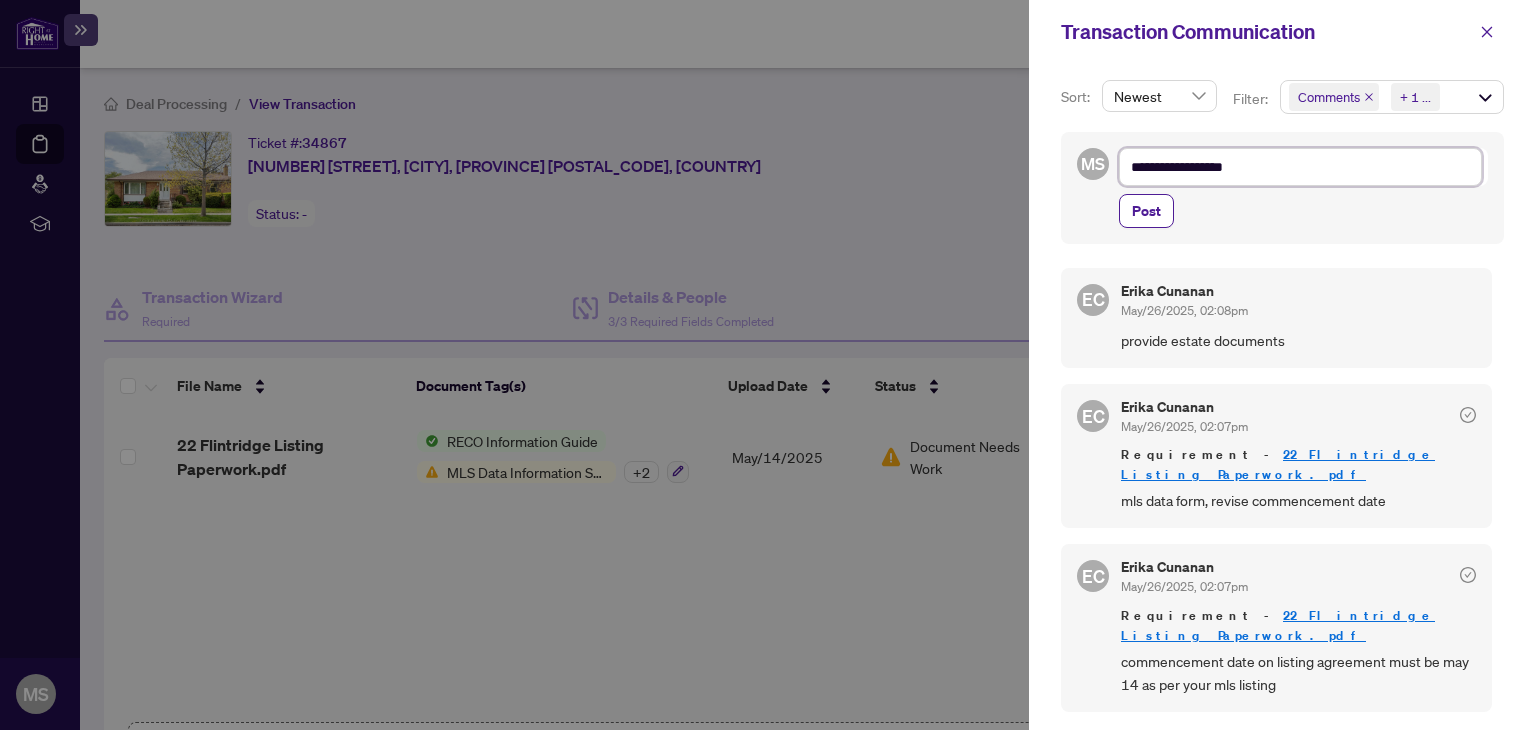 type on "**********" 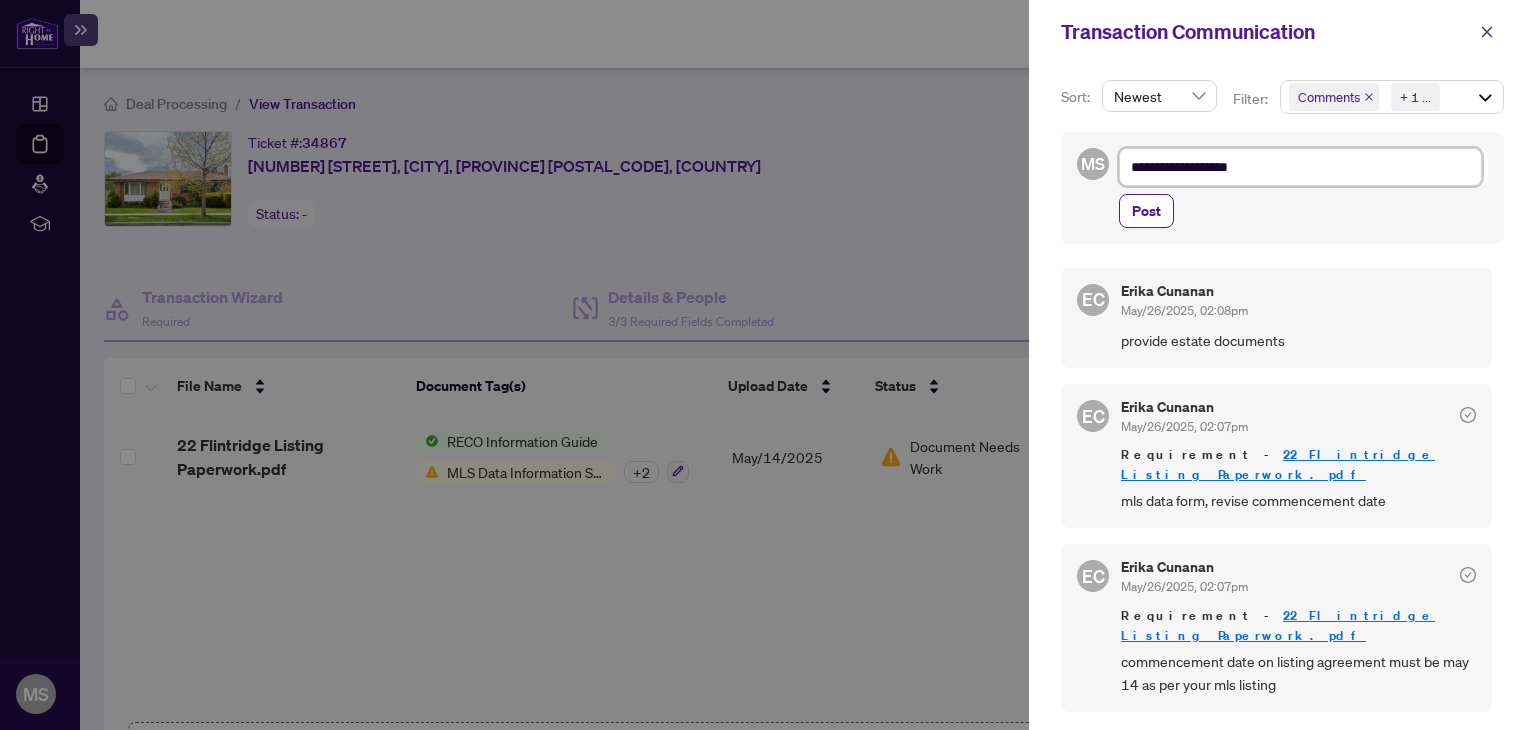 type on "**********" 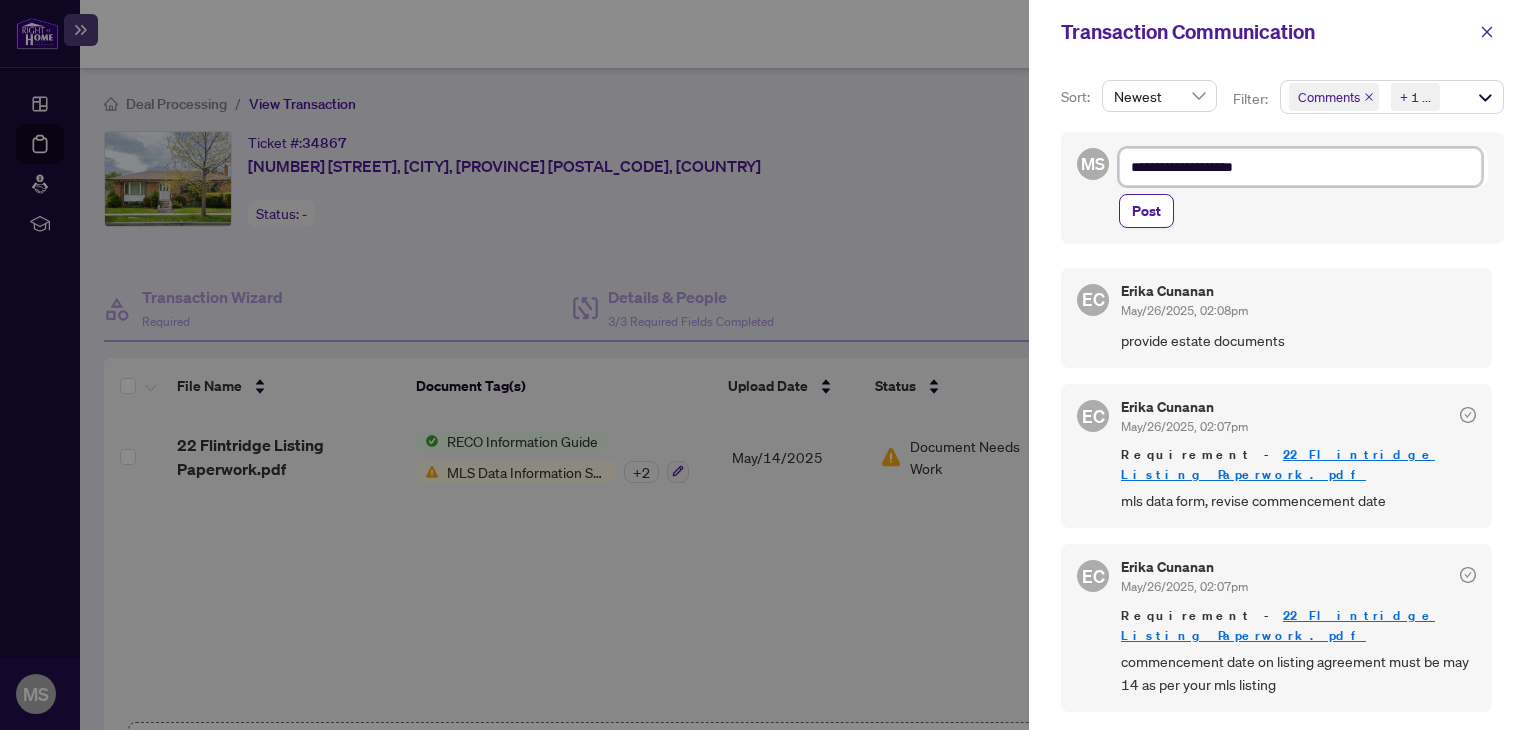 type on "**********" 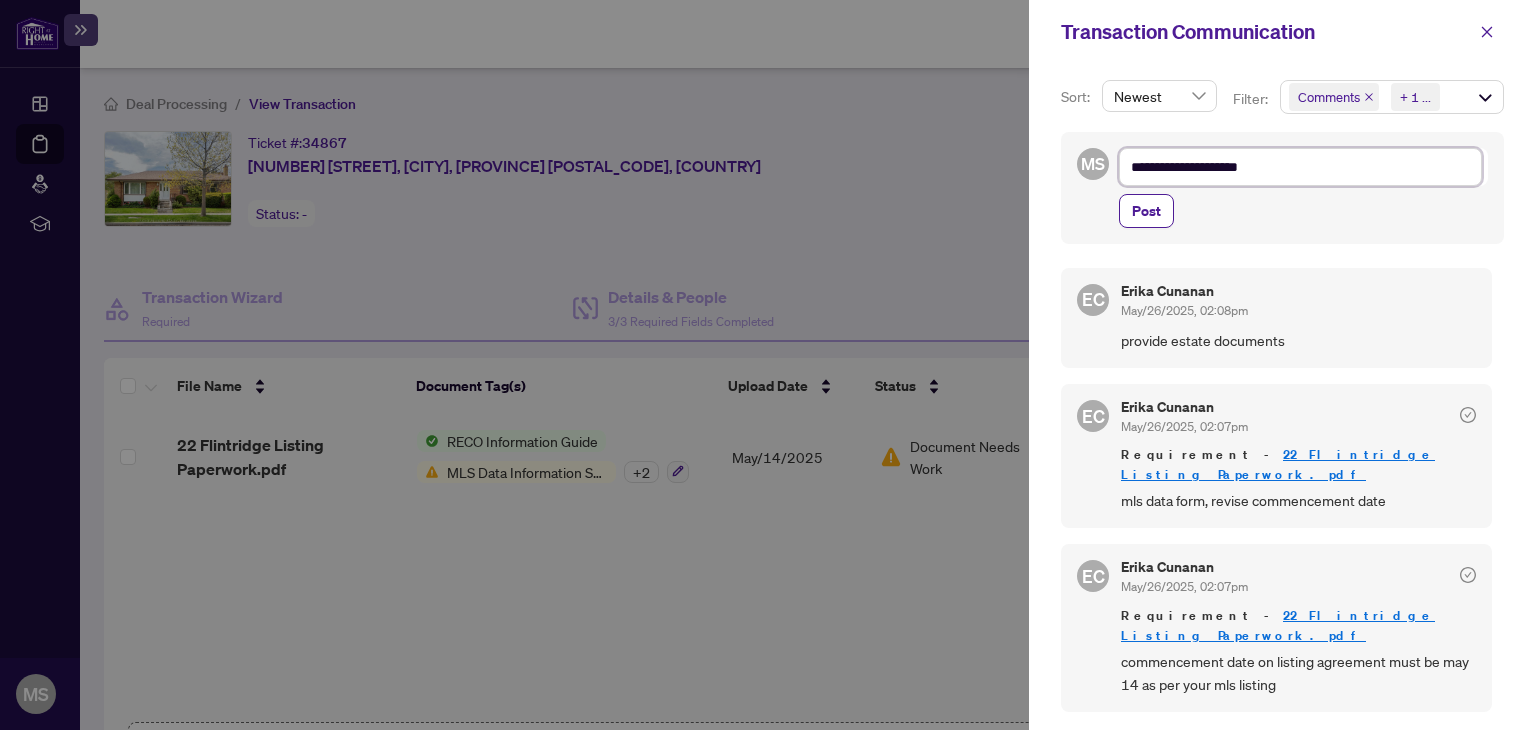 type on "**********" 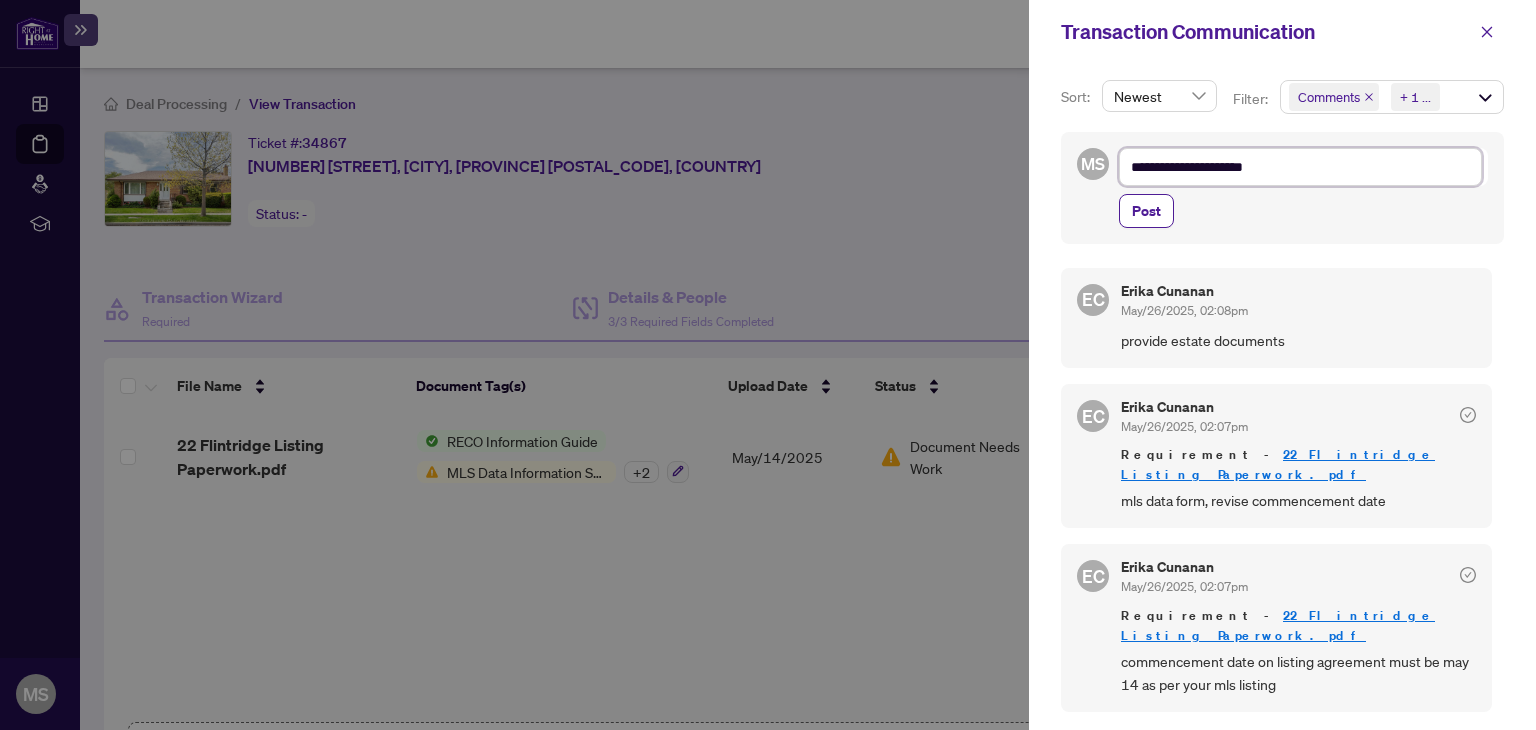 type on "**********" 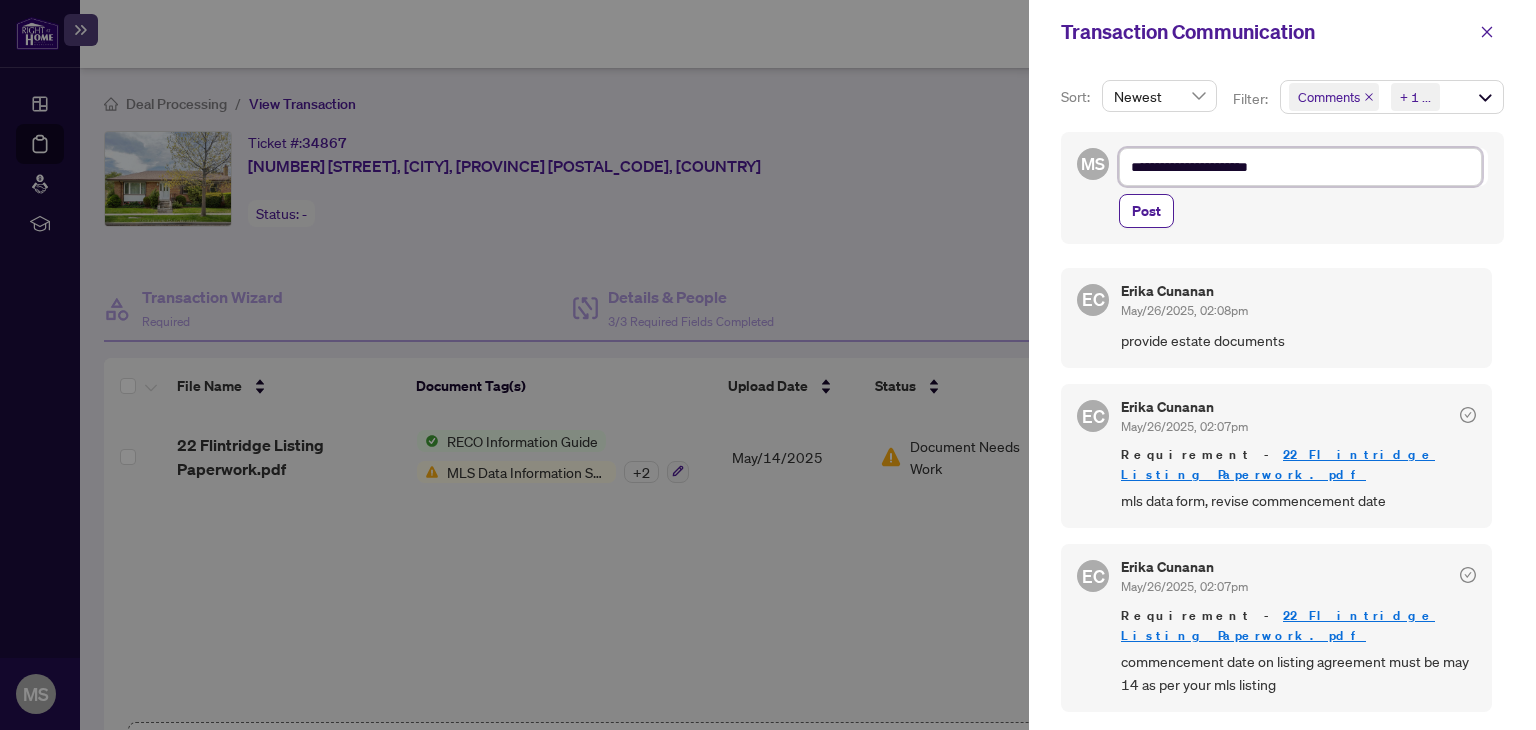 type on "**********" 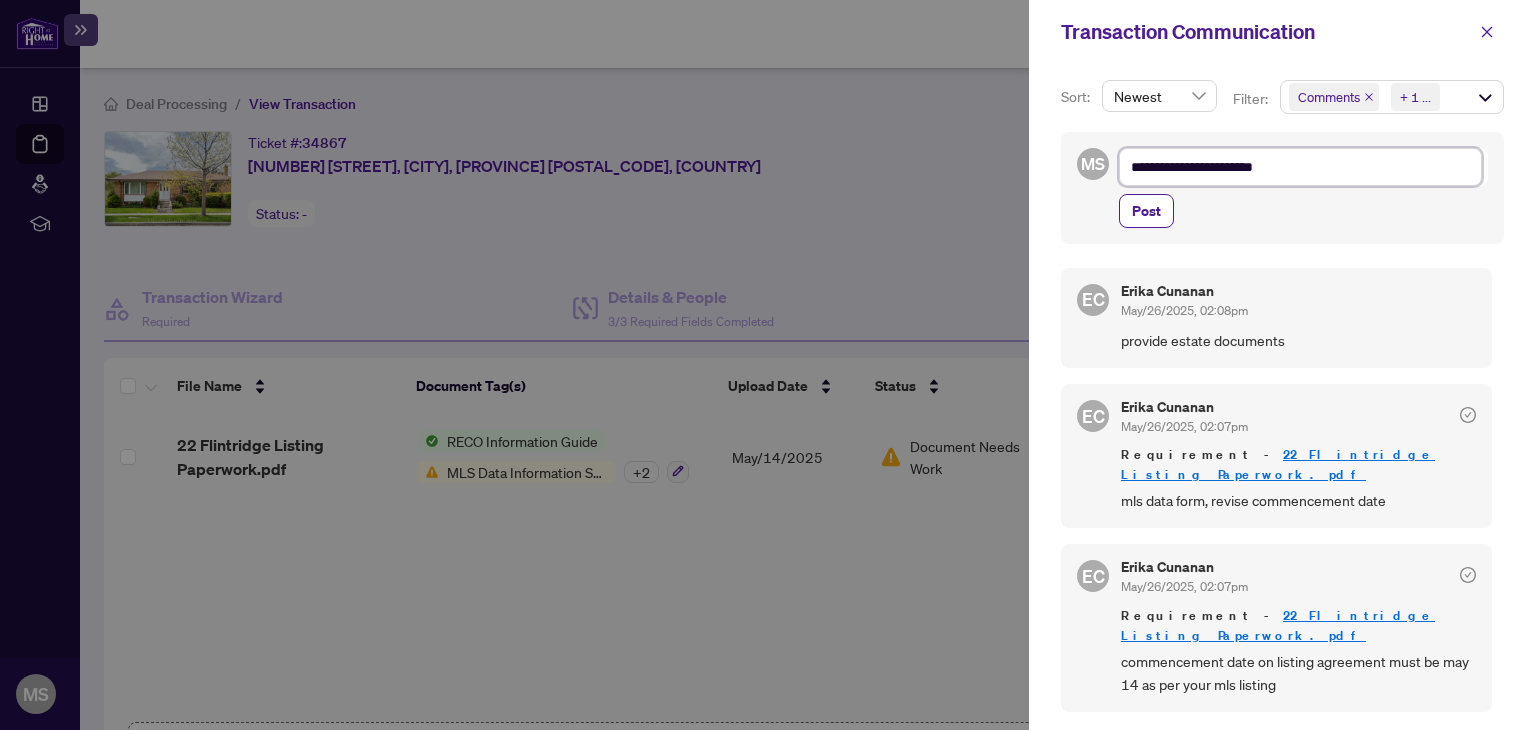 type on "**********" 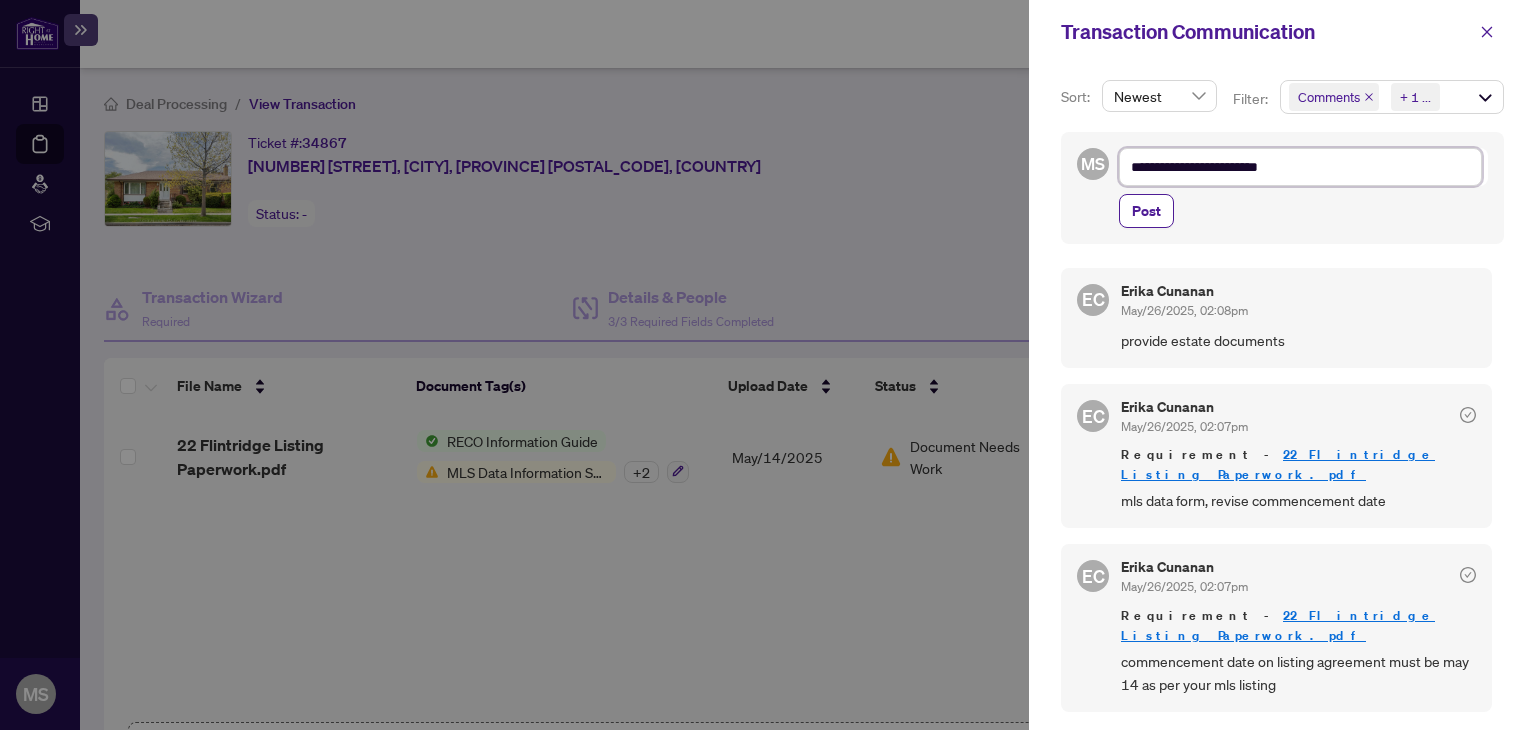 type on "**********" 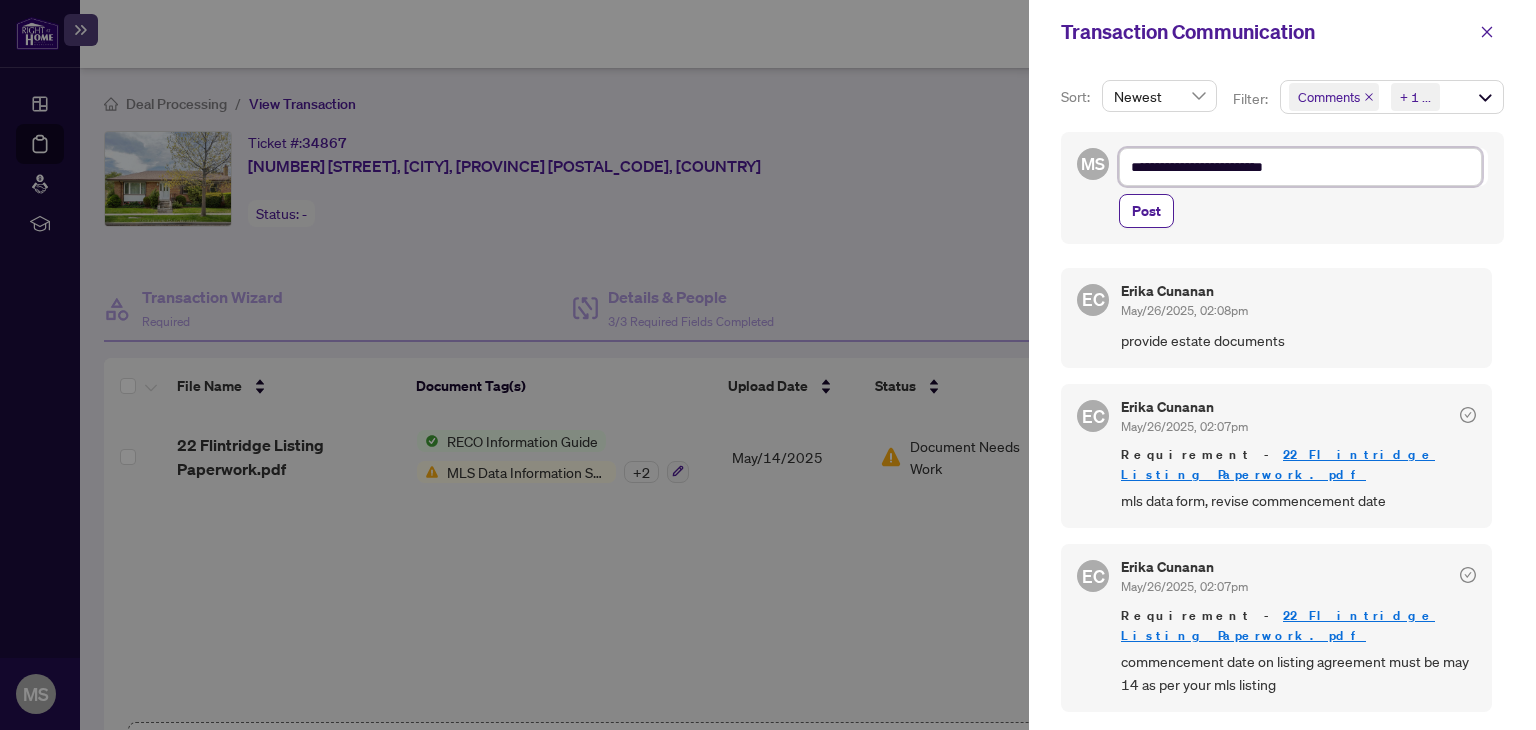 type on "**********" 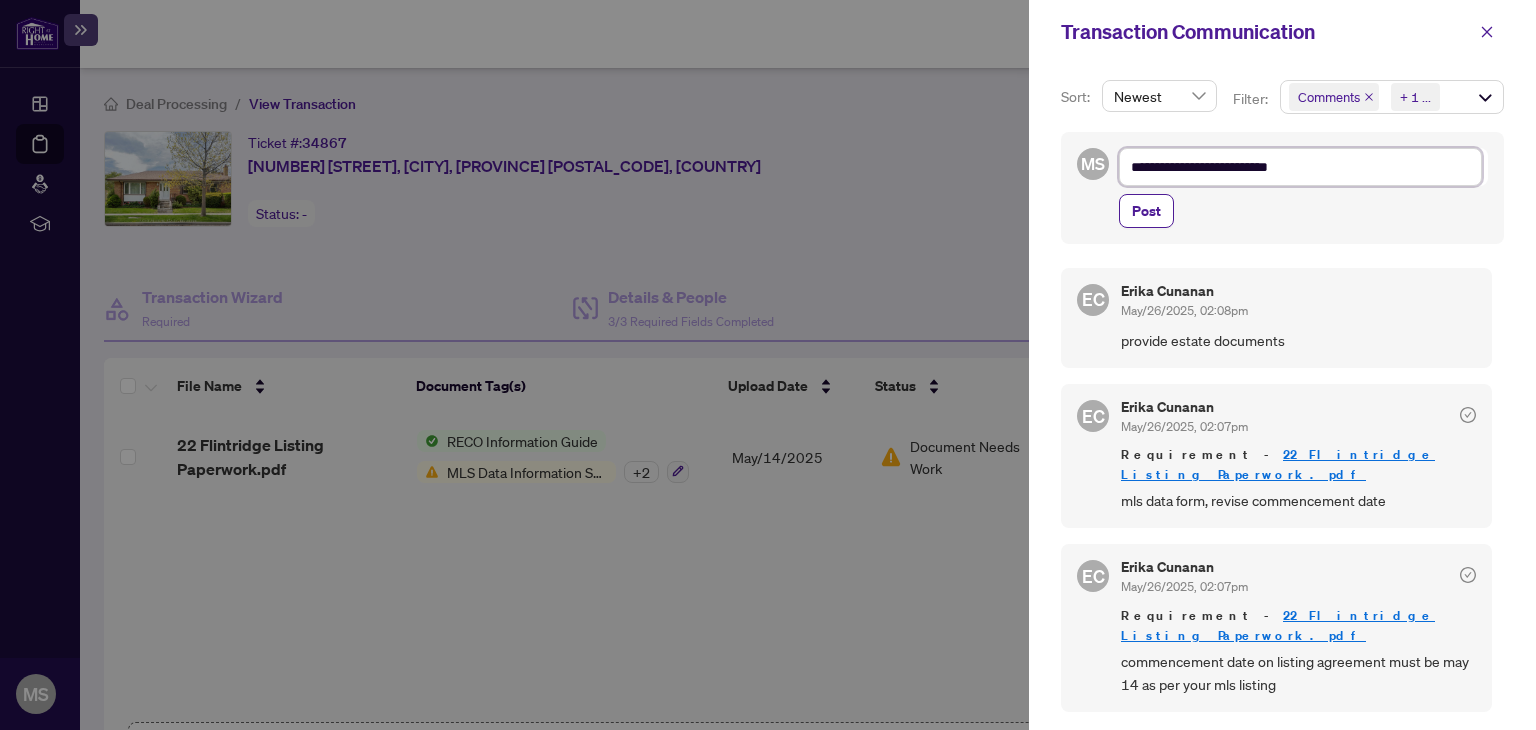 type on "**********" 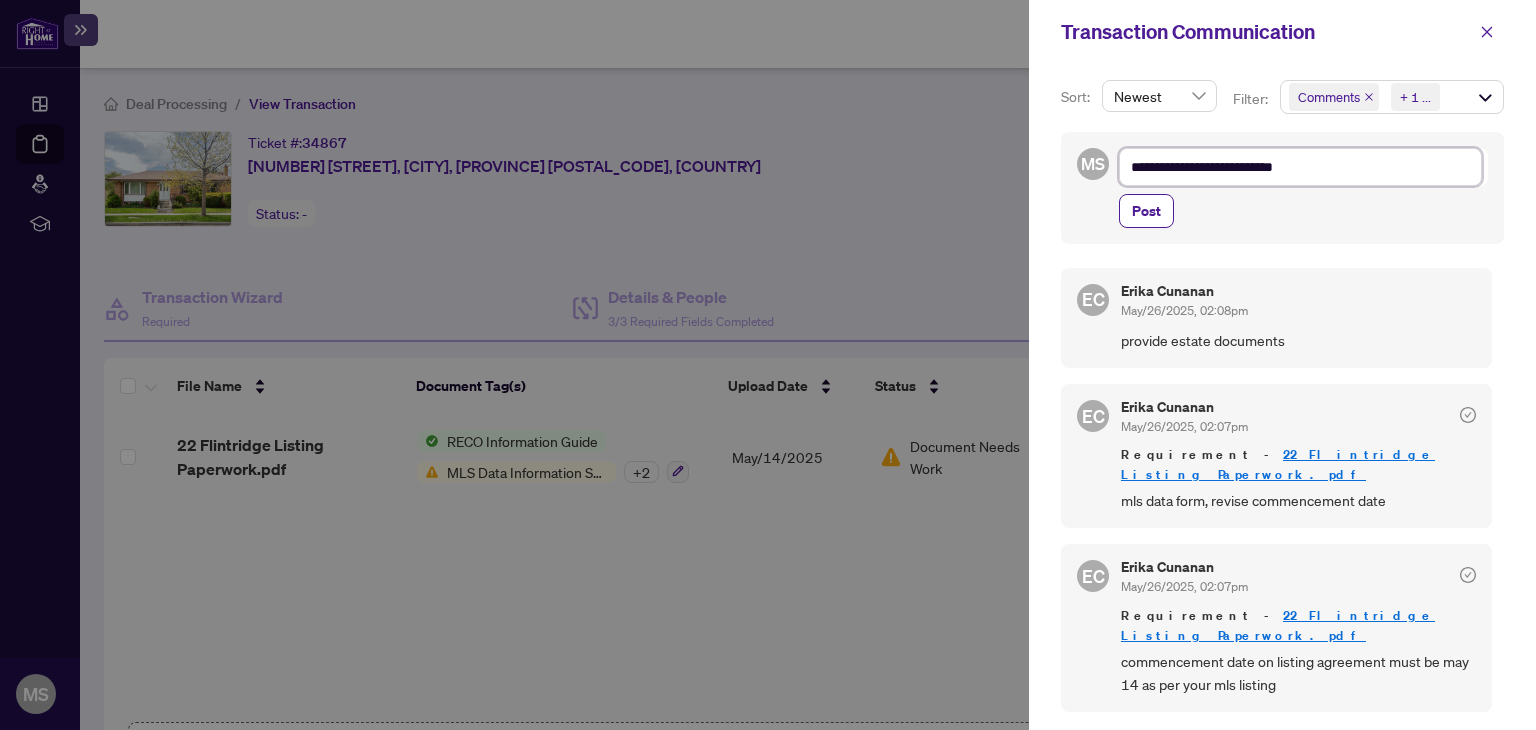 type on "**********" 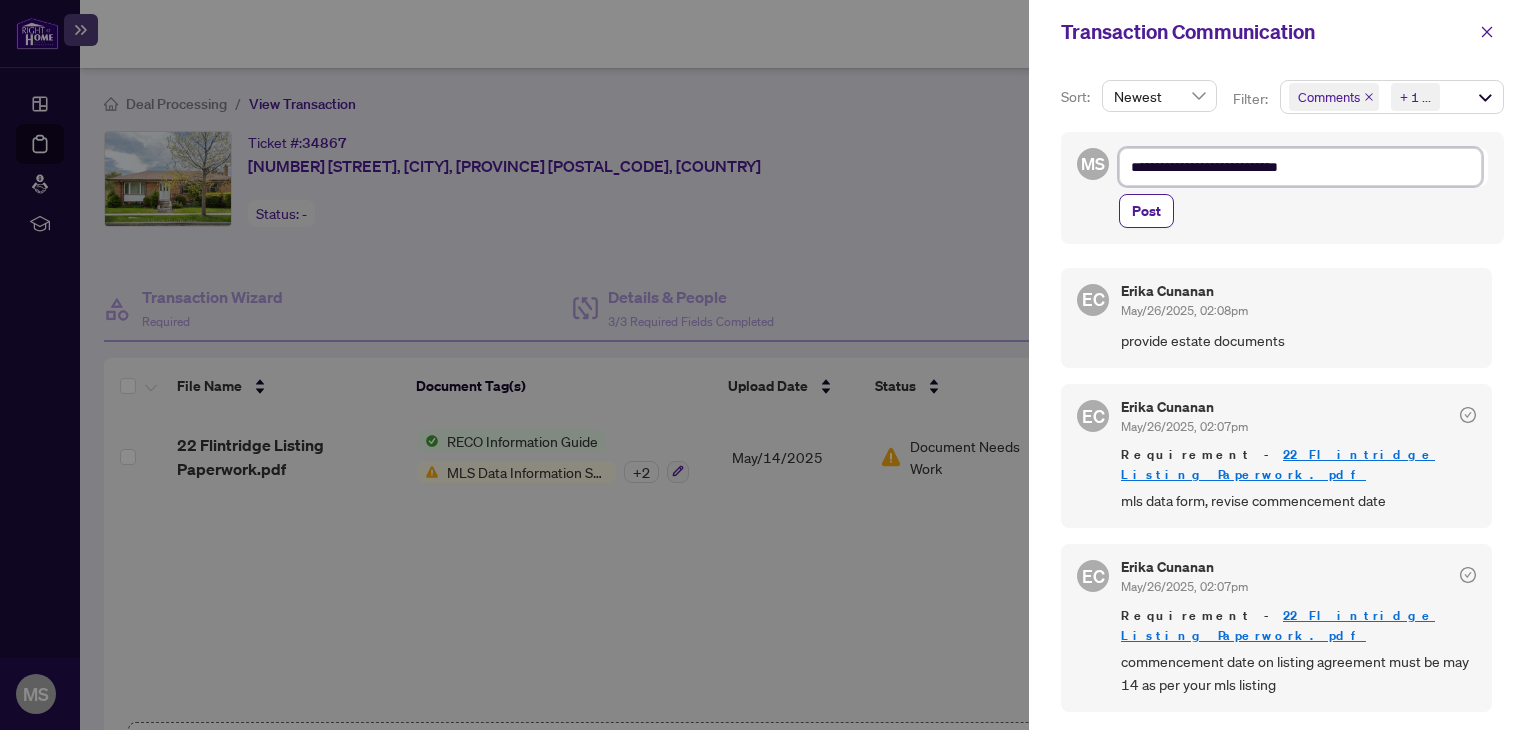 type on "**********" 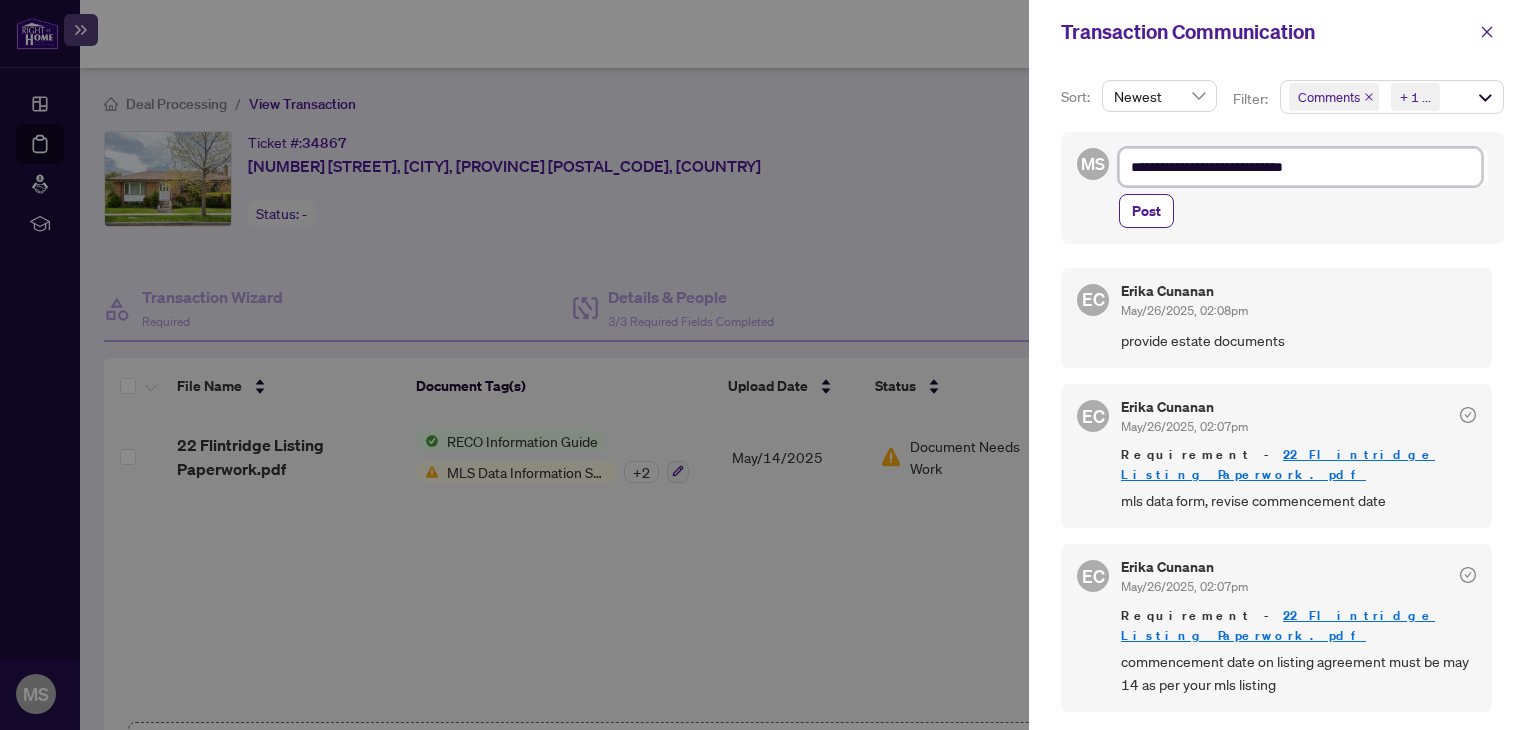 type on "**********" 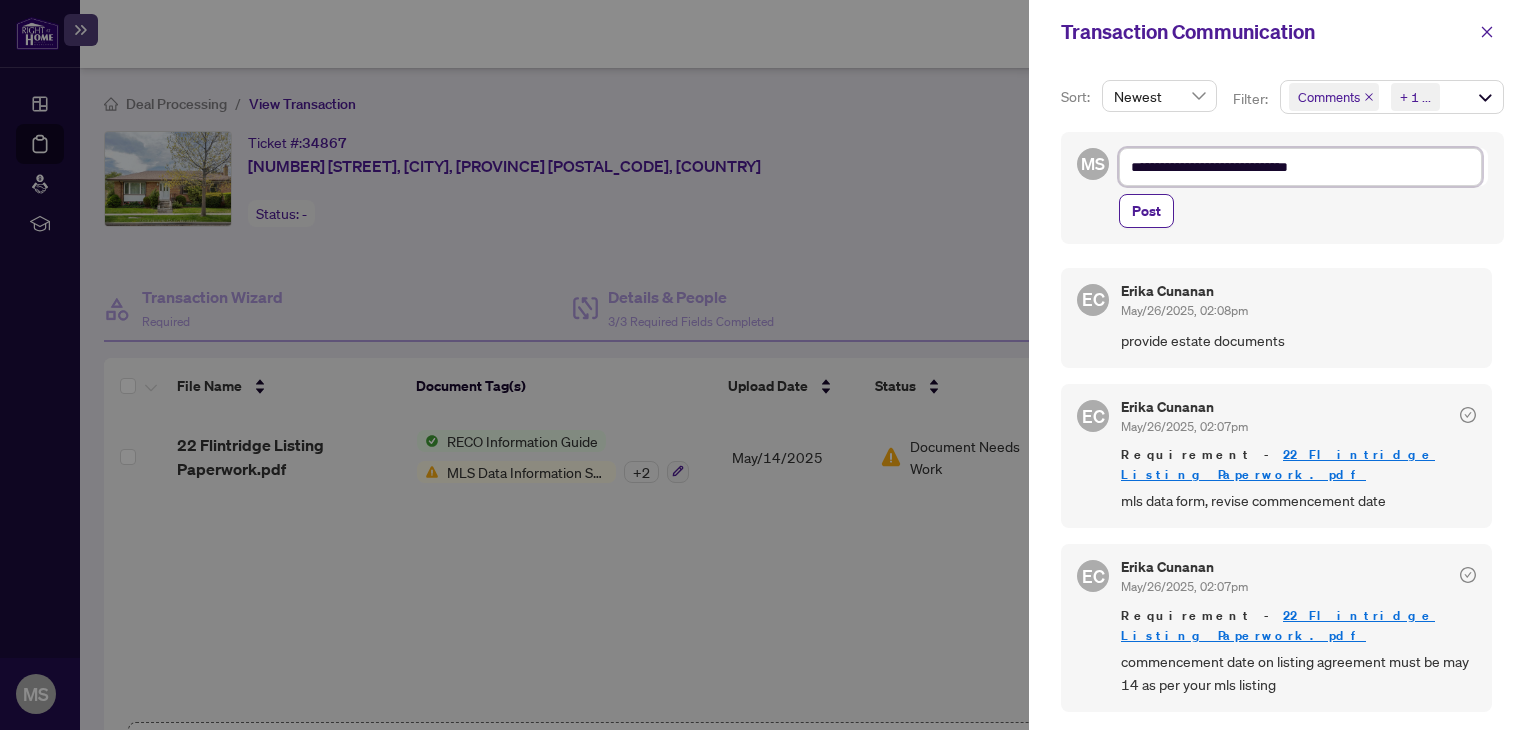 type on "**********" 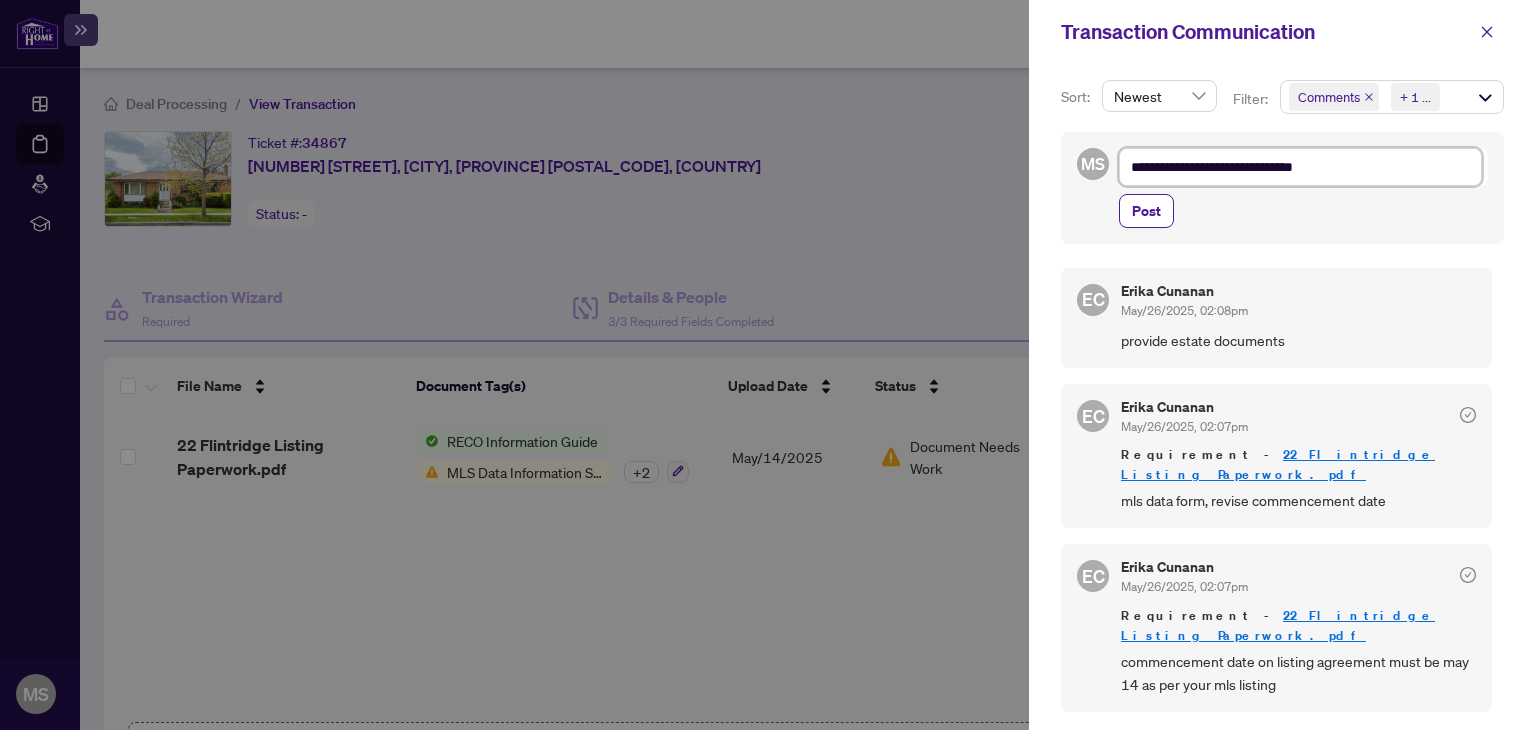 type on "**********" 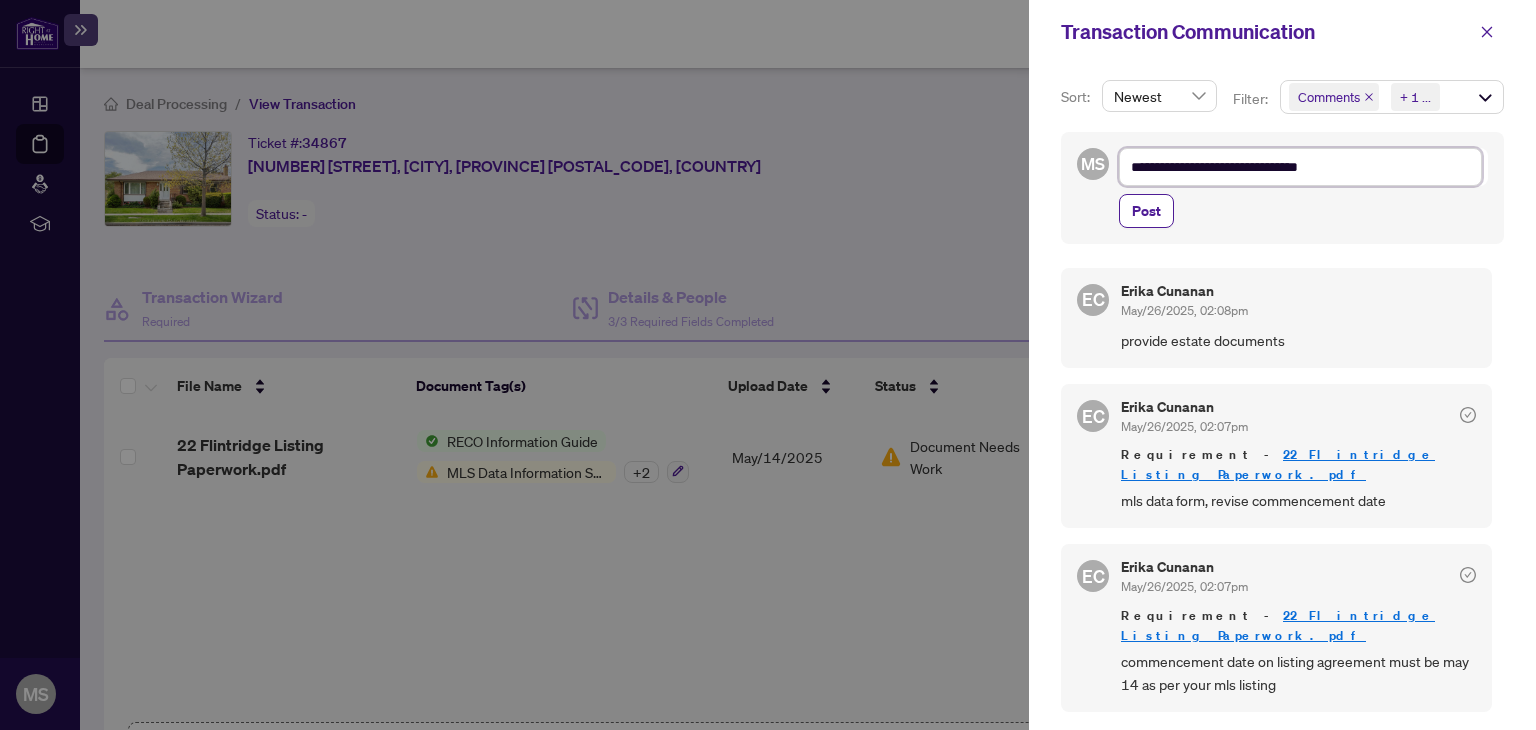 type on "**********" 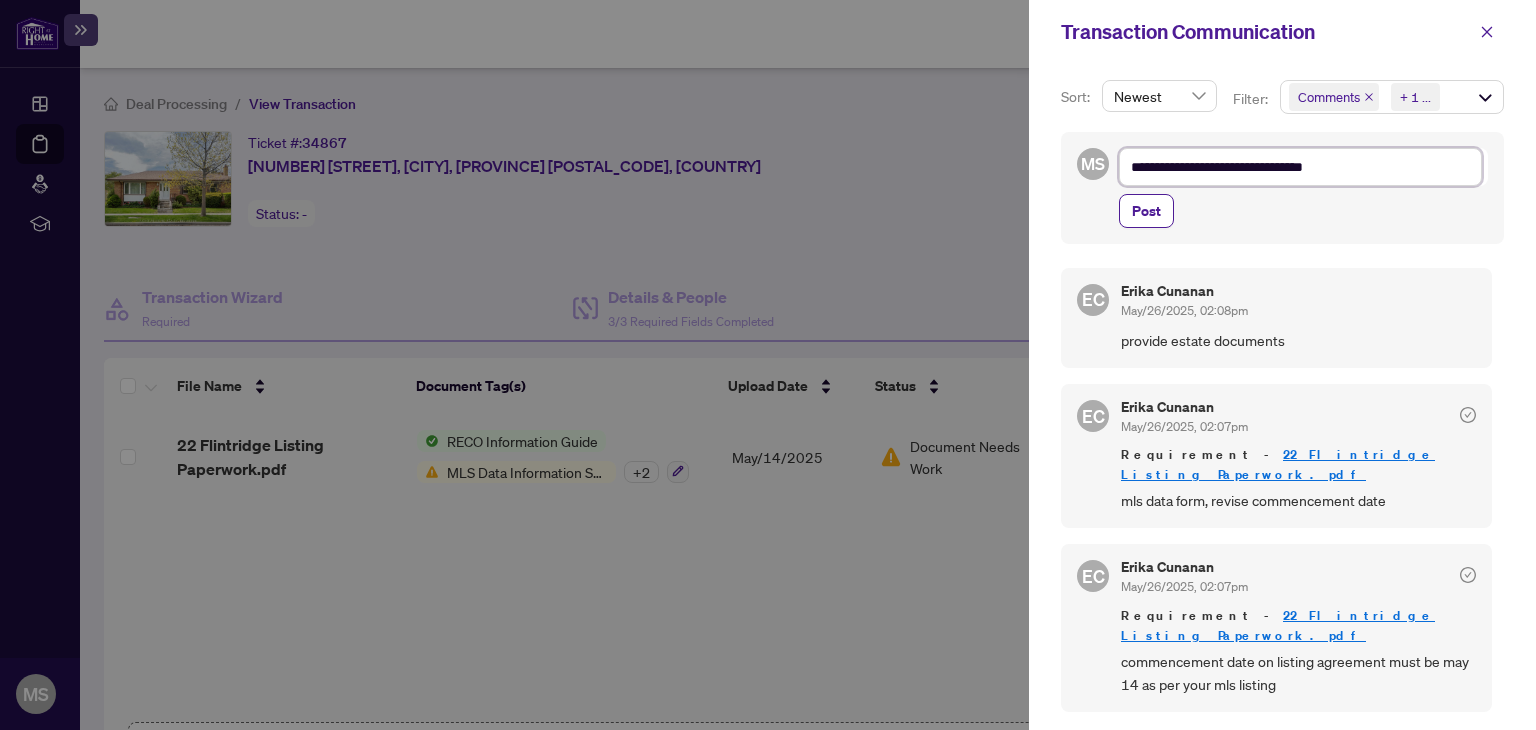 type on "**********" 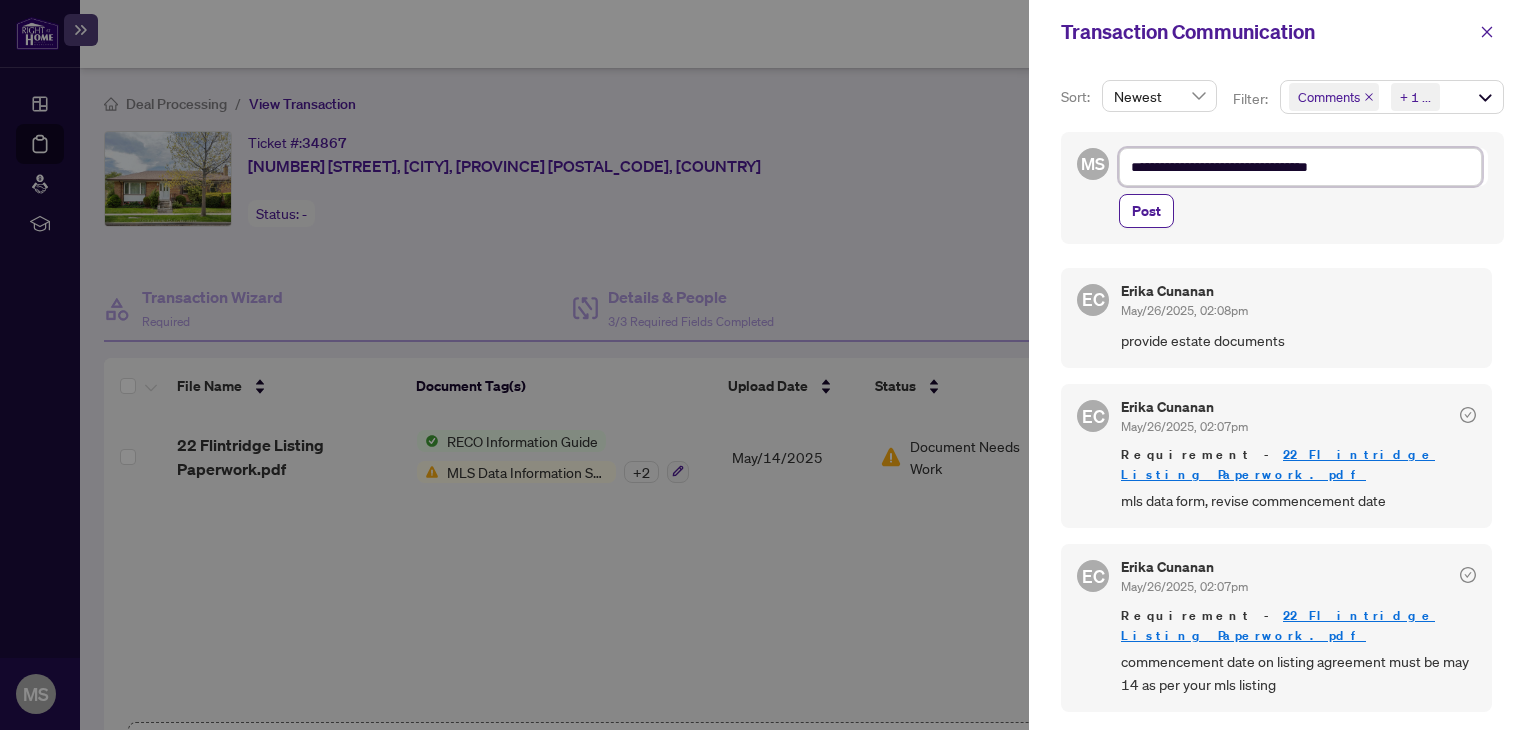 type on "**********" 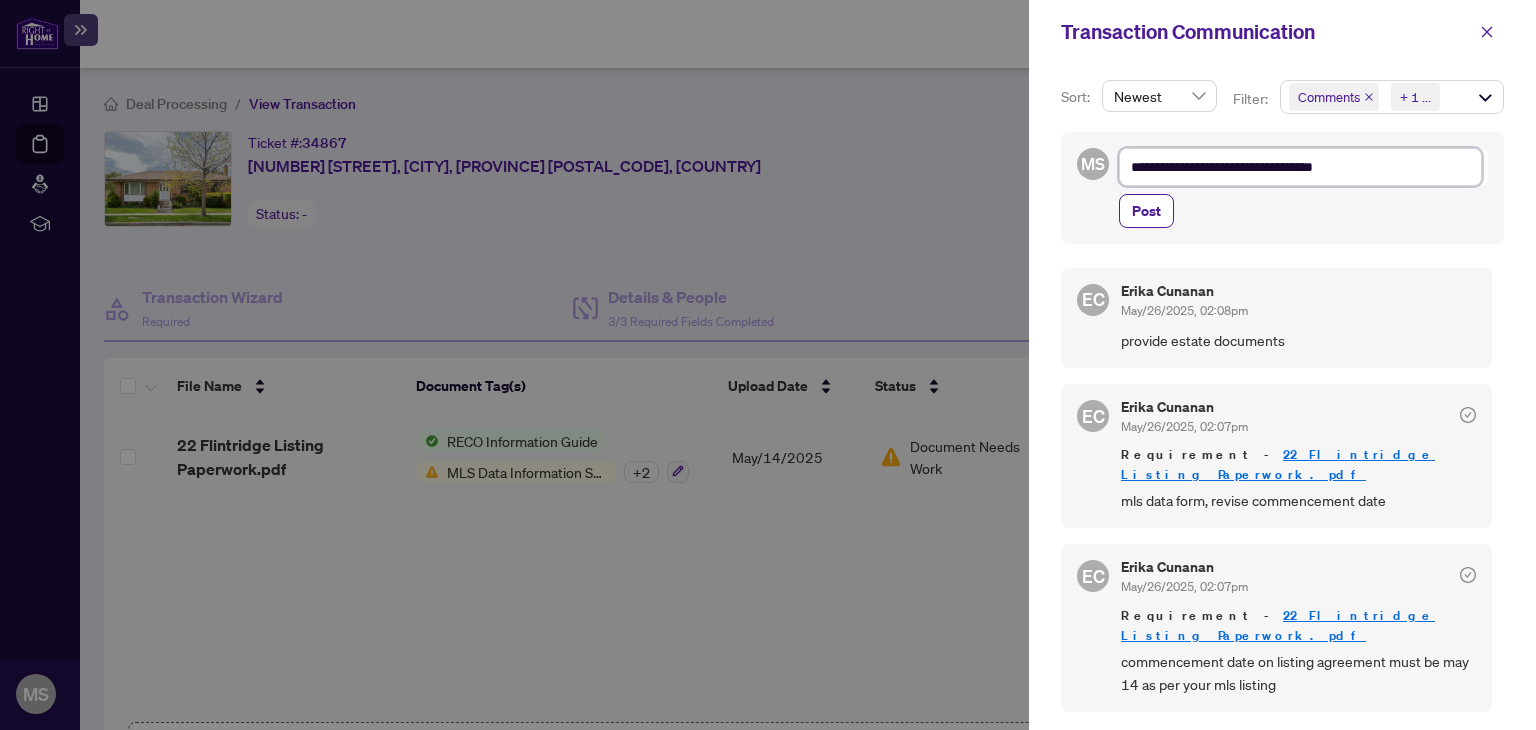 type on "**********" 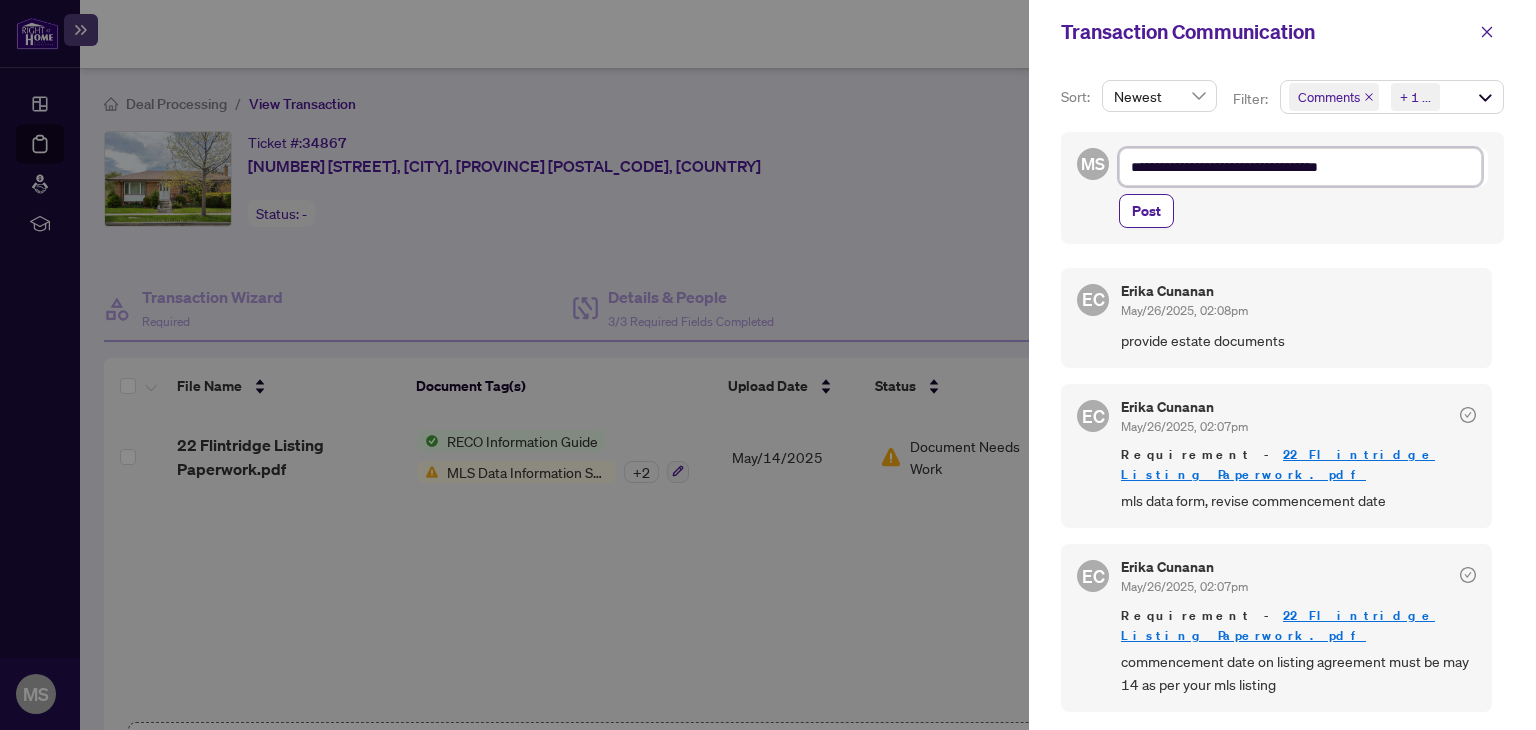 type on "**********" 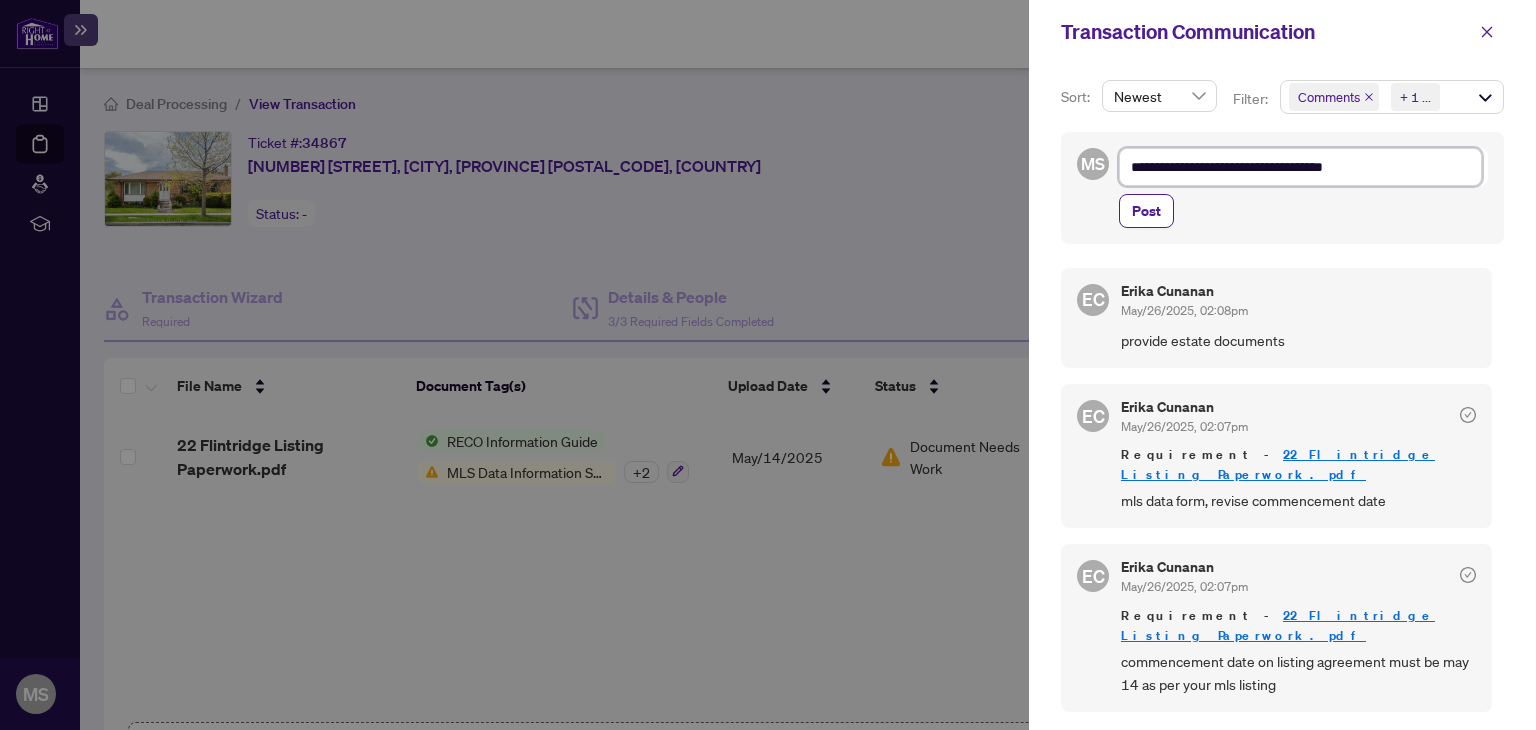 type on "**********" 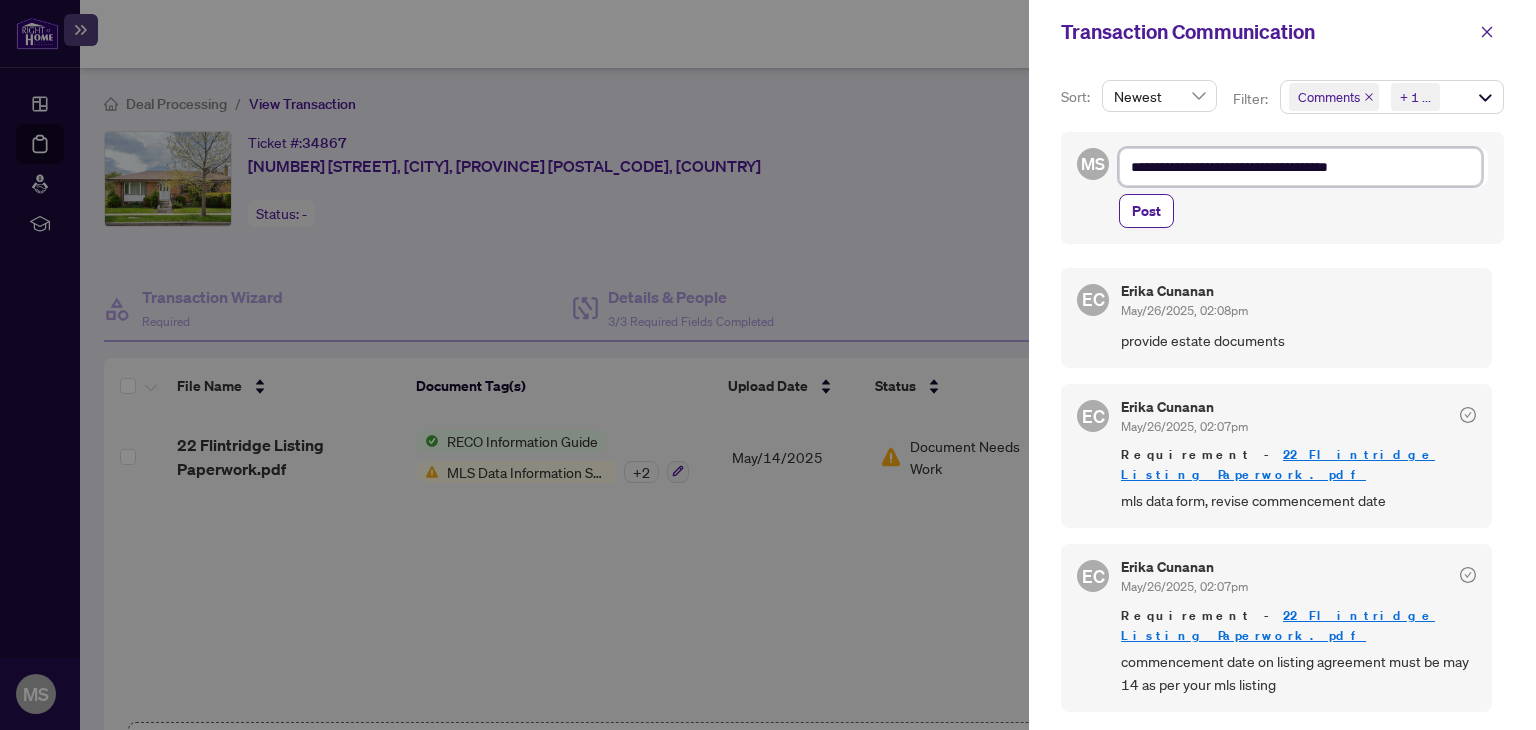 type on "**********" 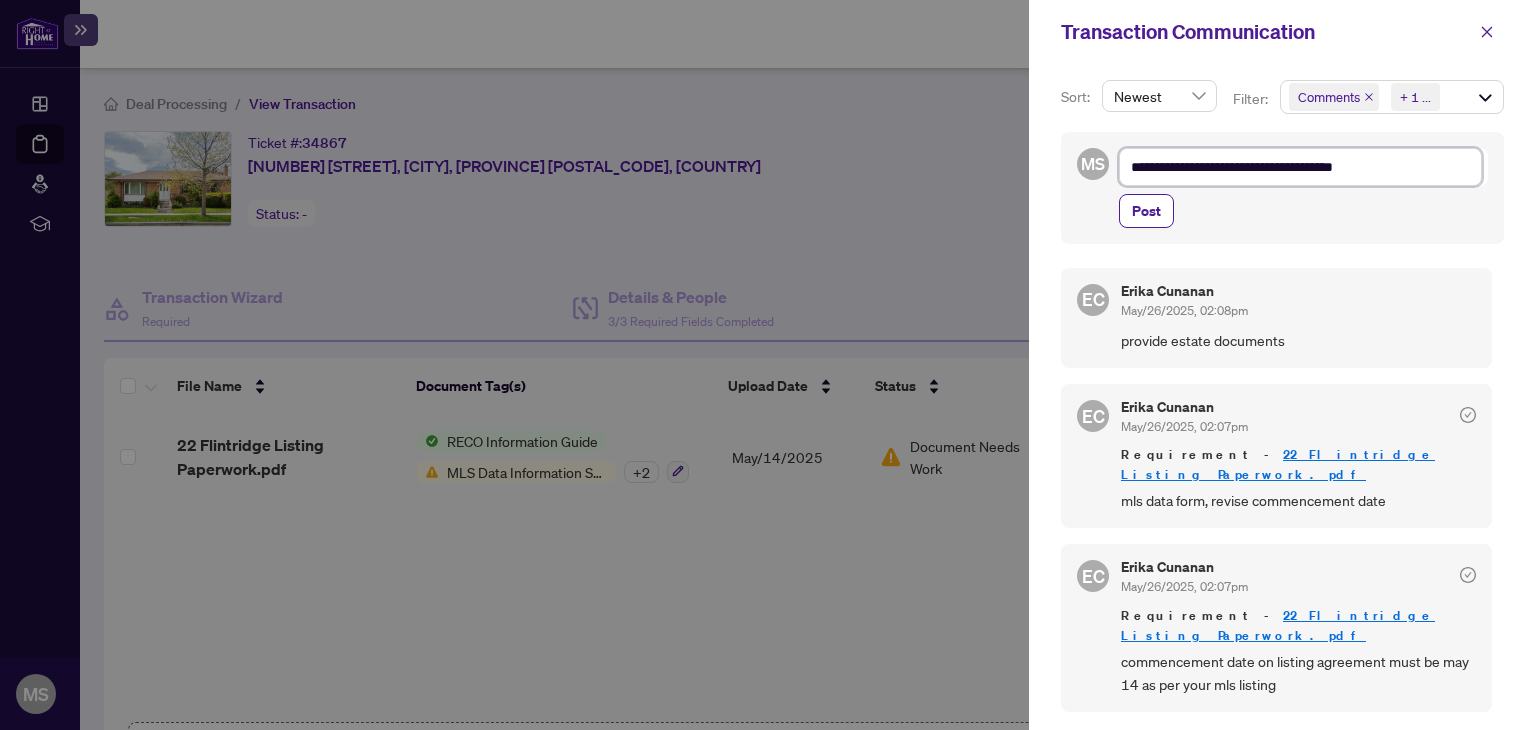 type on "**********" 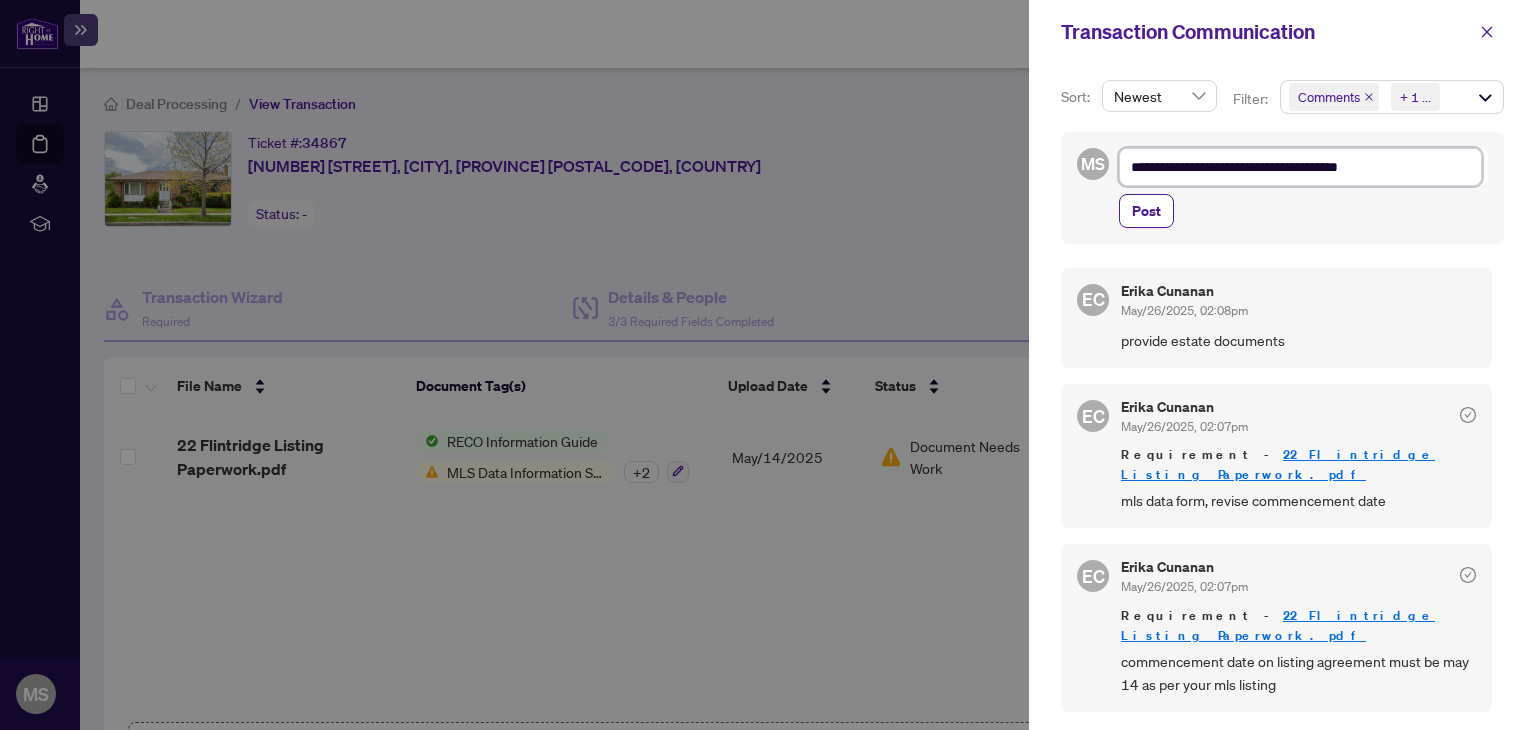 type on "**********" 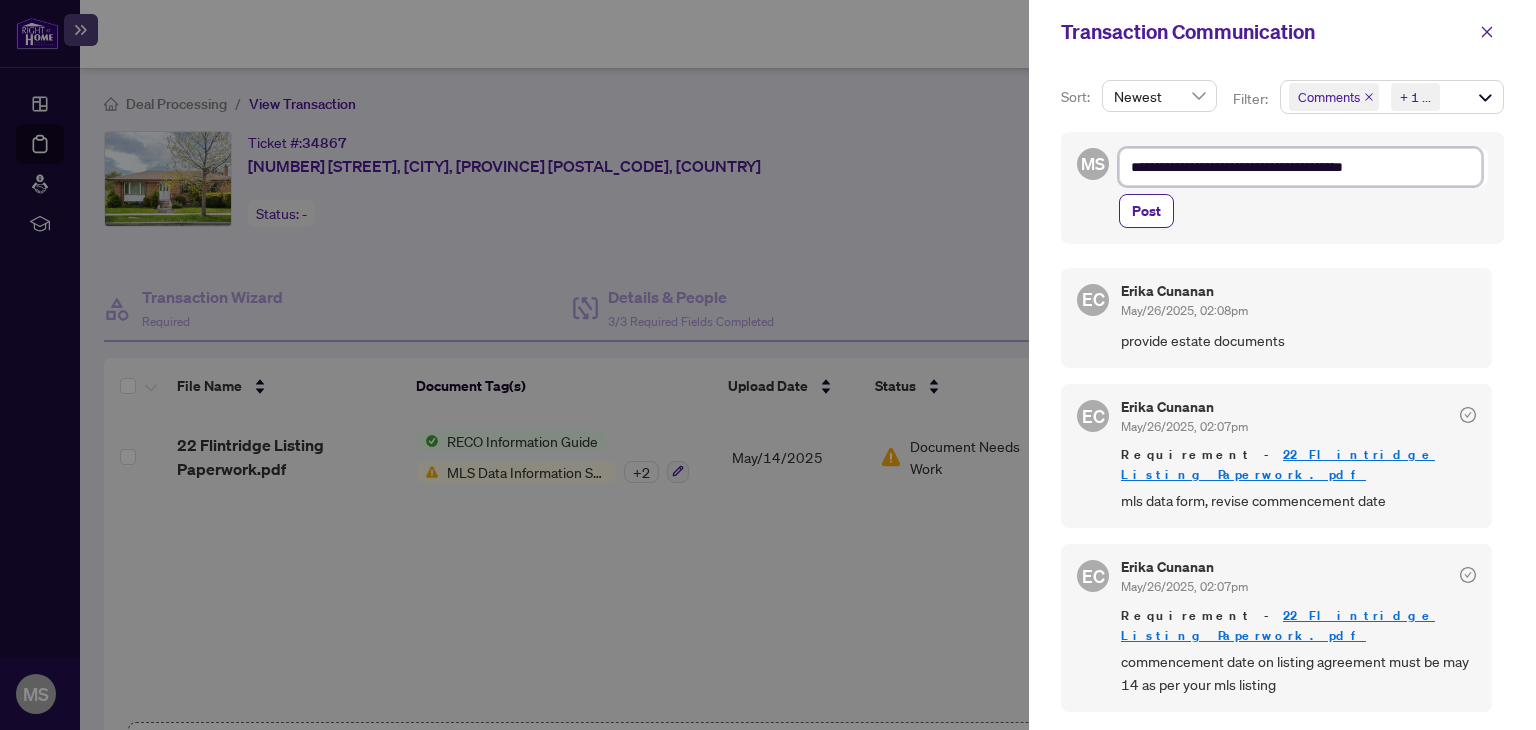 type on "**********" 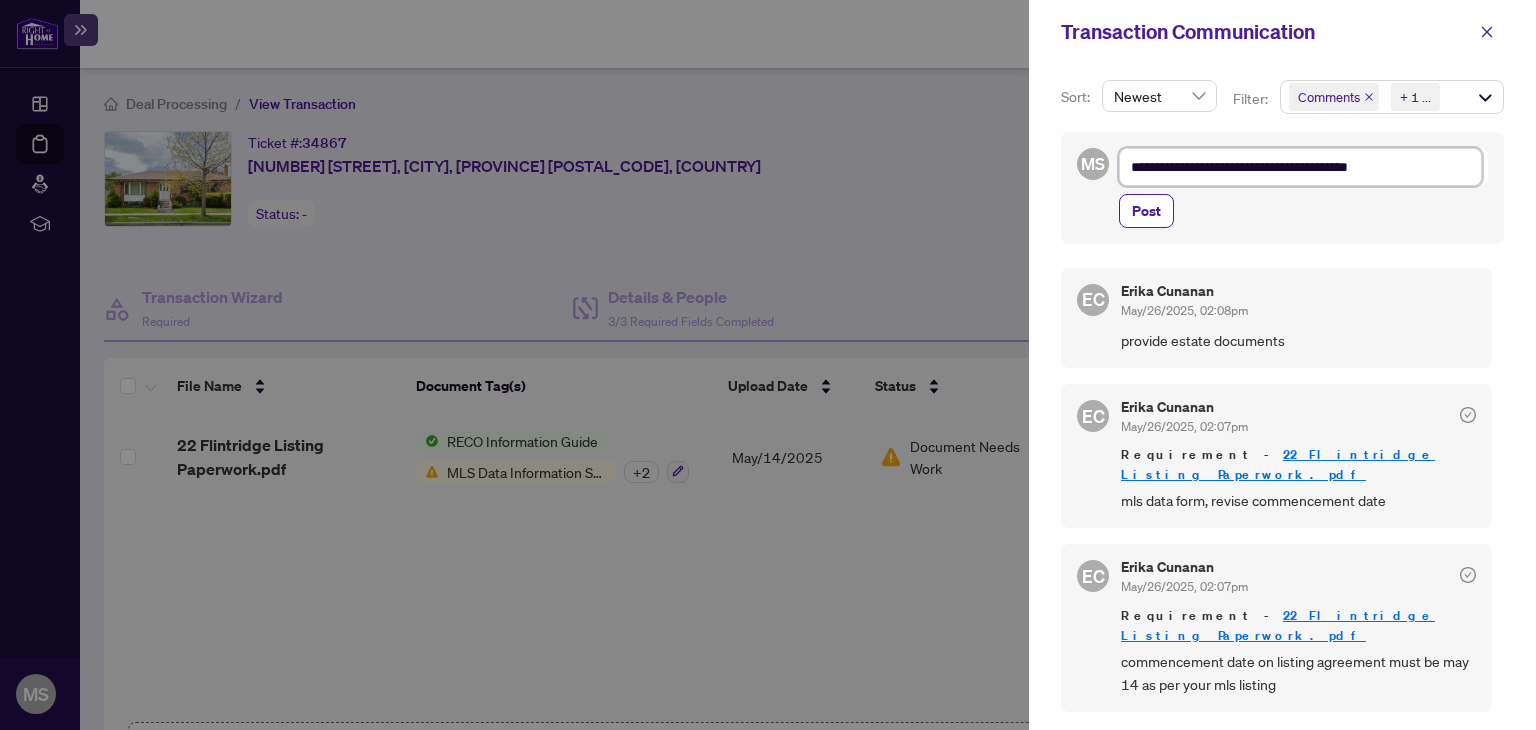 type on "**********" 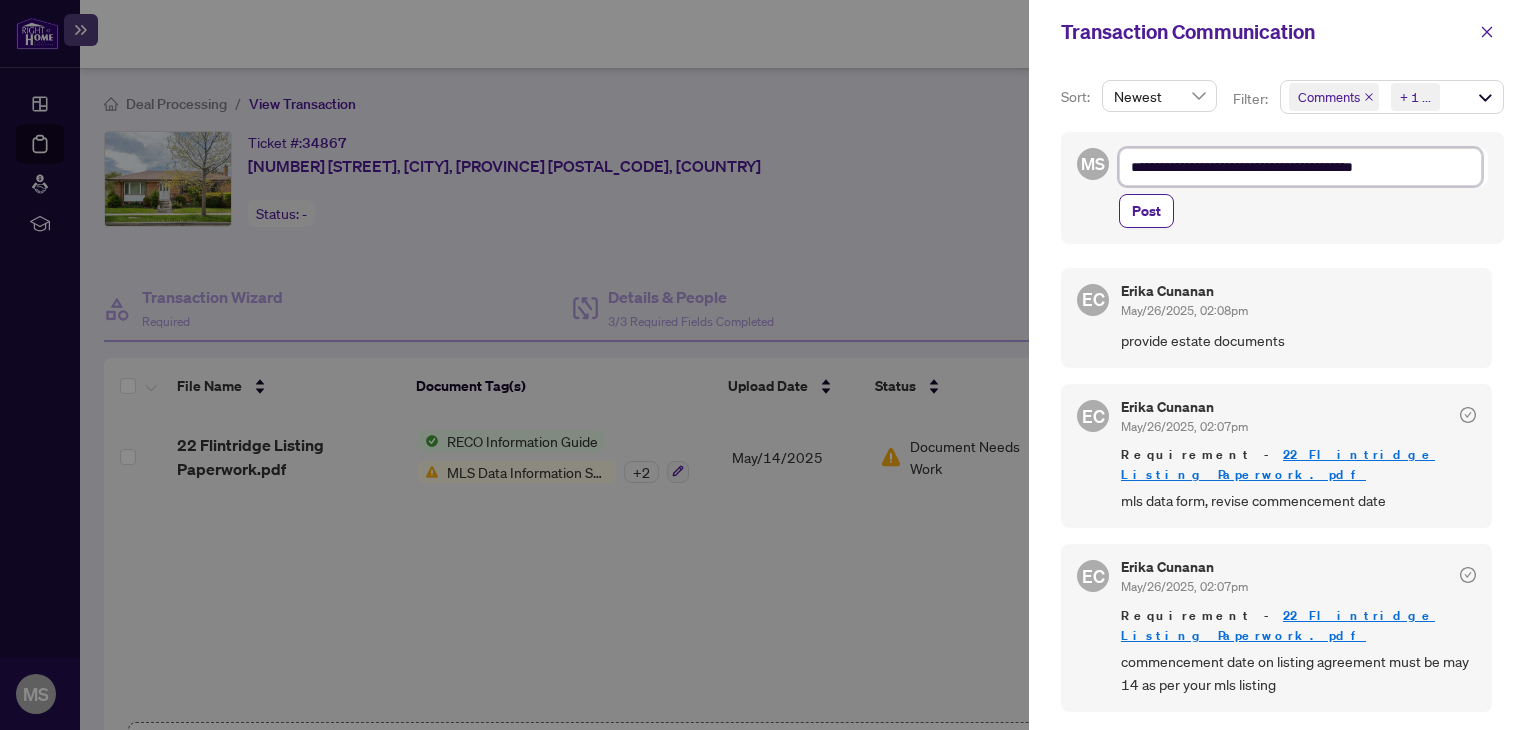 type on "**********" 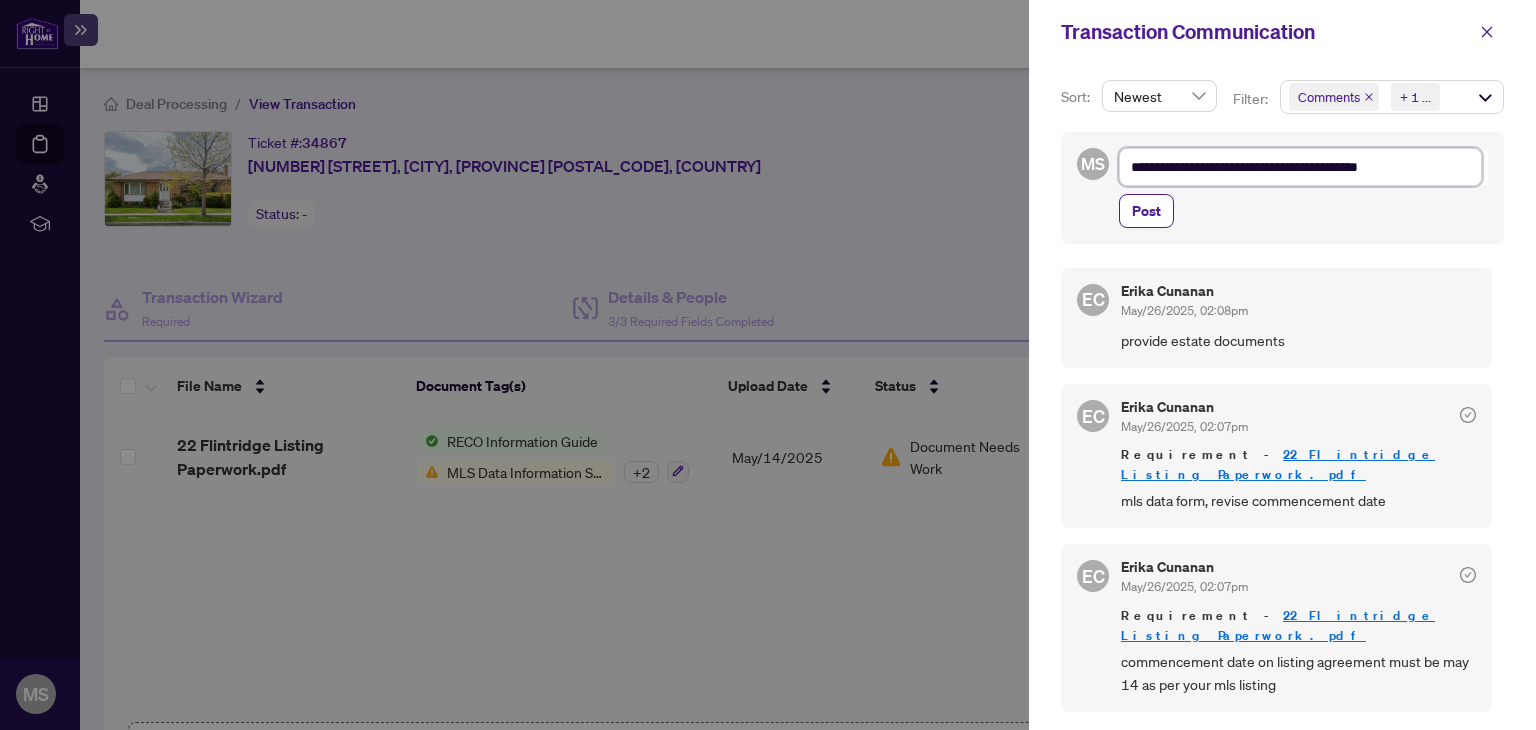 type on "**********" 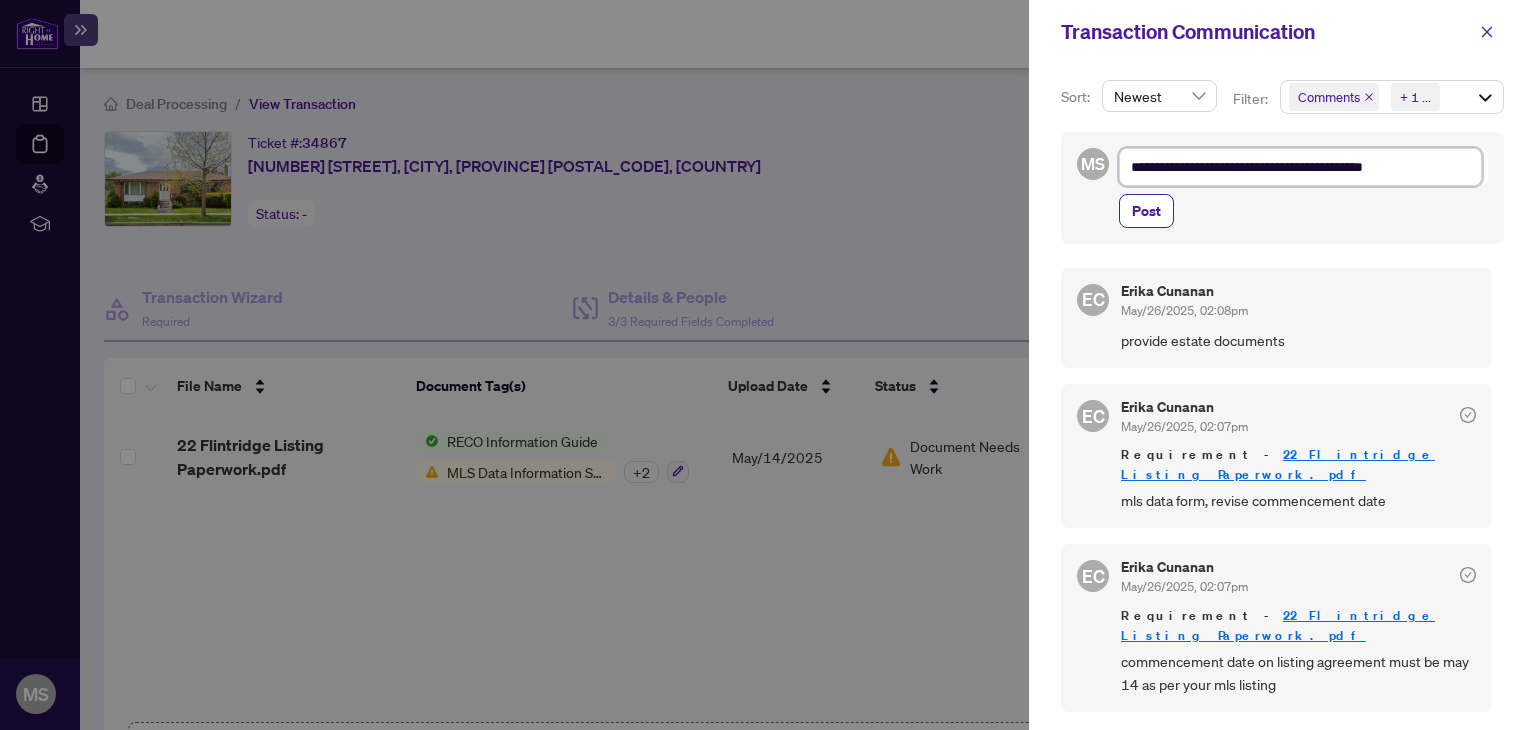 type on "**********" 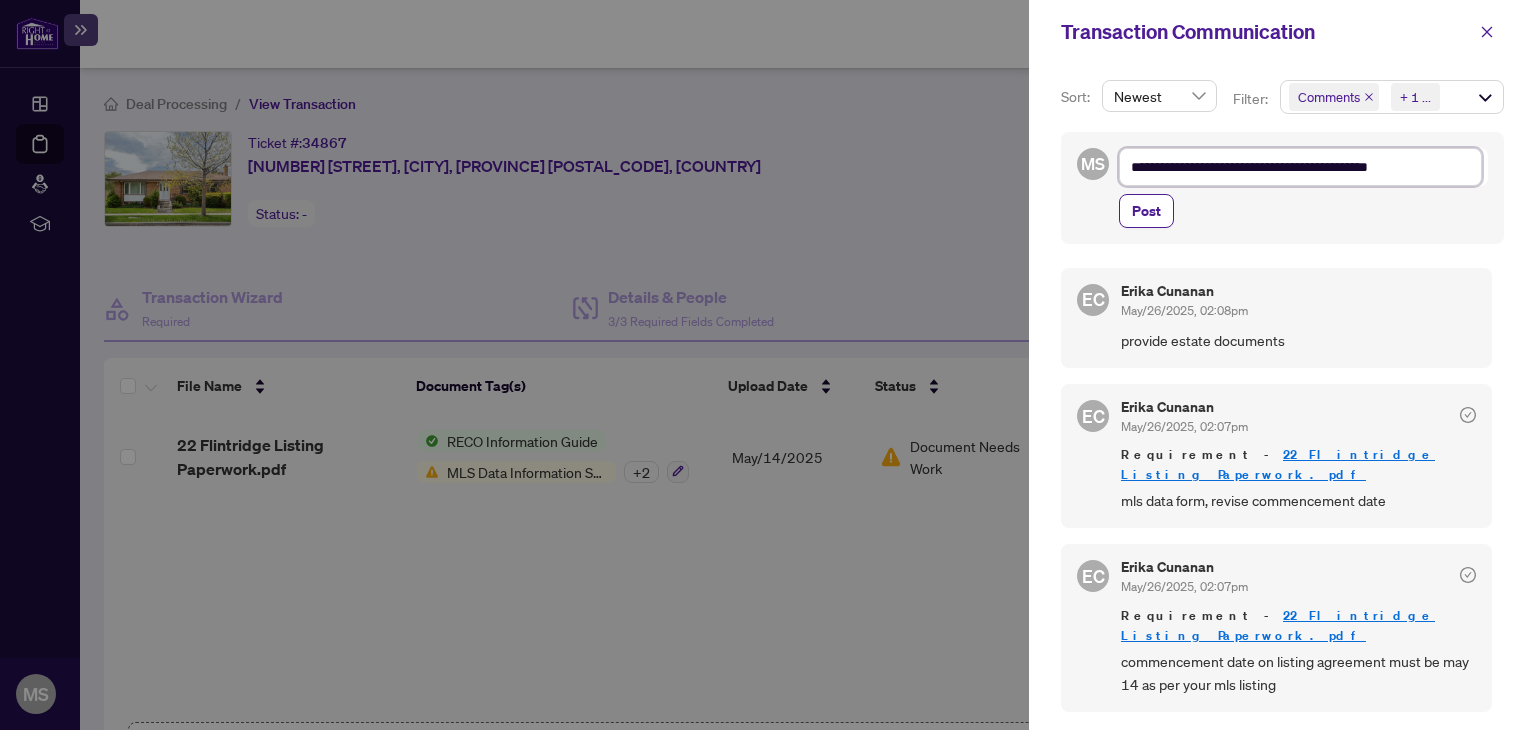 type on "**********" 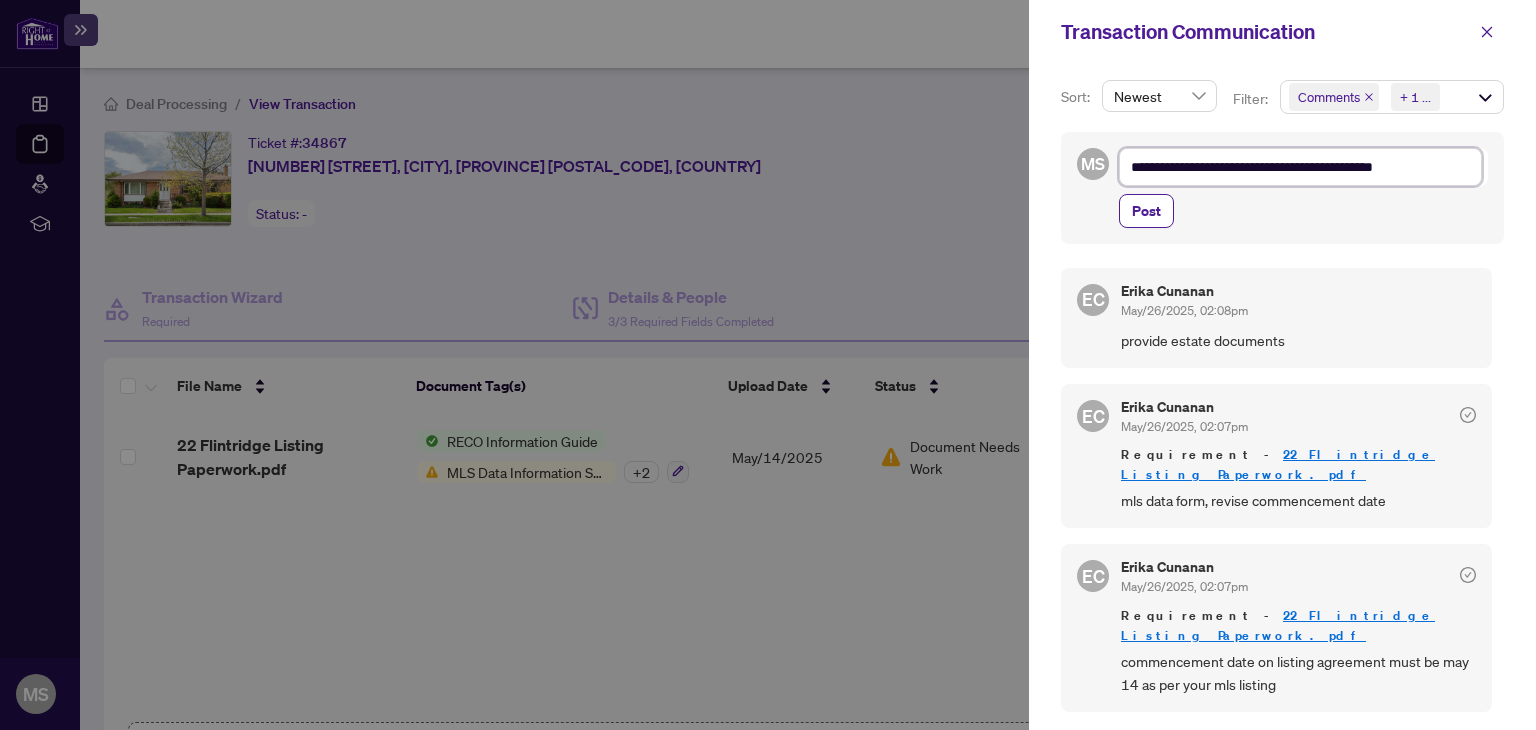type on "**********" 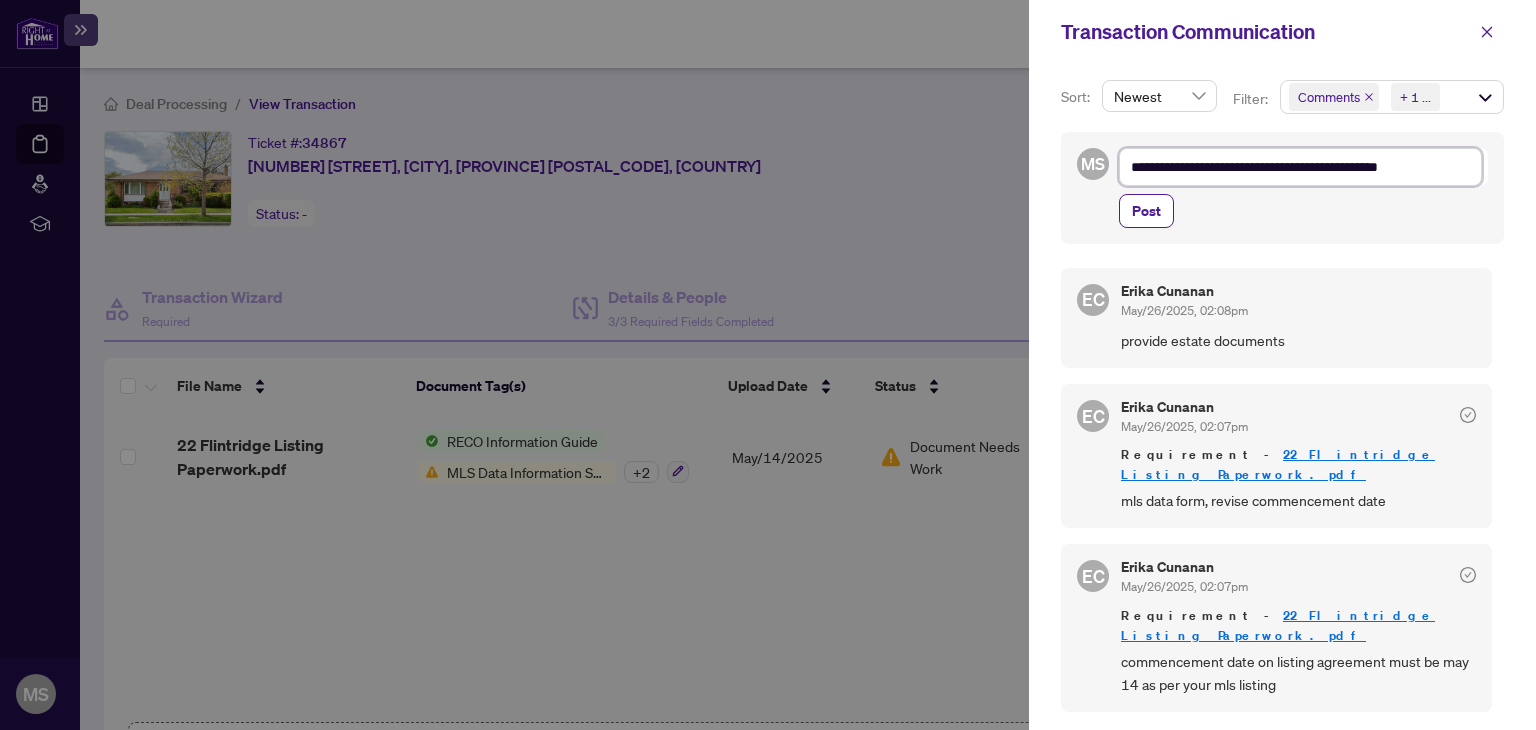 type on "**********" 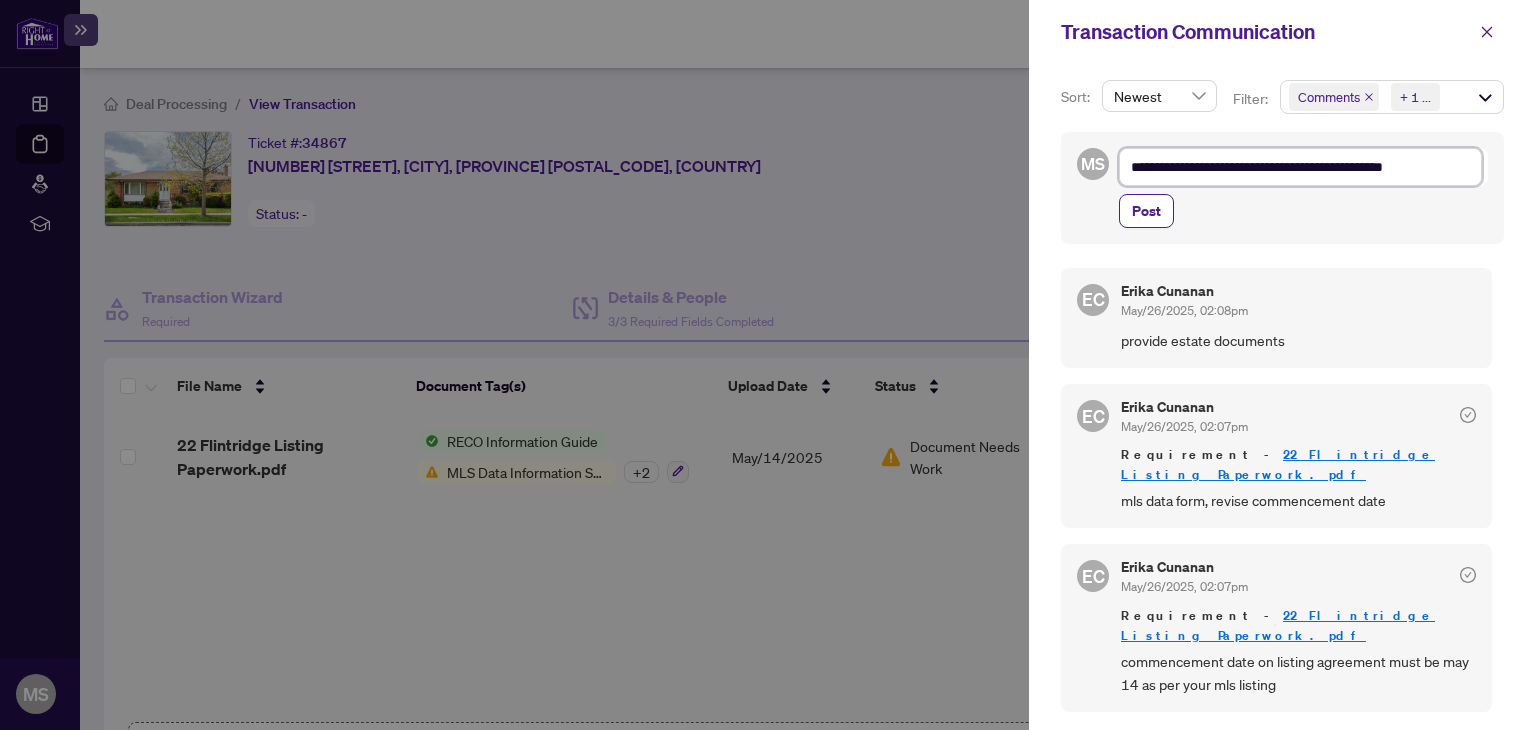type on "**********" 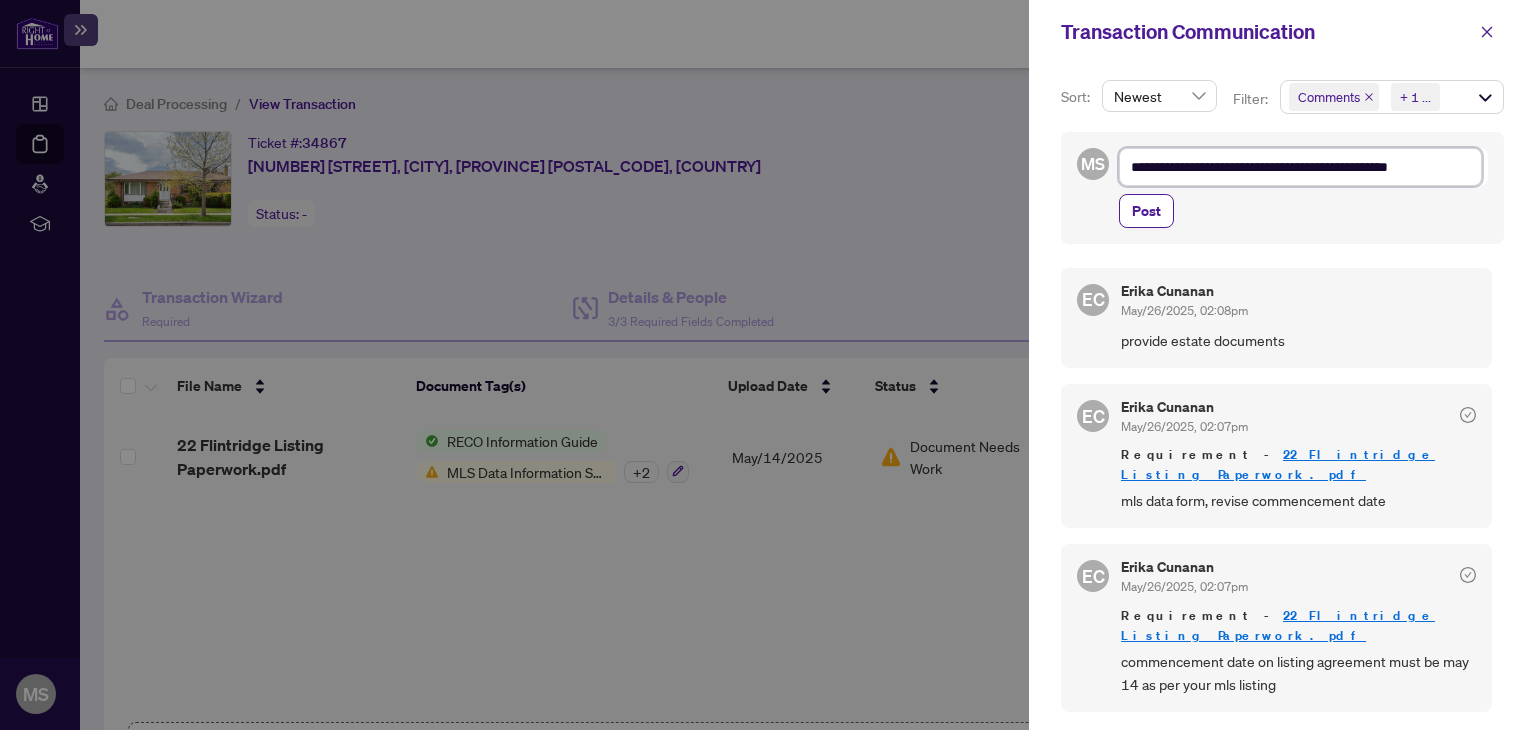 type on "**********" 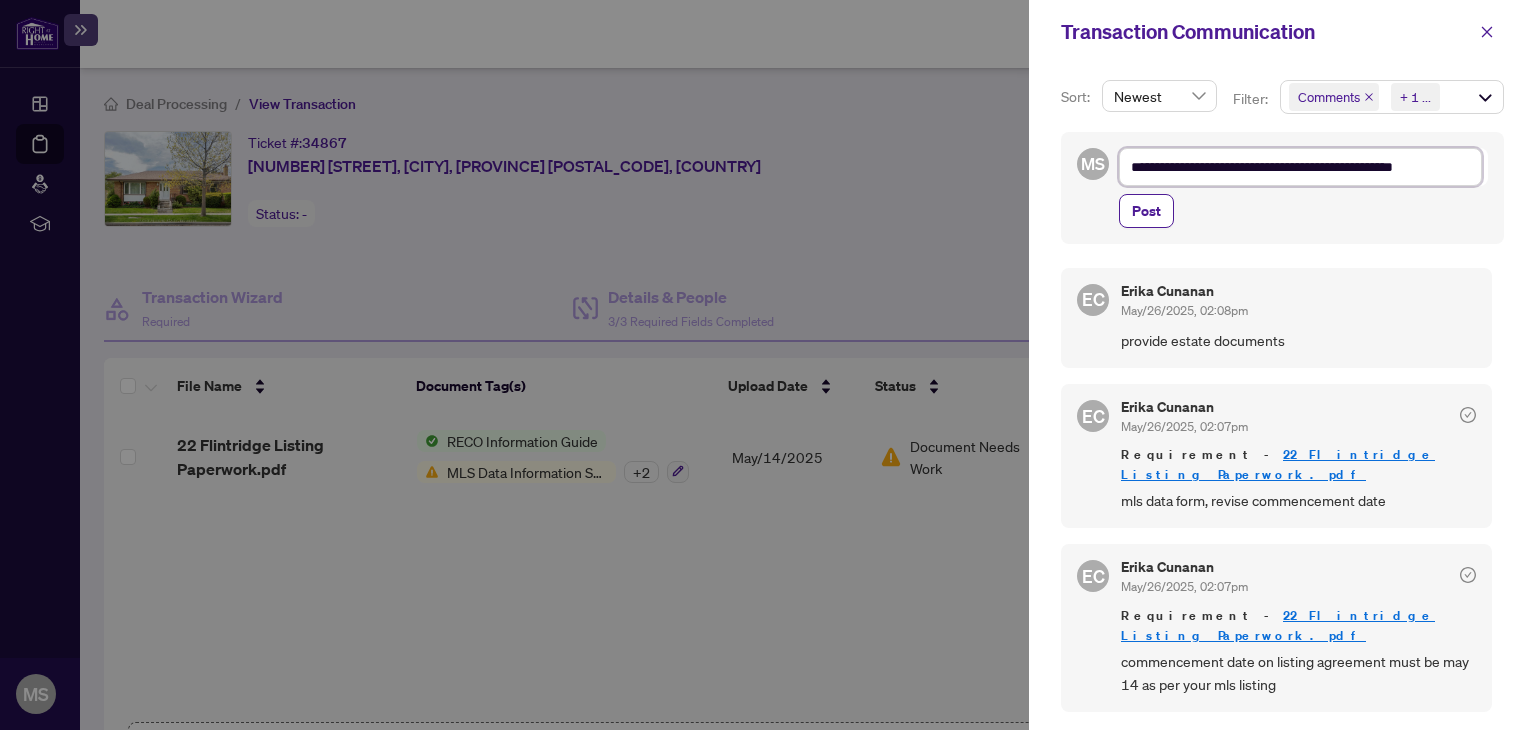 type on "**********" 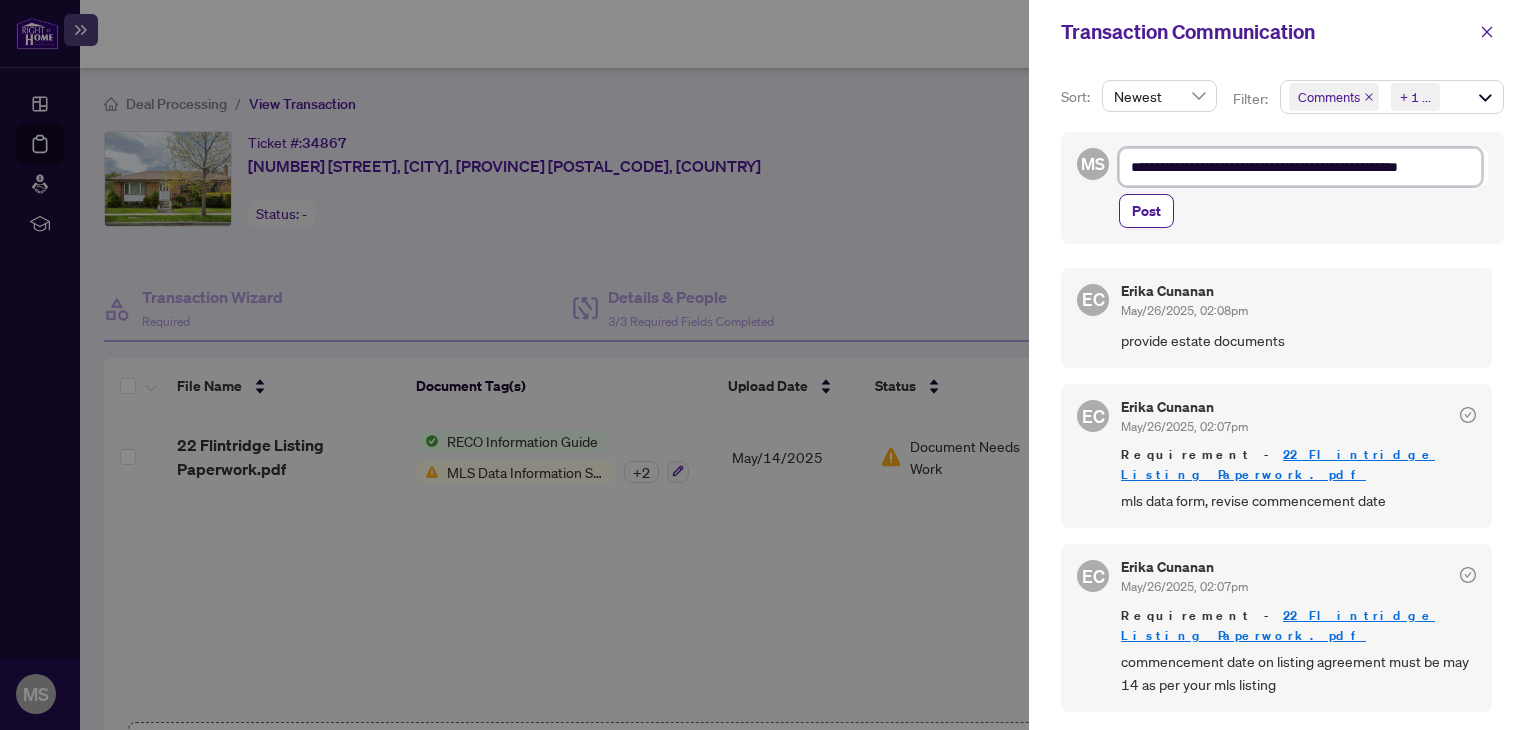 type on "**********" 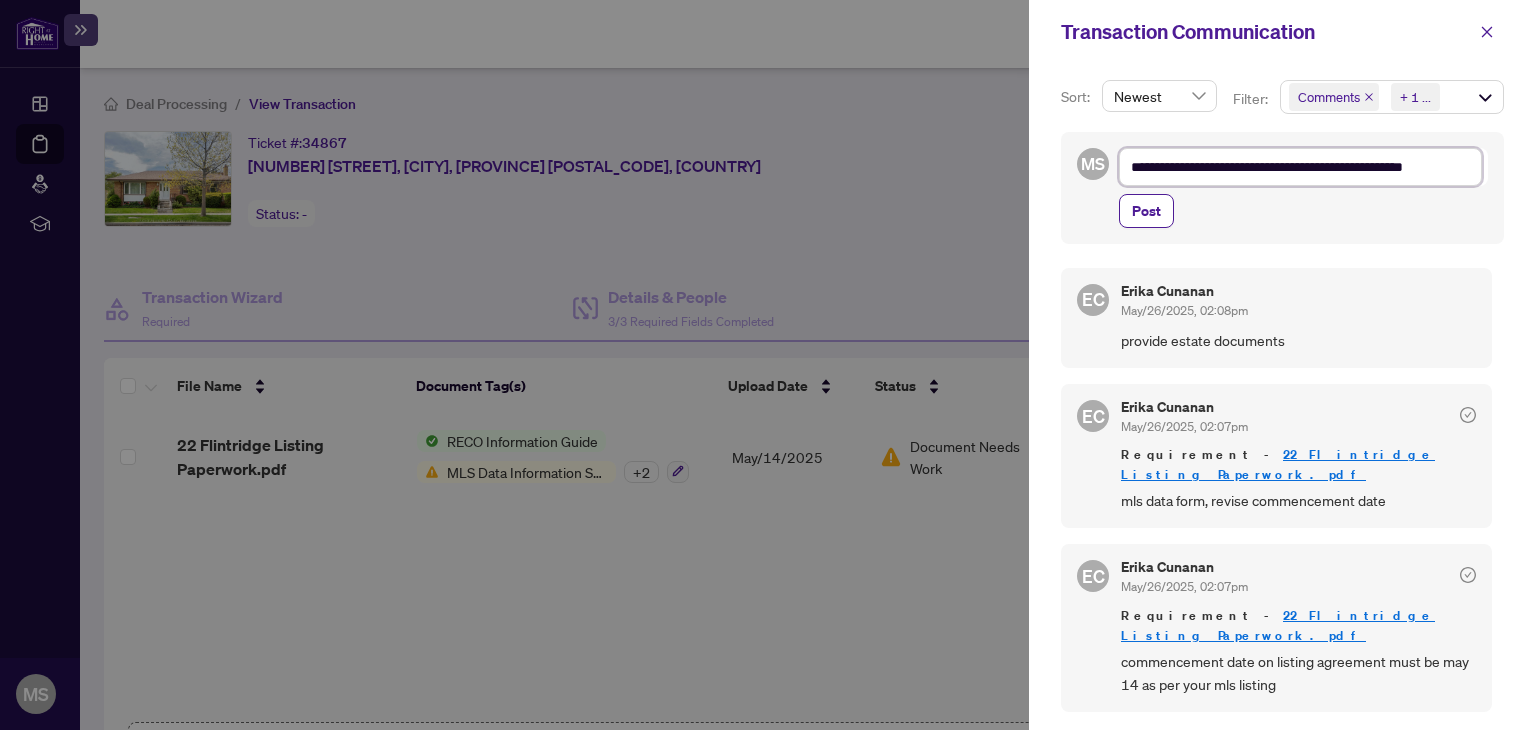 type on "**********" 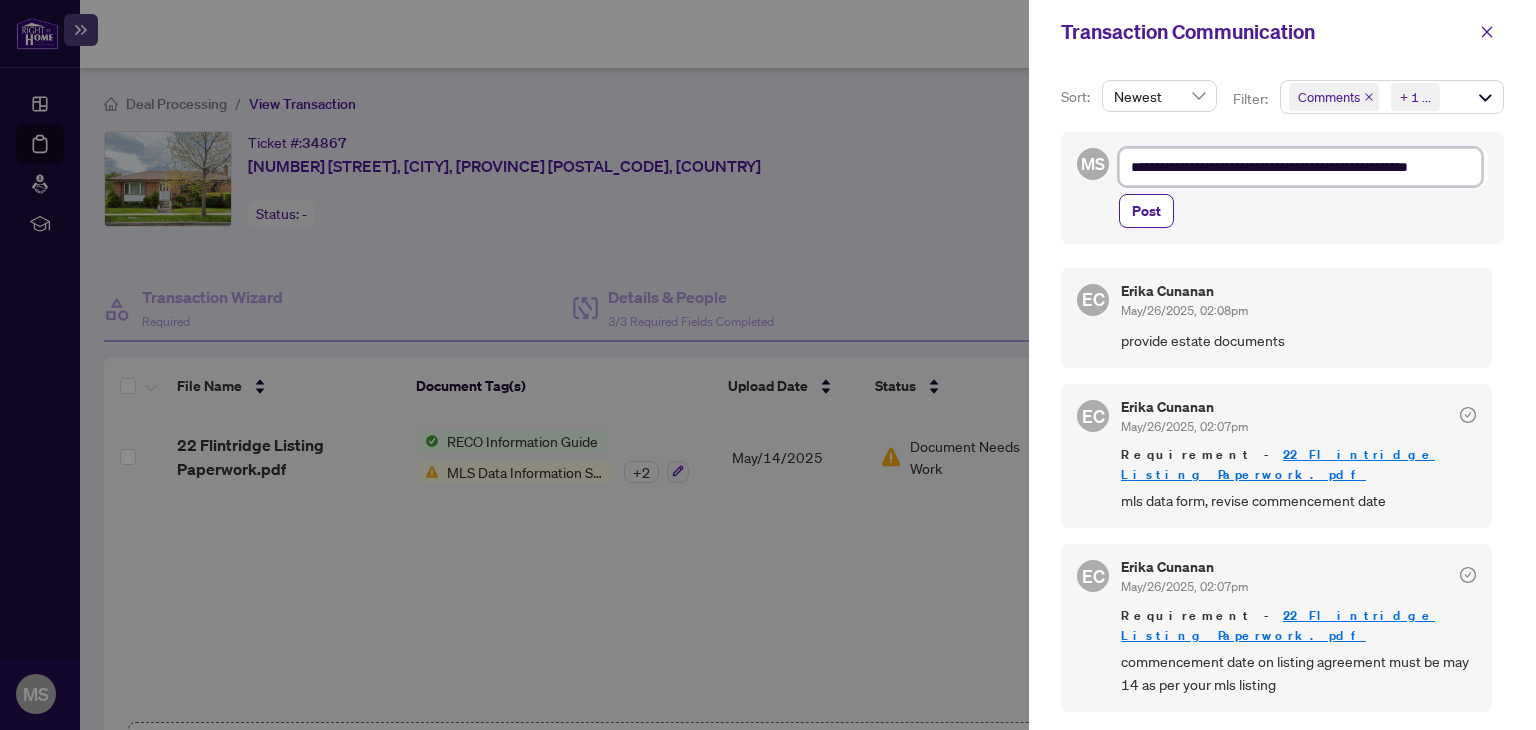 type on "**********" 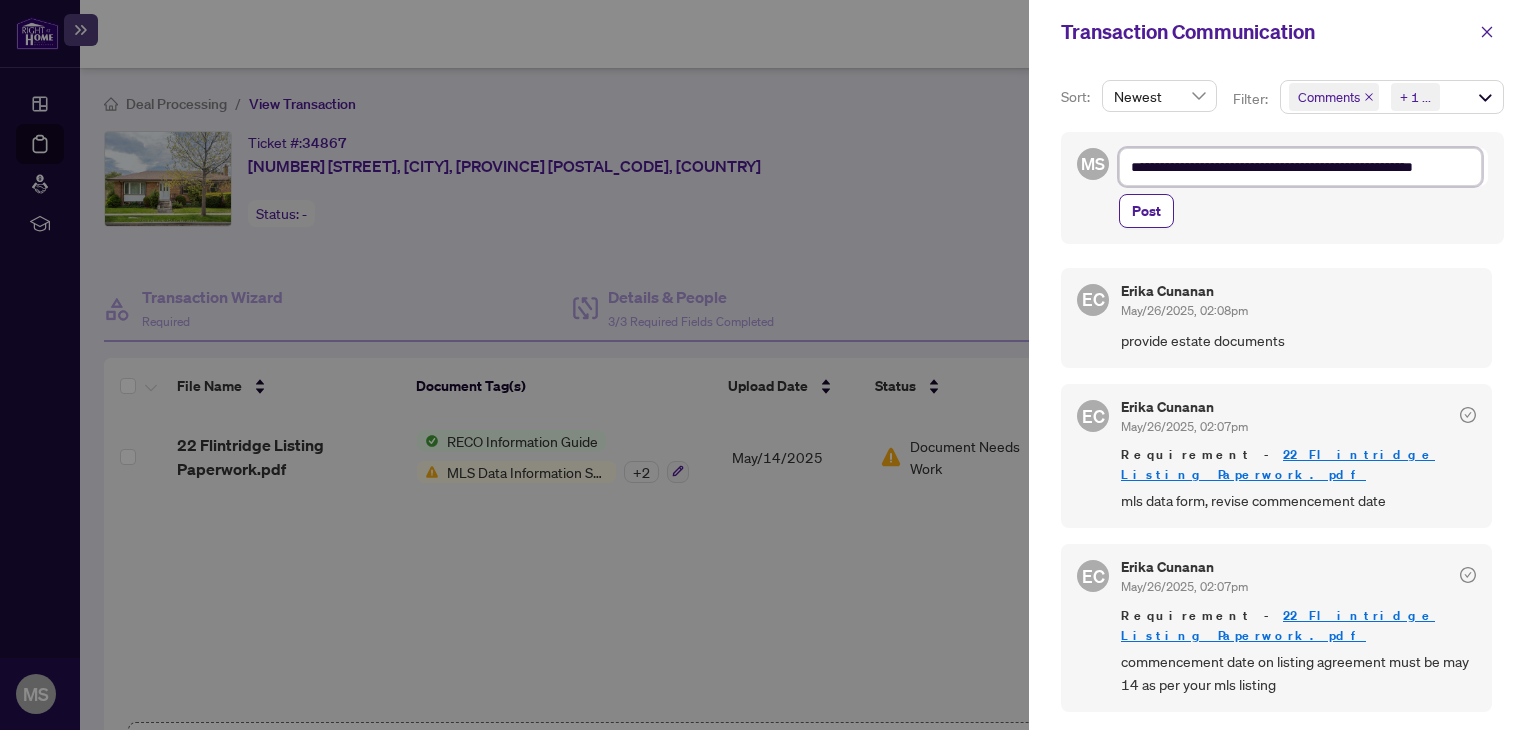 type on "**********" 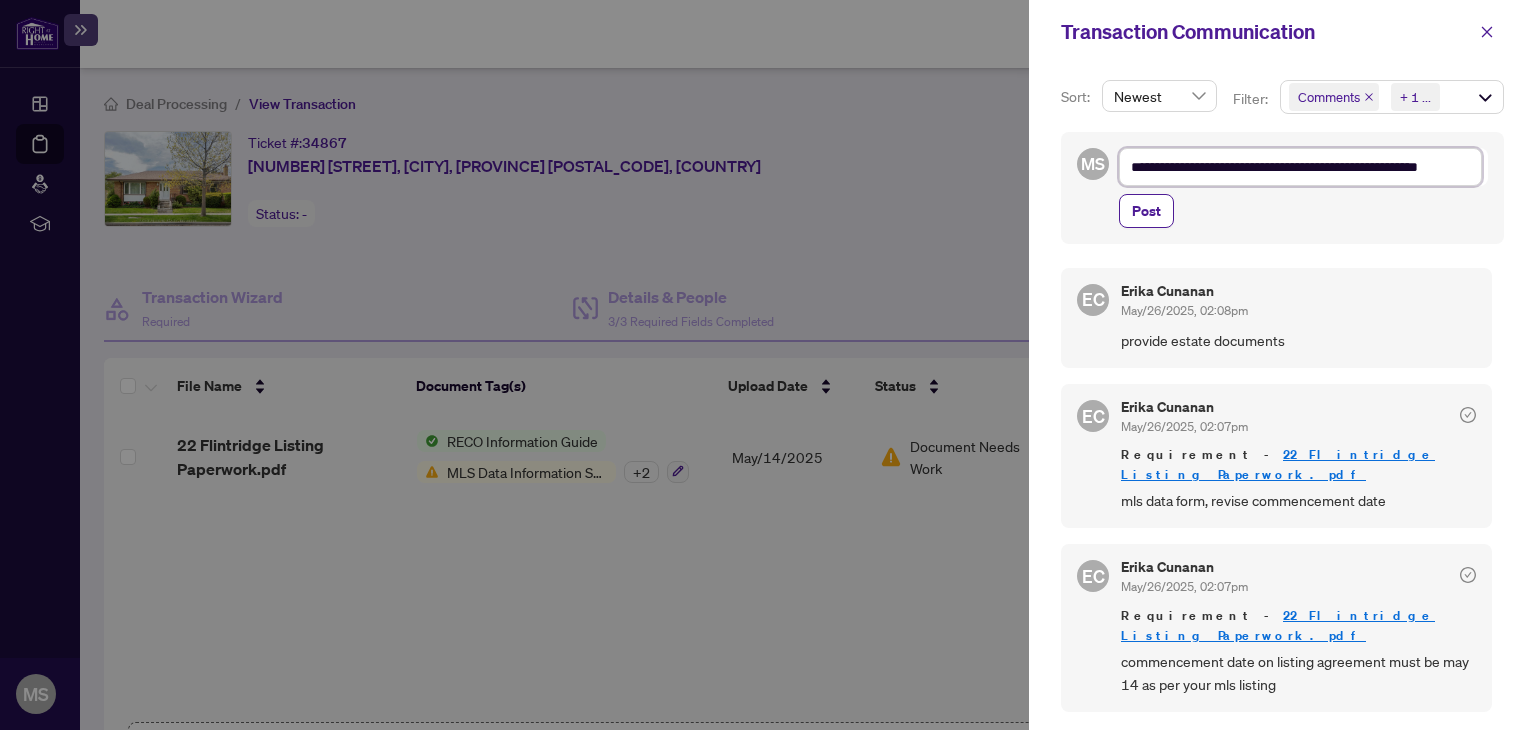type on "**********" 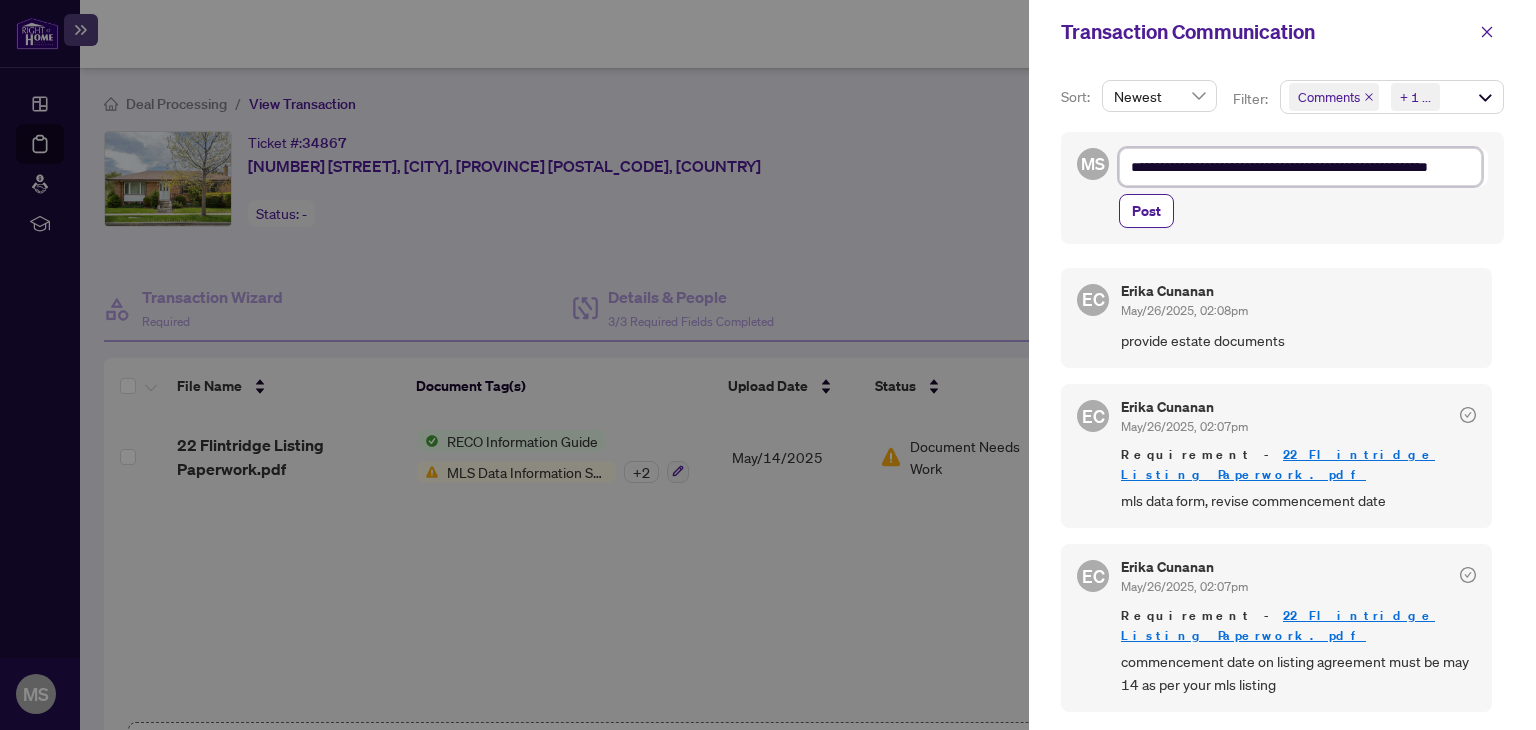 type on "**********" 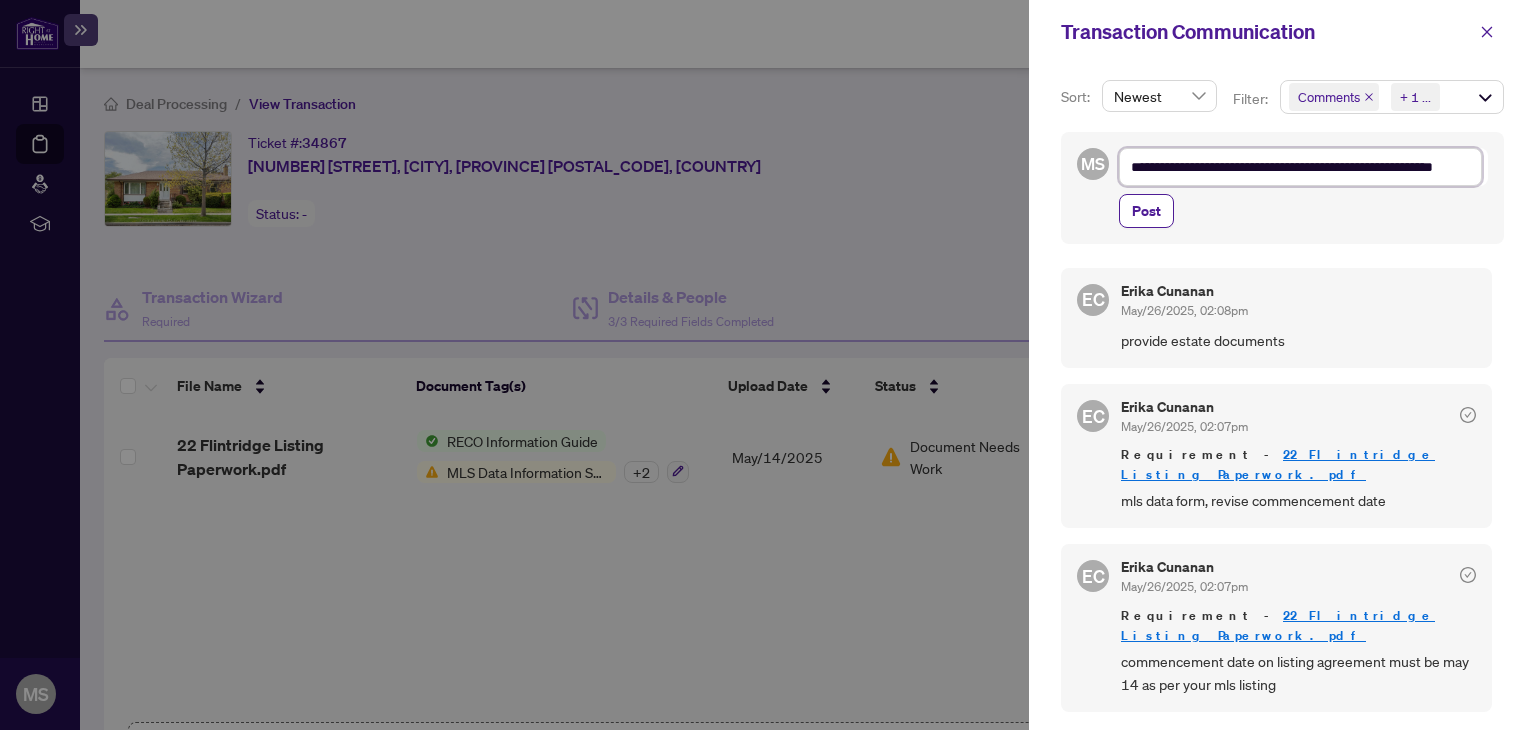 type on "**********" 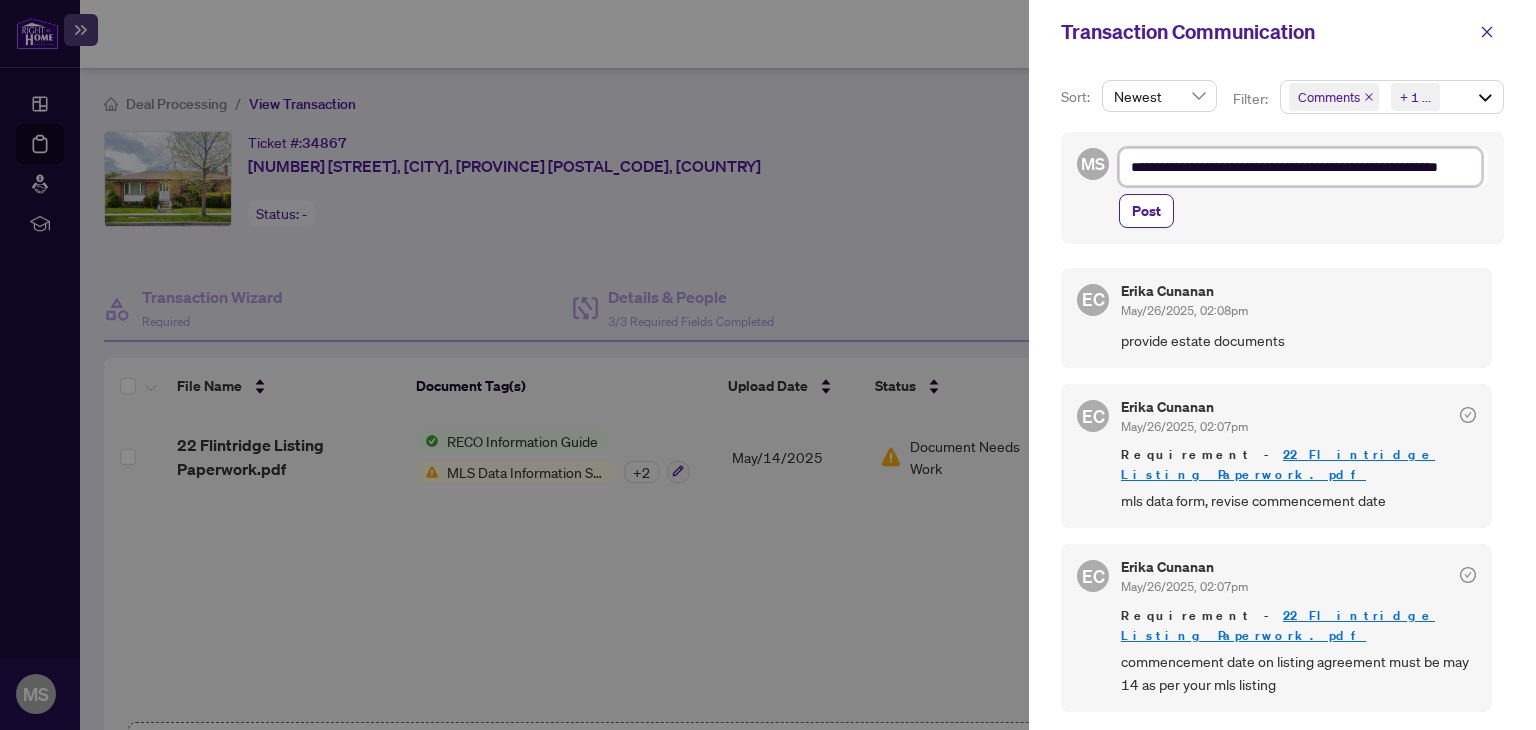 type on "**********" 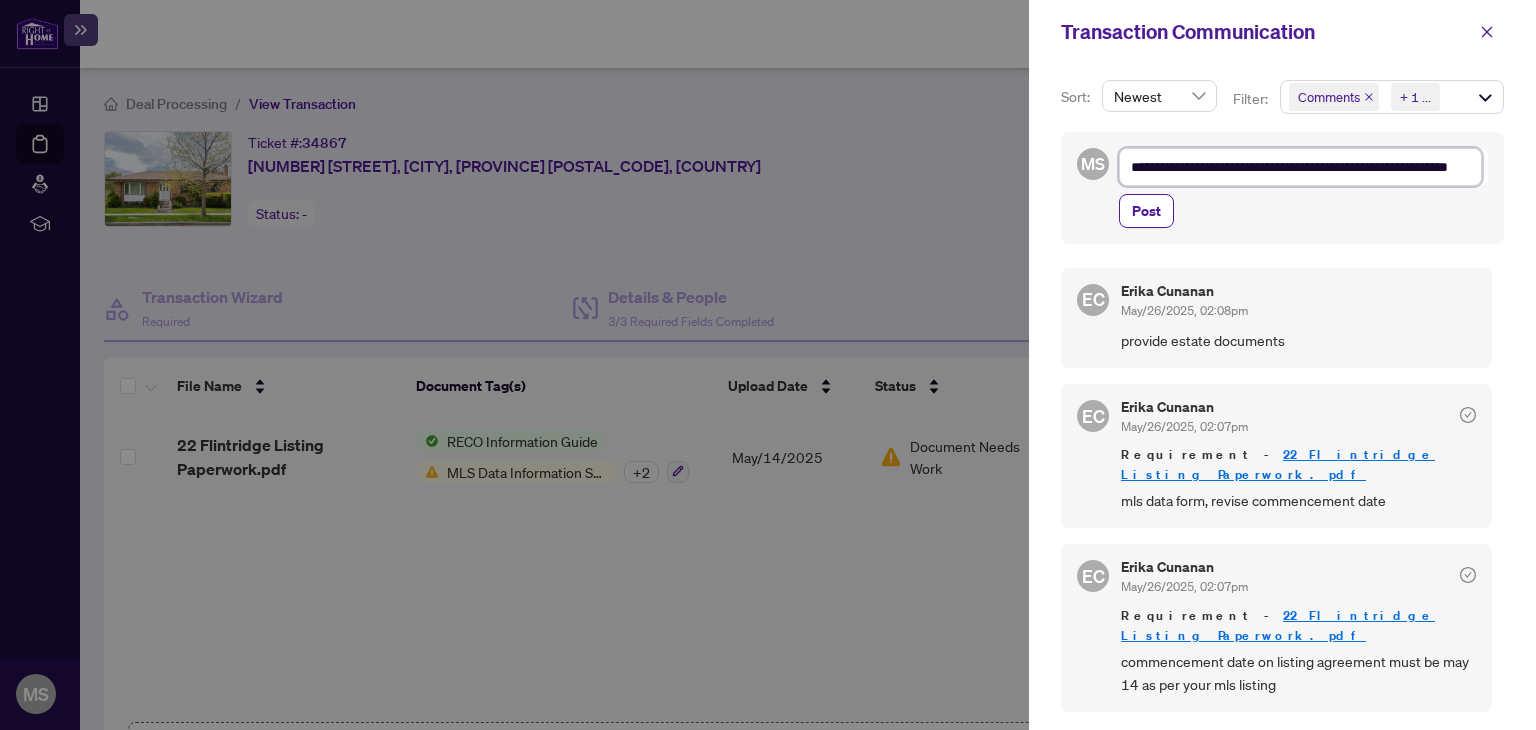 type on "**********" 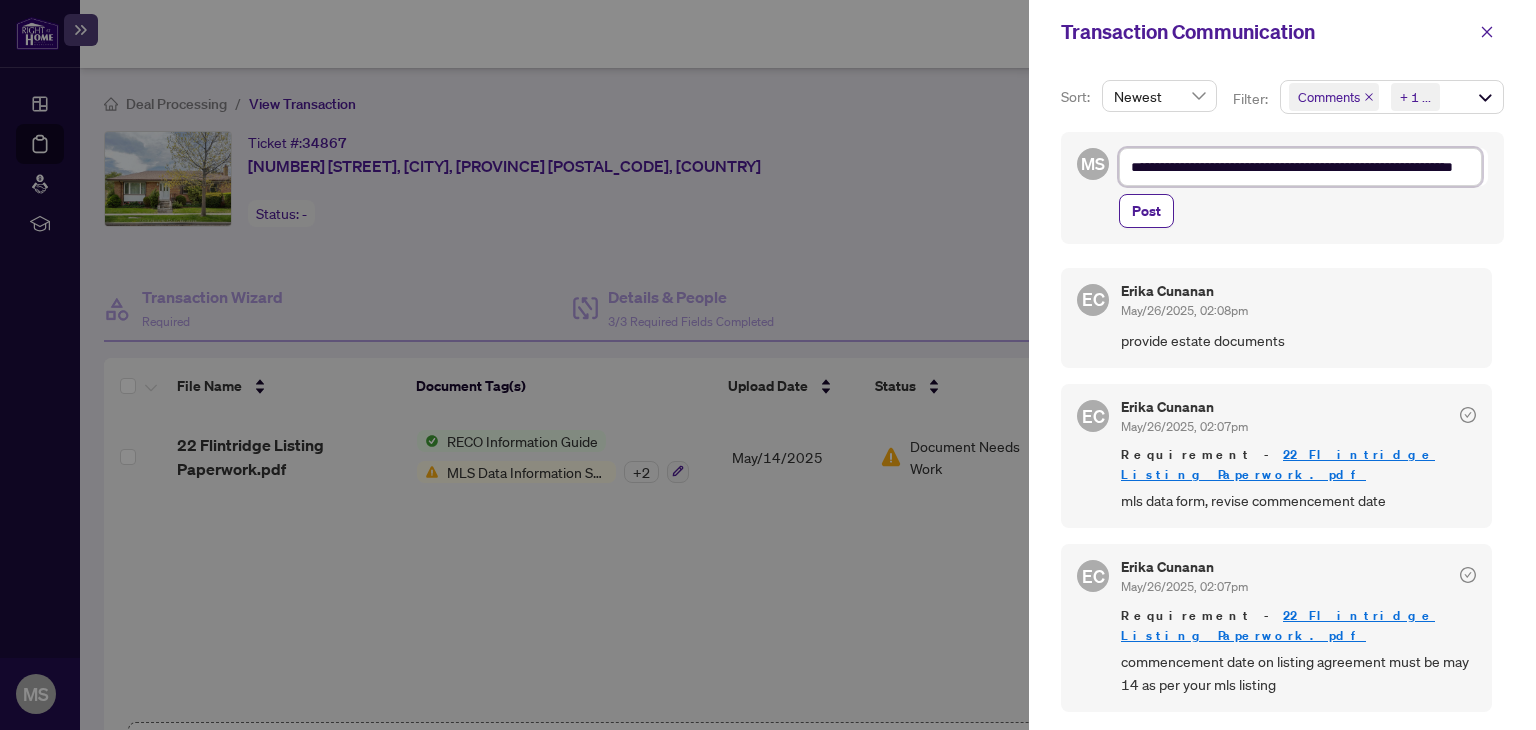 type on "**********" 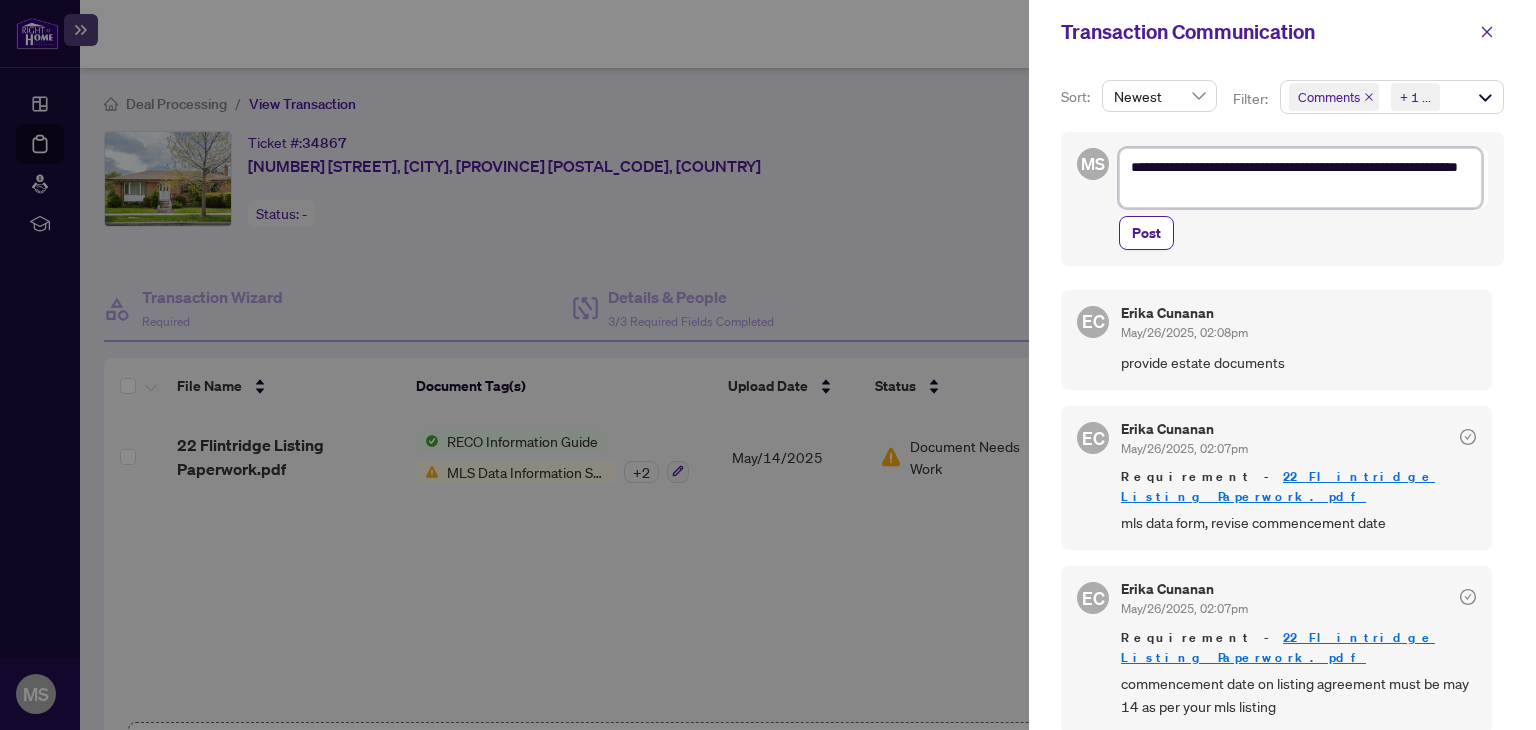 type on "**********" 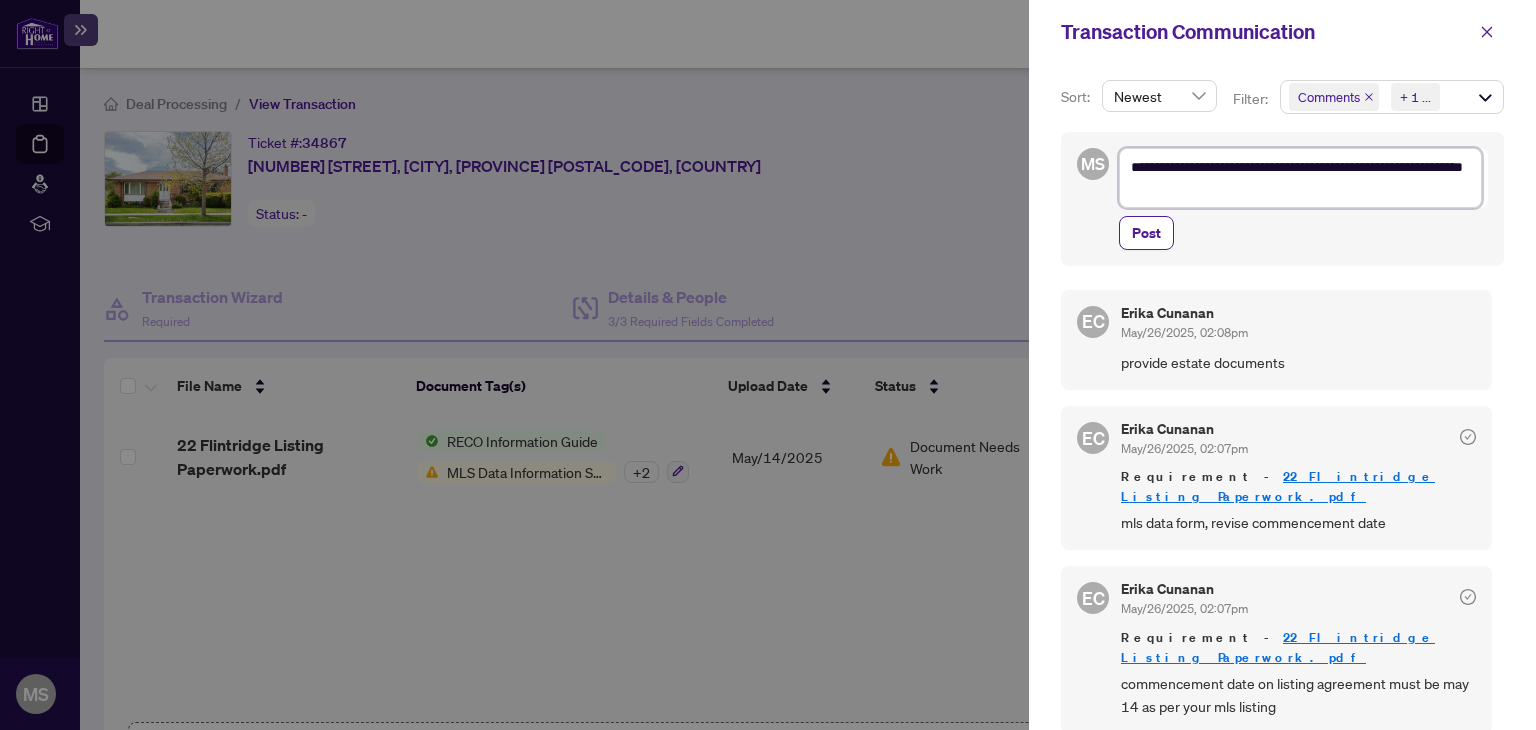 type on "**********" 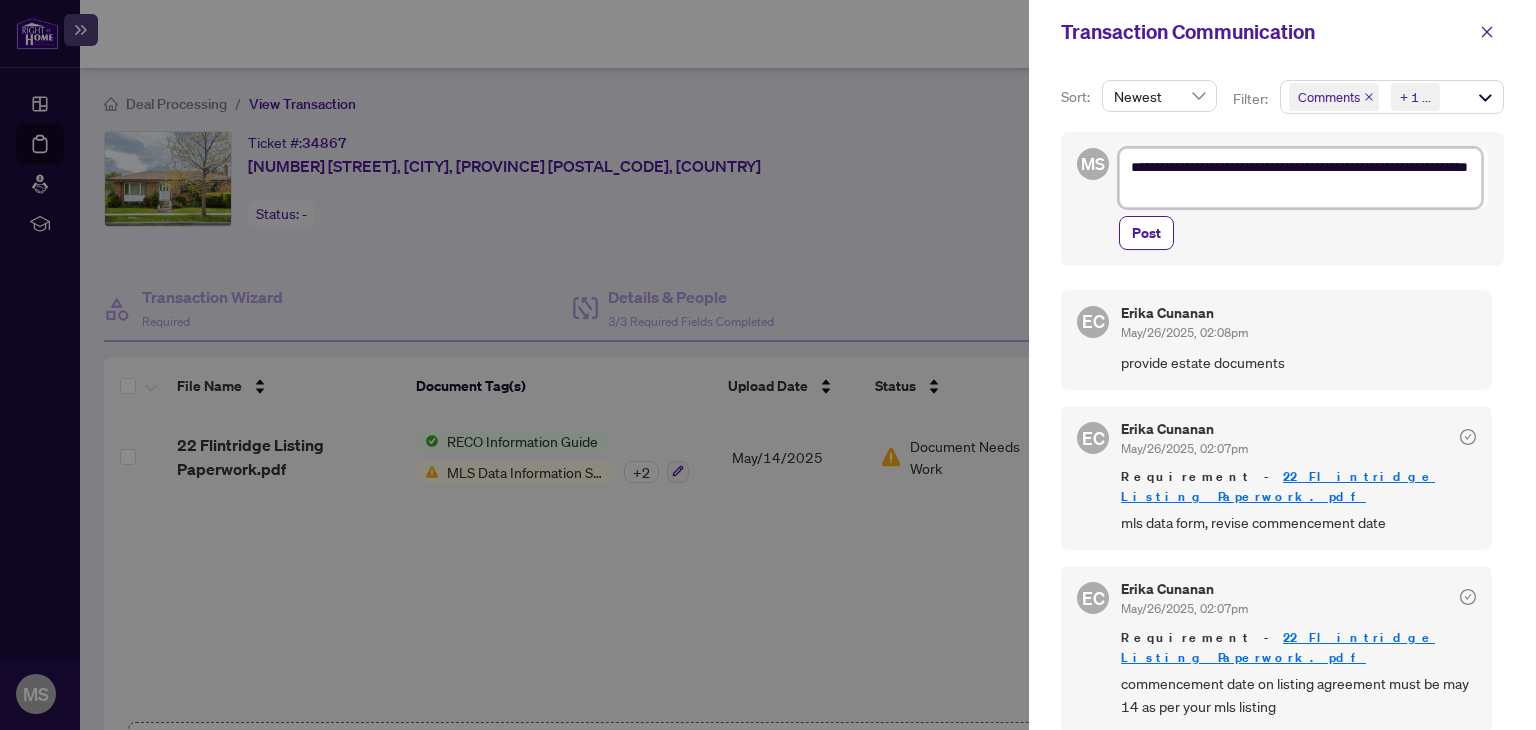 type on "**********" 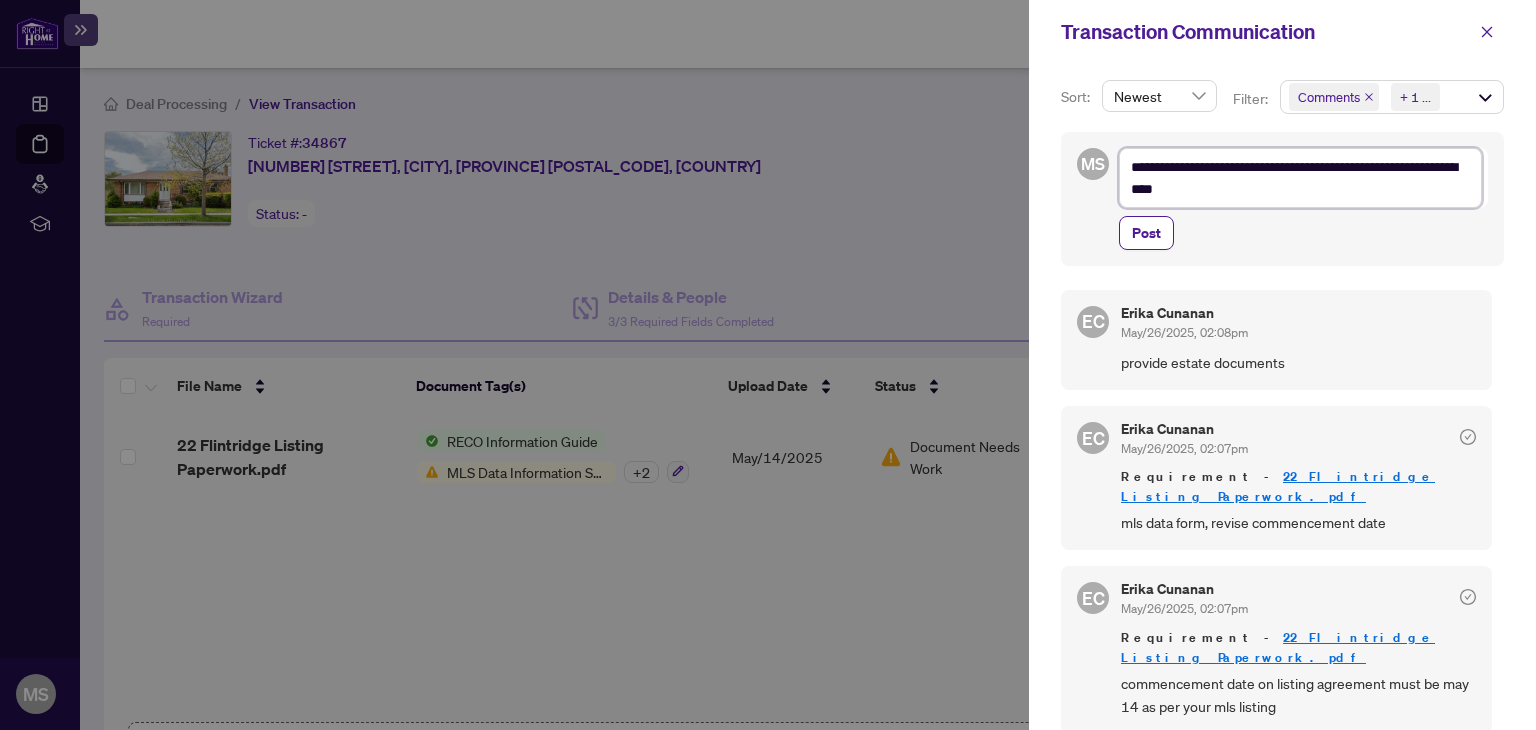 type on "**********" 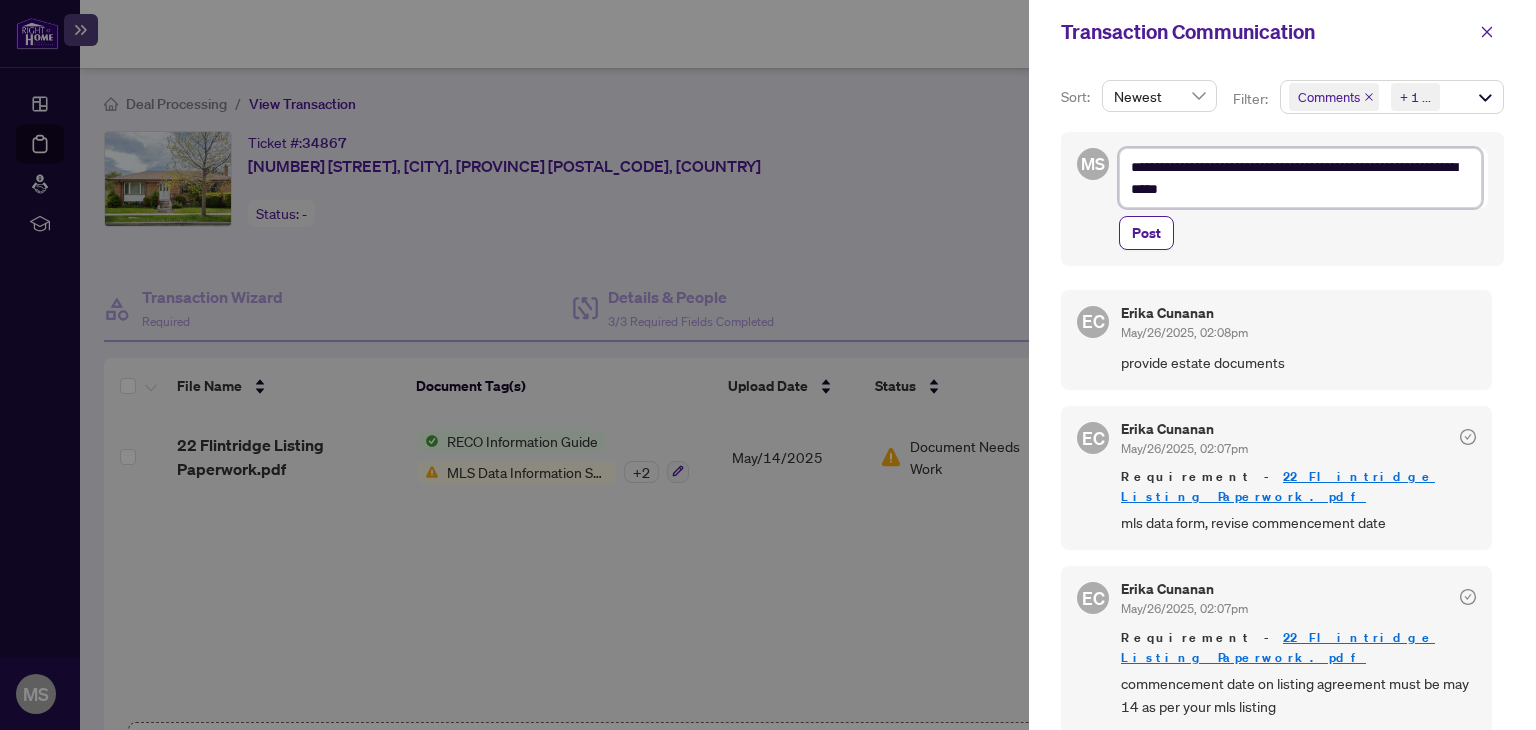 type on "**********" 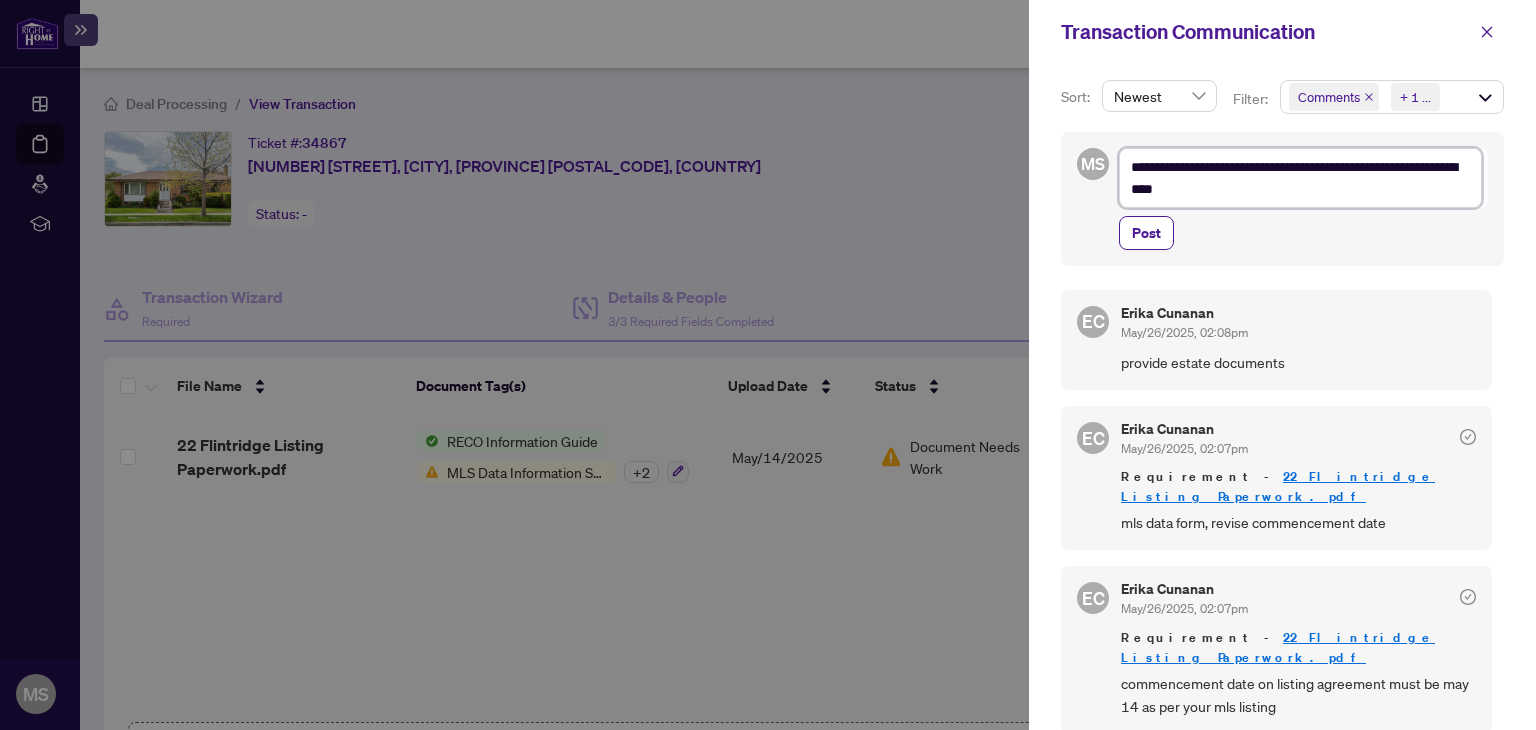 type on "**********" 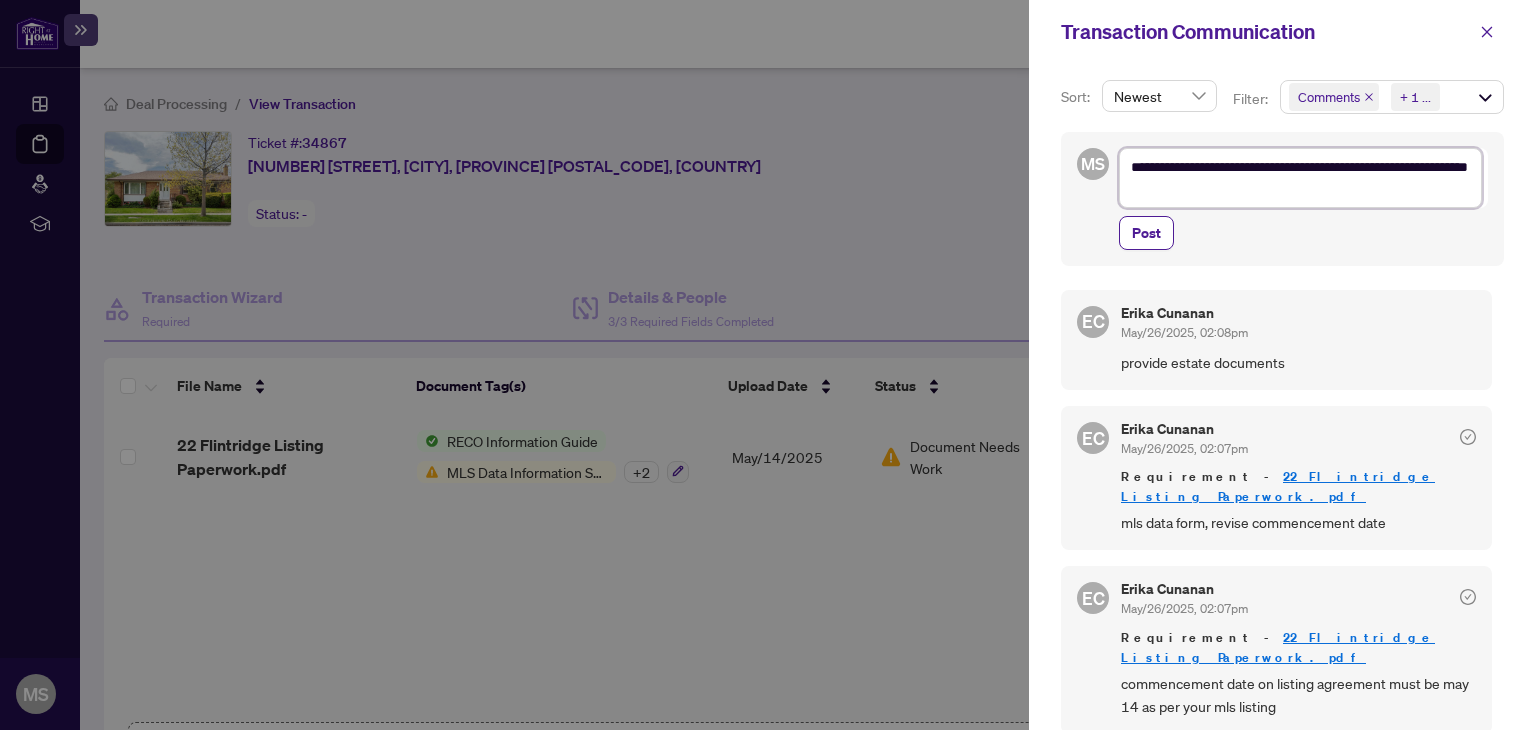 type on "**********" 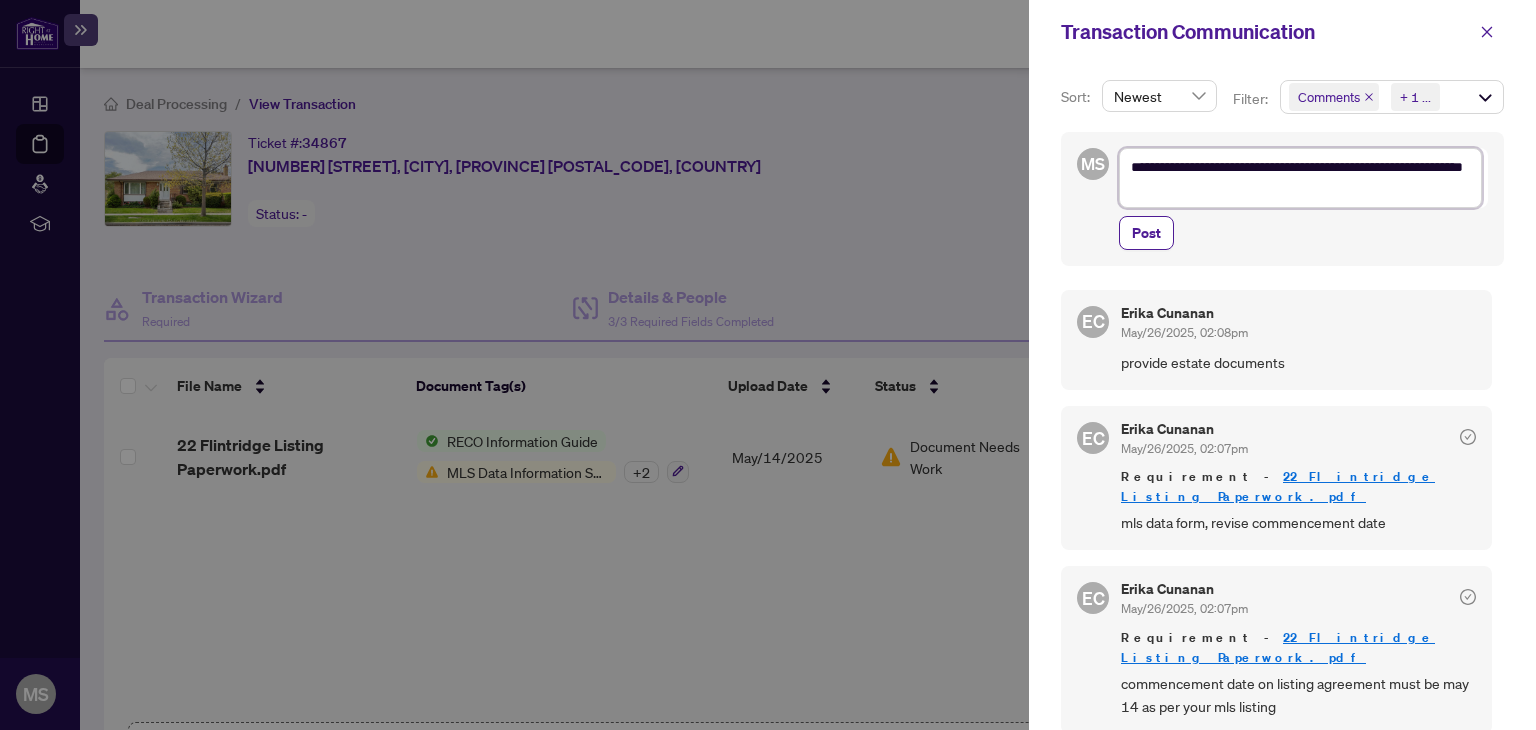 type on "**********" 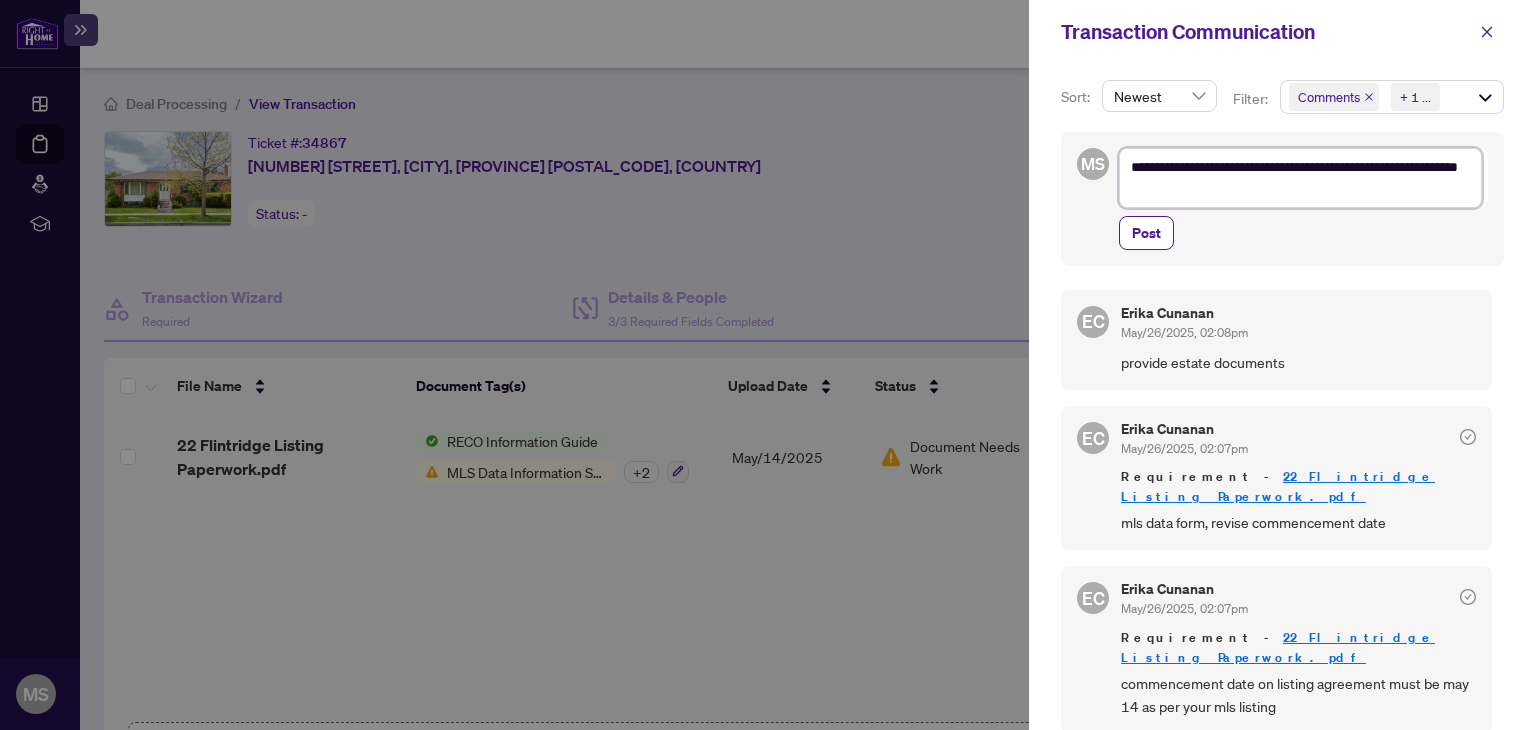 type on "**********" 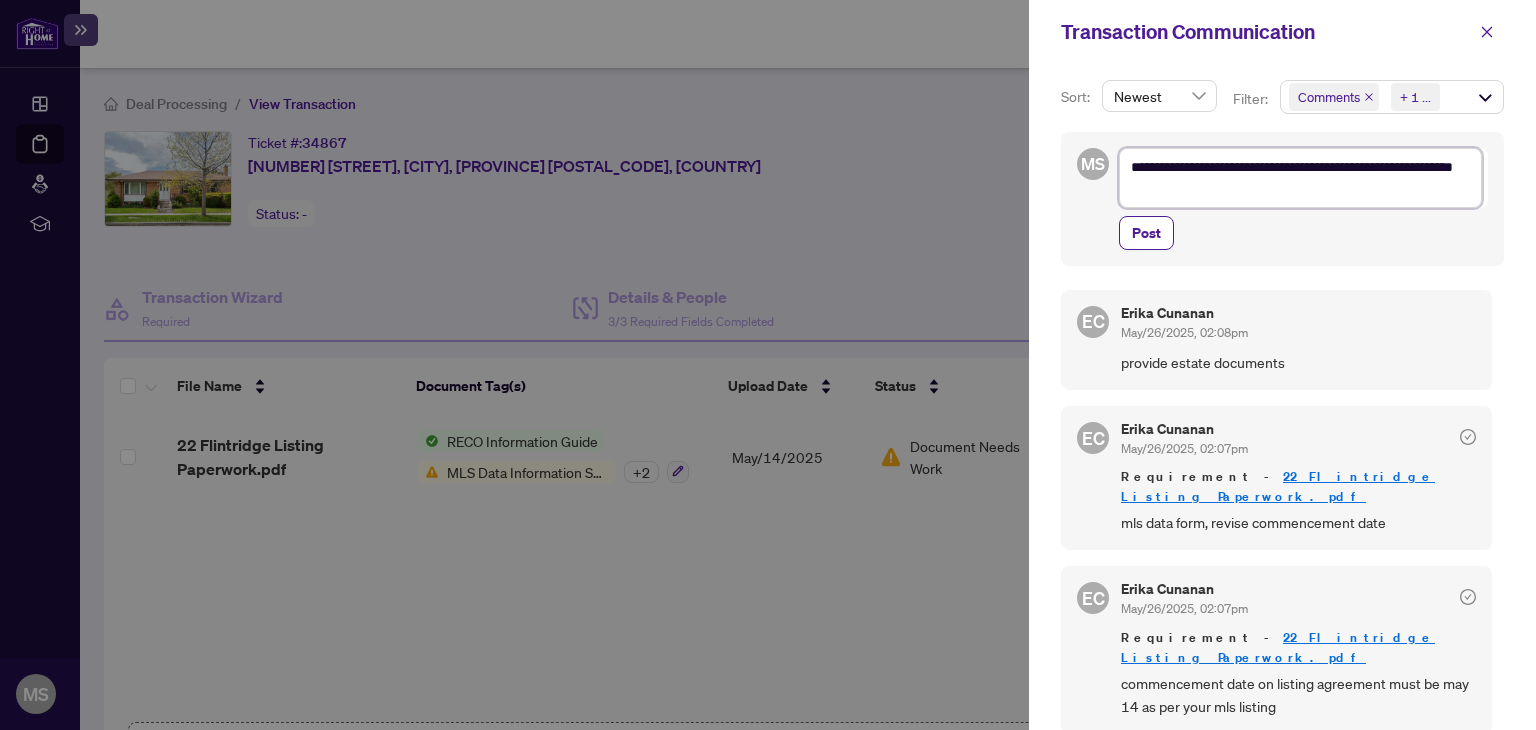 type on "**********" 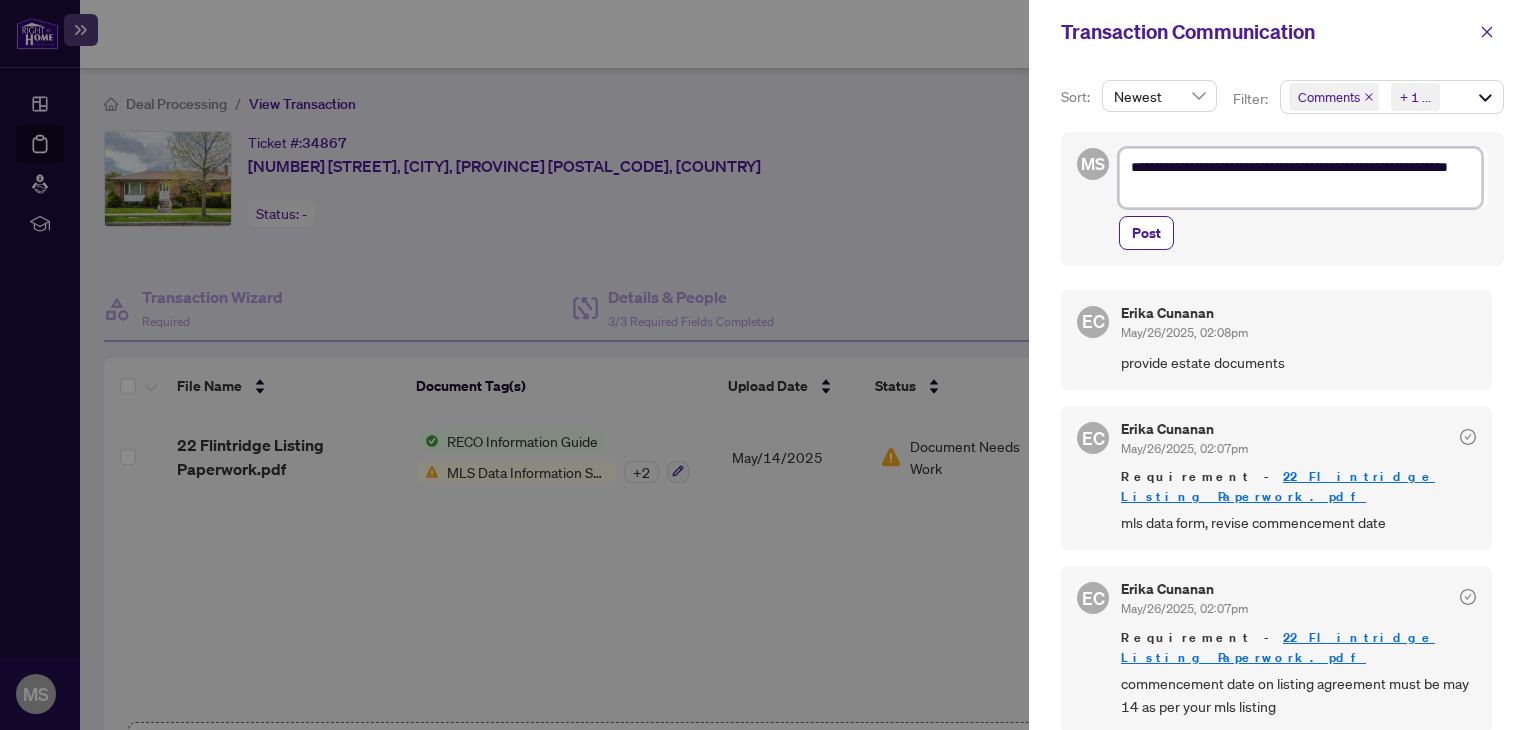 type on "**********" 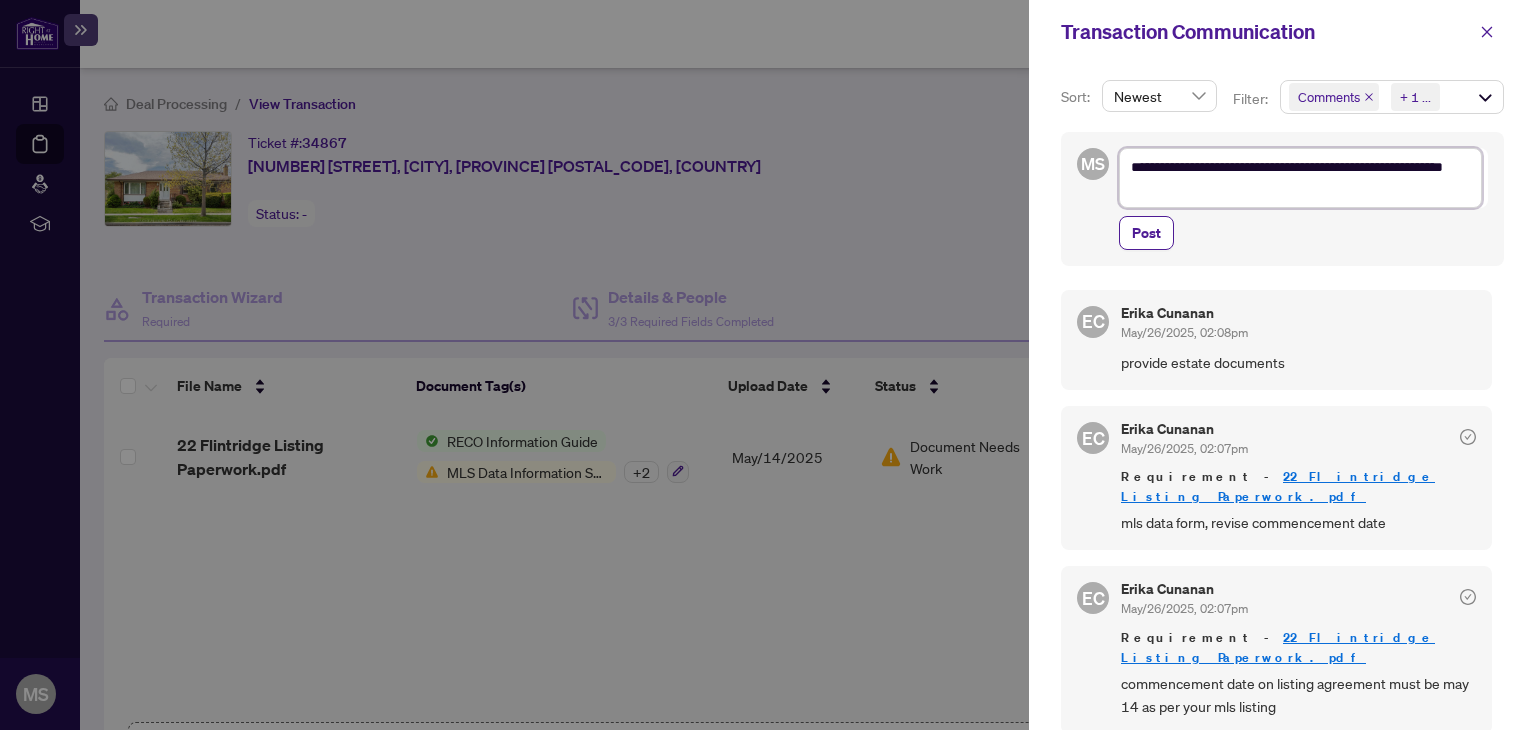 type on "**********" 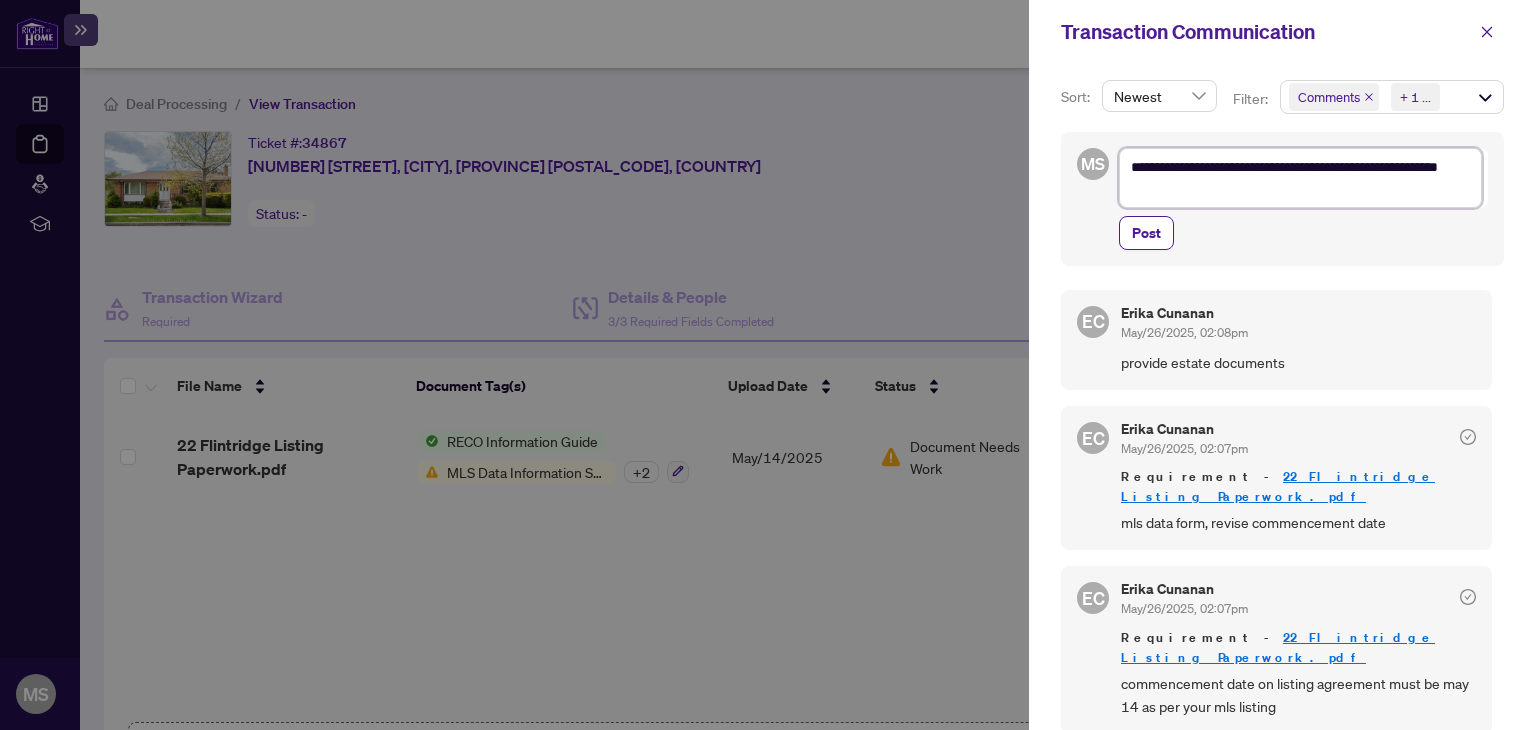 type on "**********" 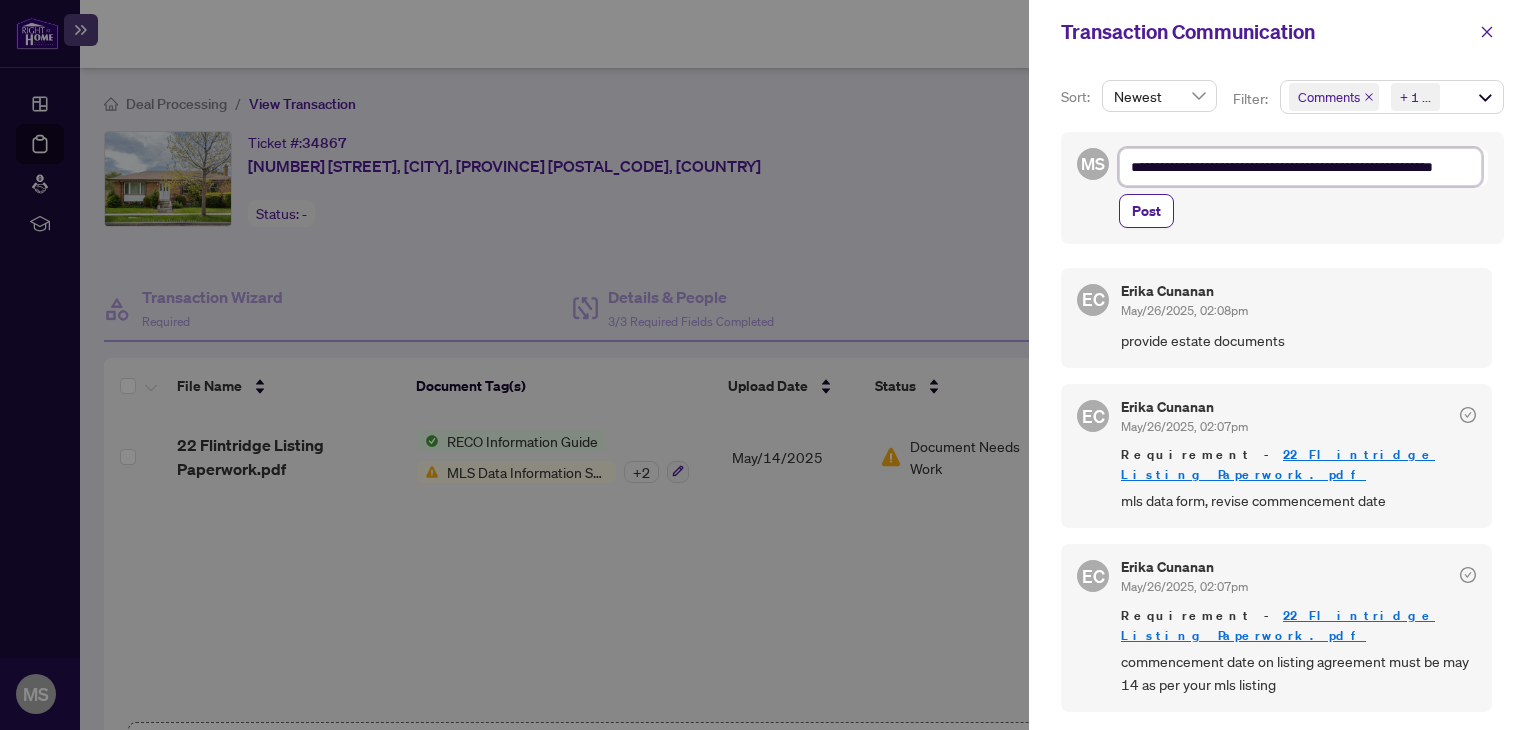 type on "**********" 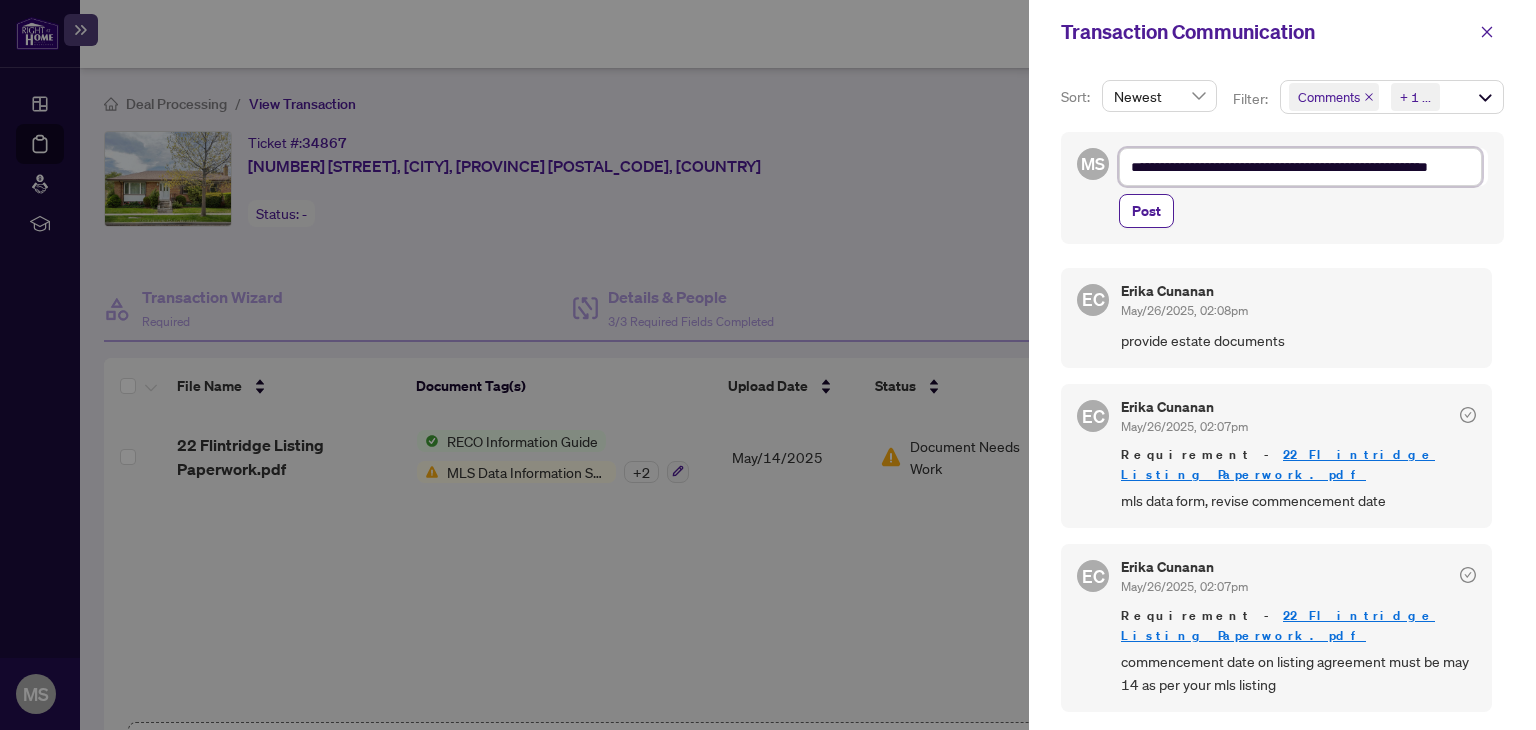 type on "**********" 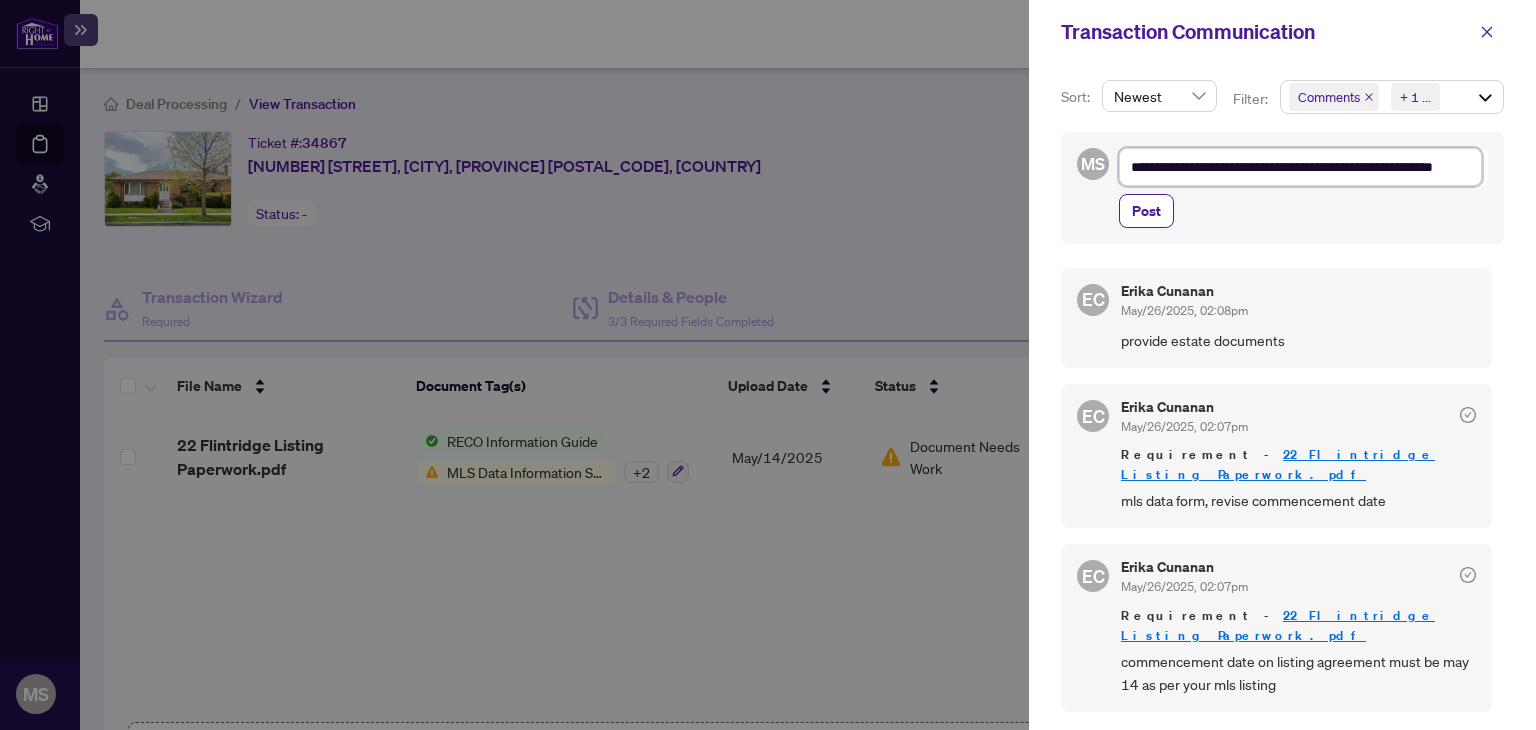 type on "**********" 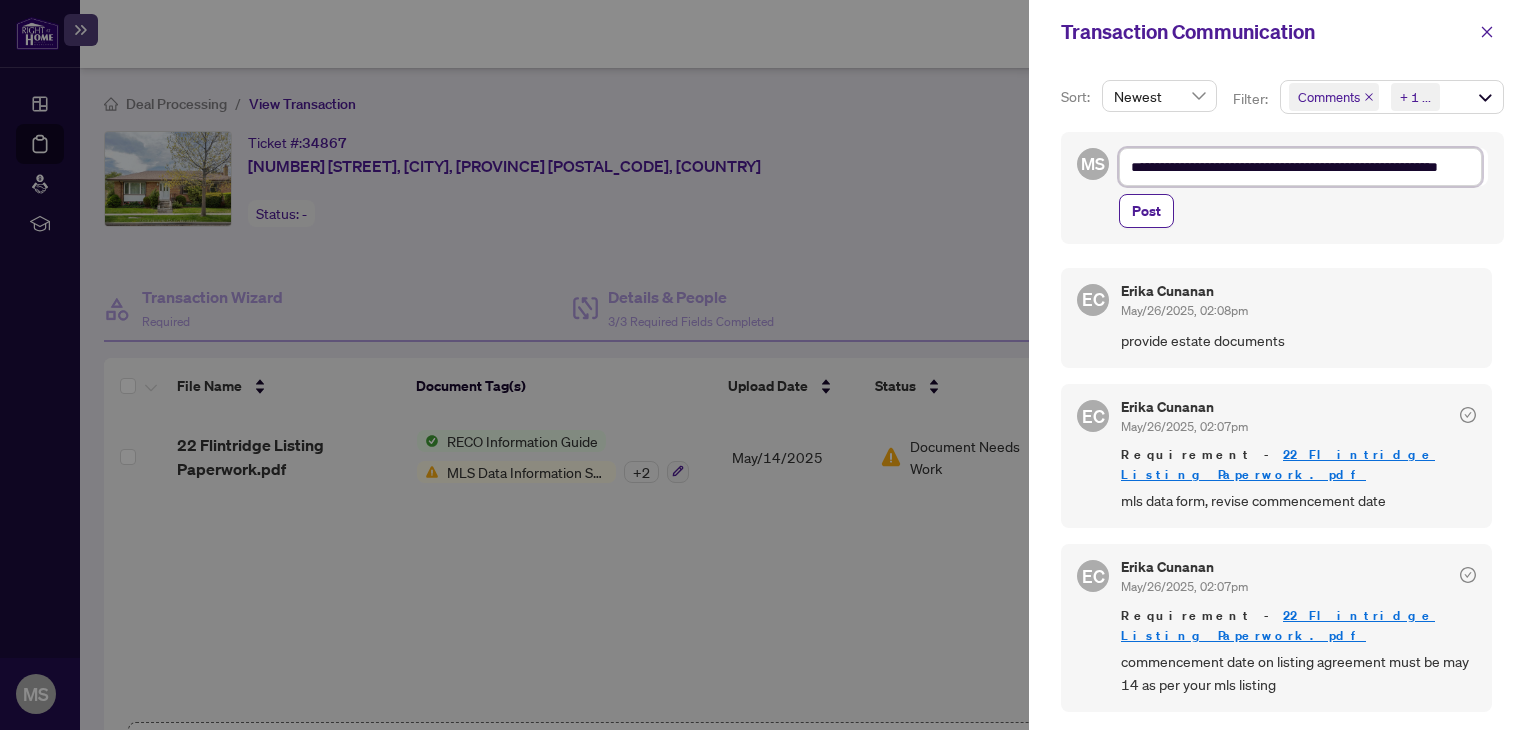 type on "**********" 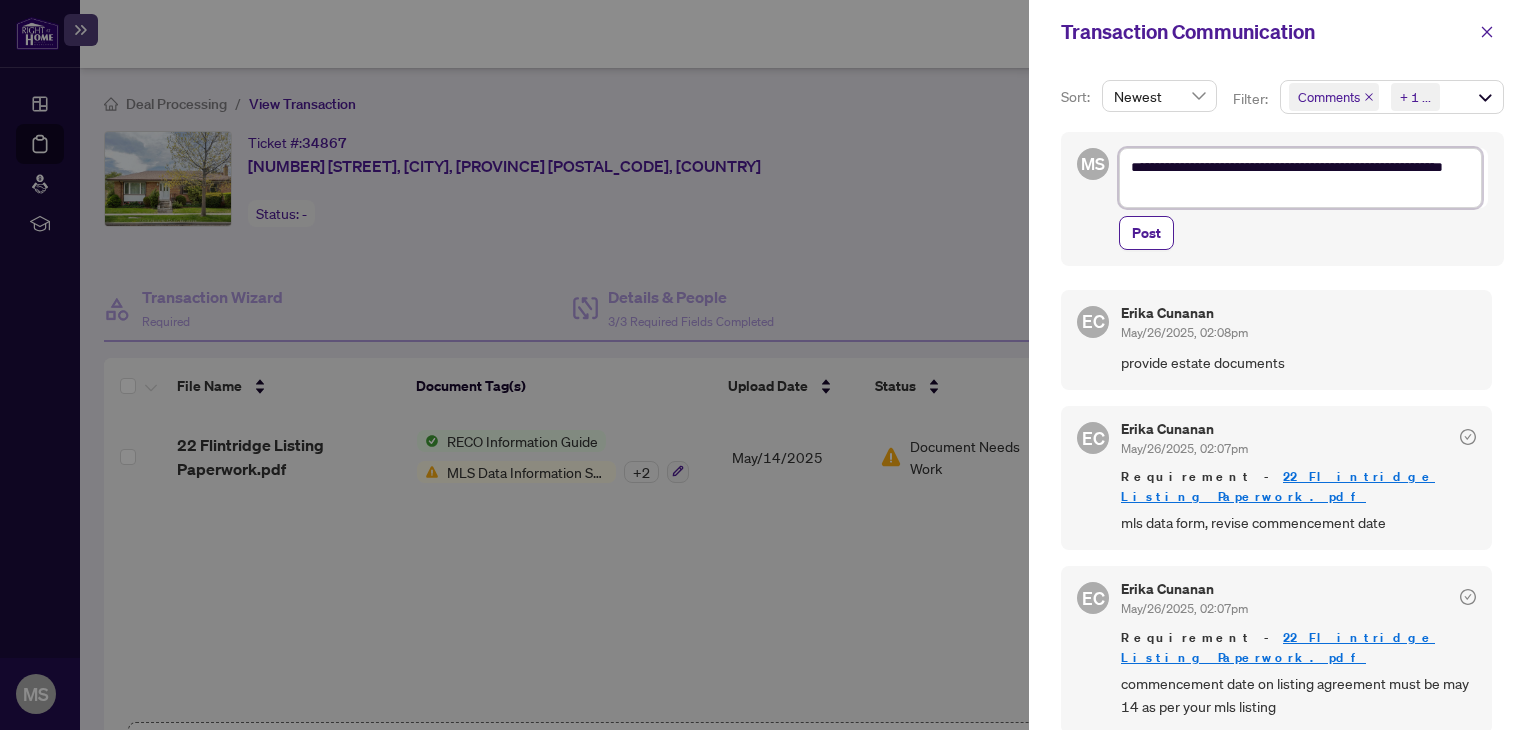 type on "**********" 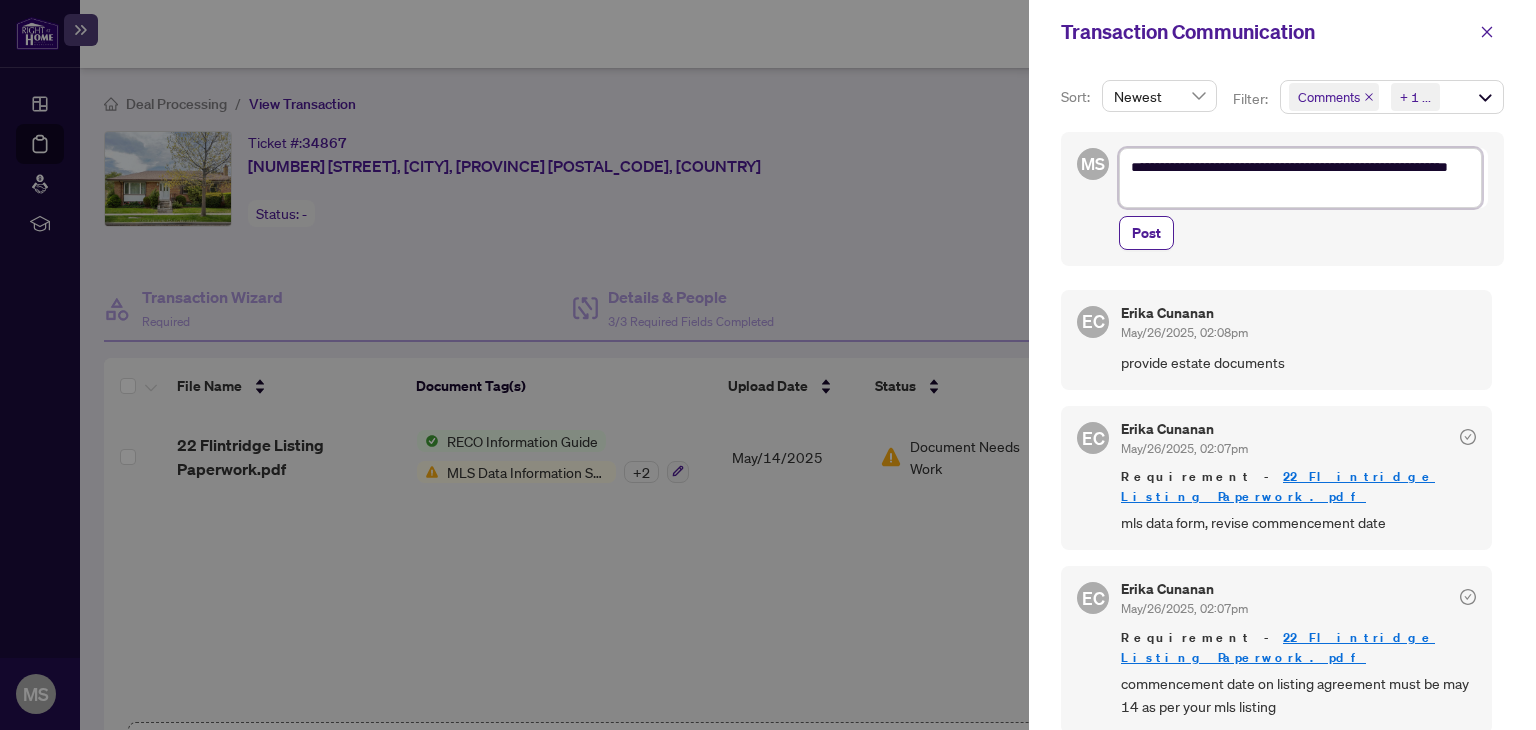 type on "**********" 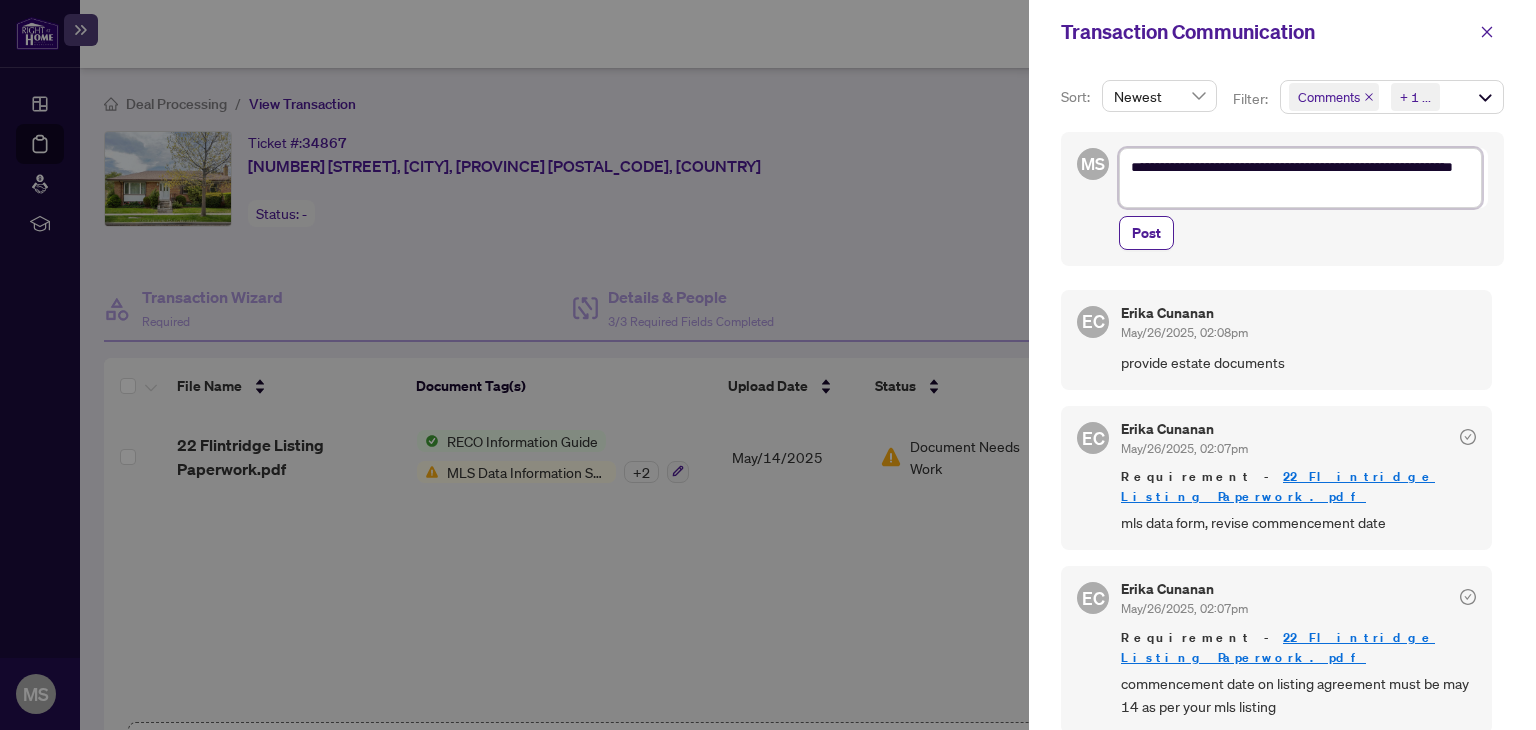 type on "**********" 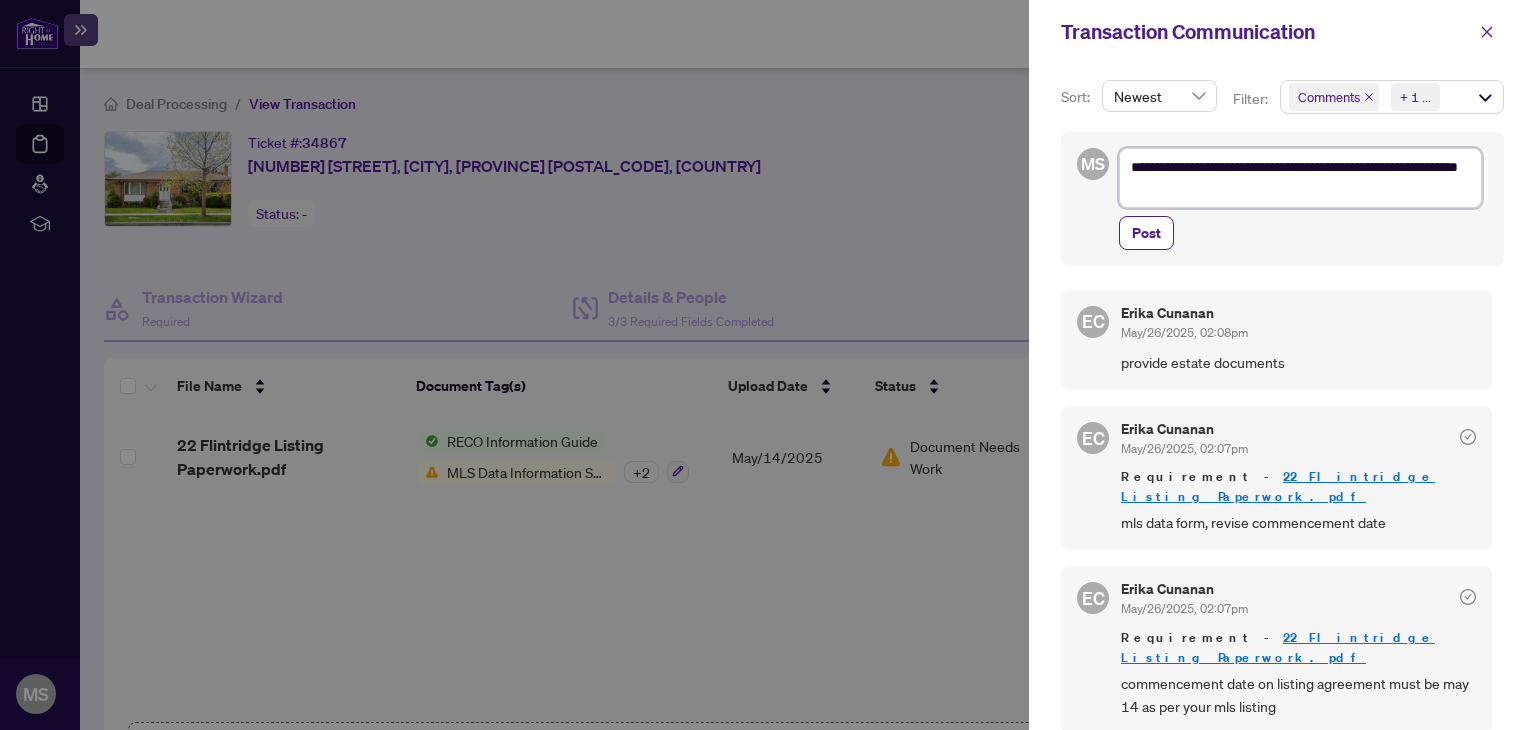 type on "**********" 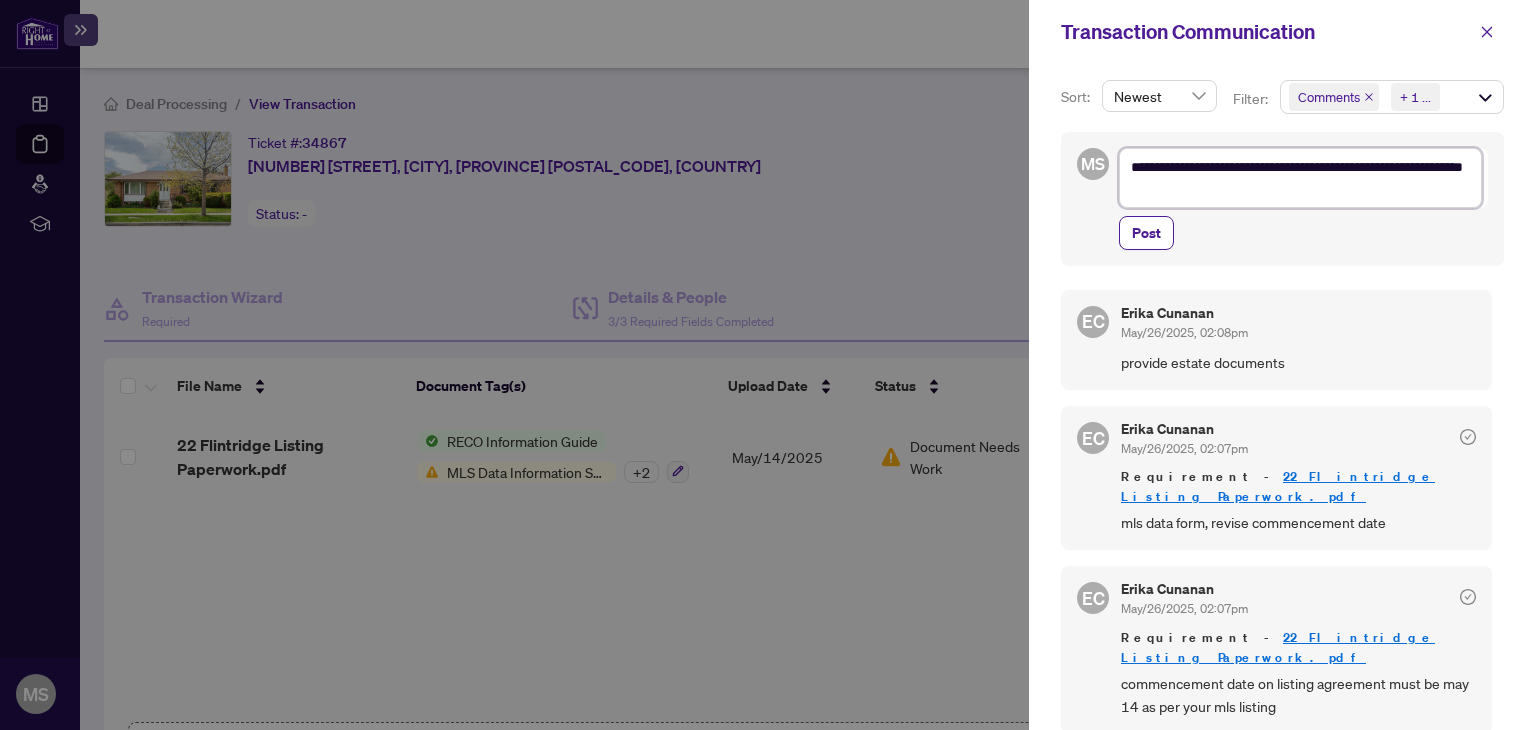 type on "**********" 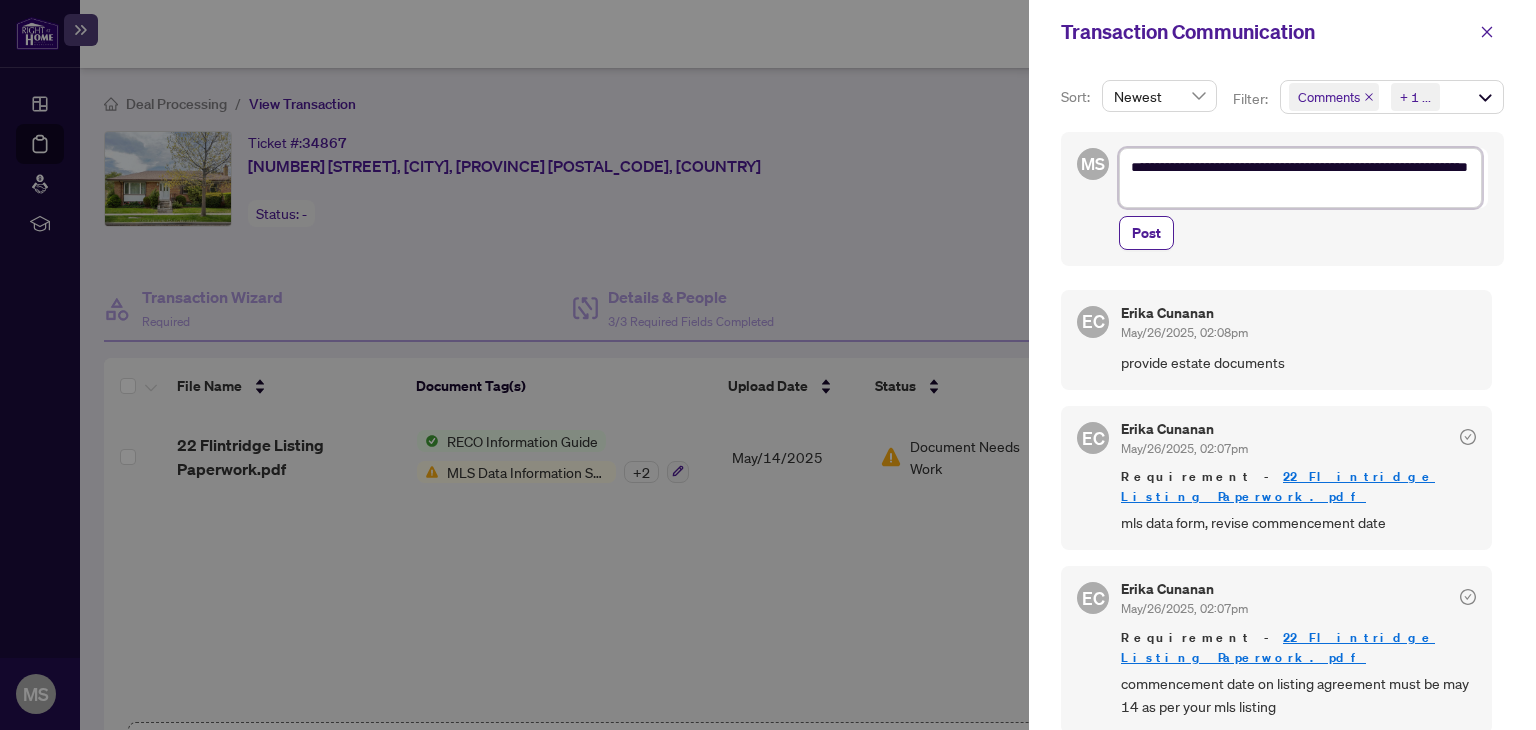 type on "**********" 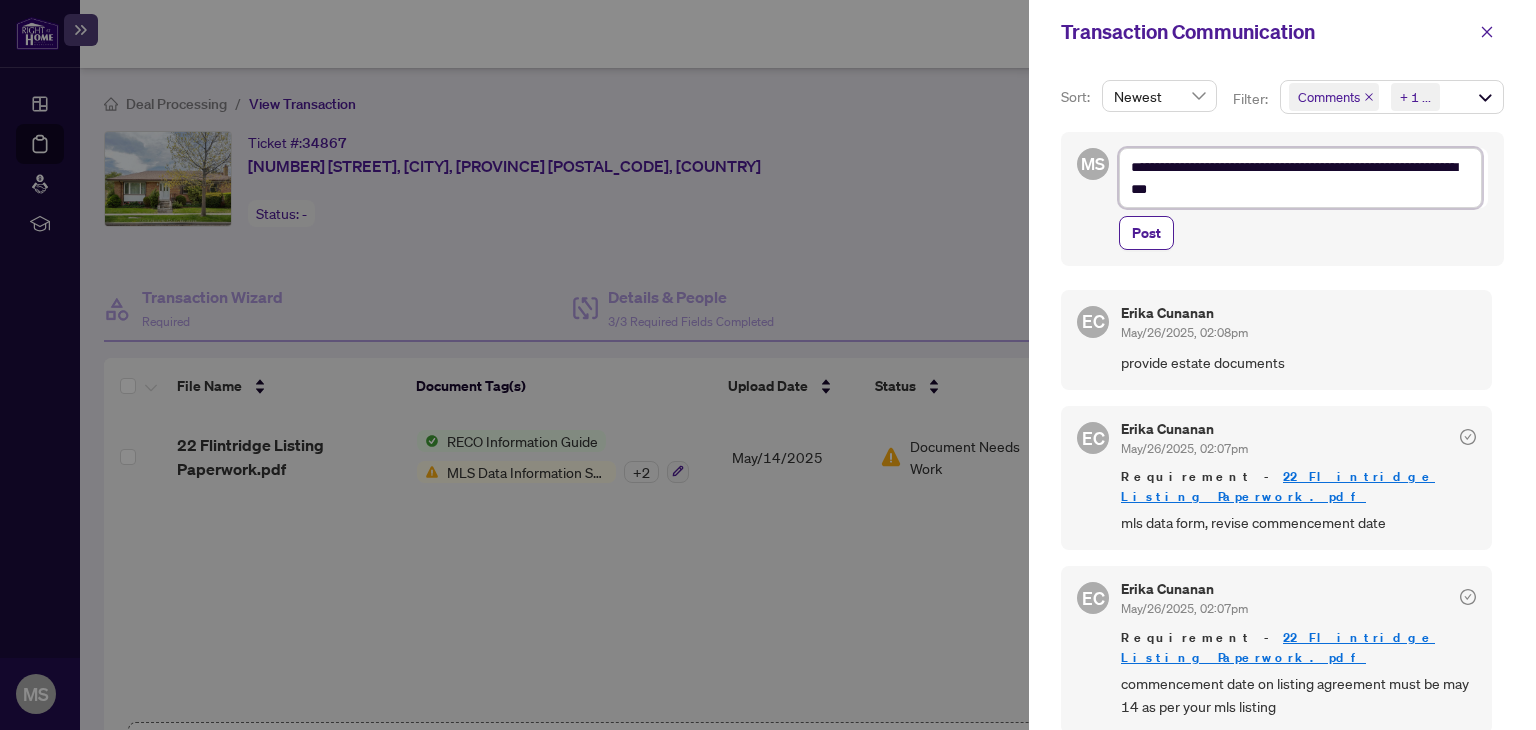 type on "**********" 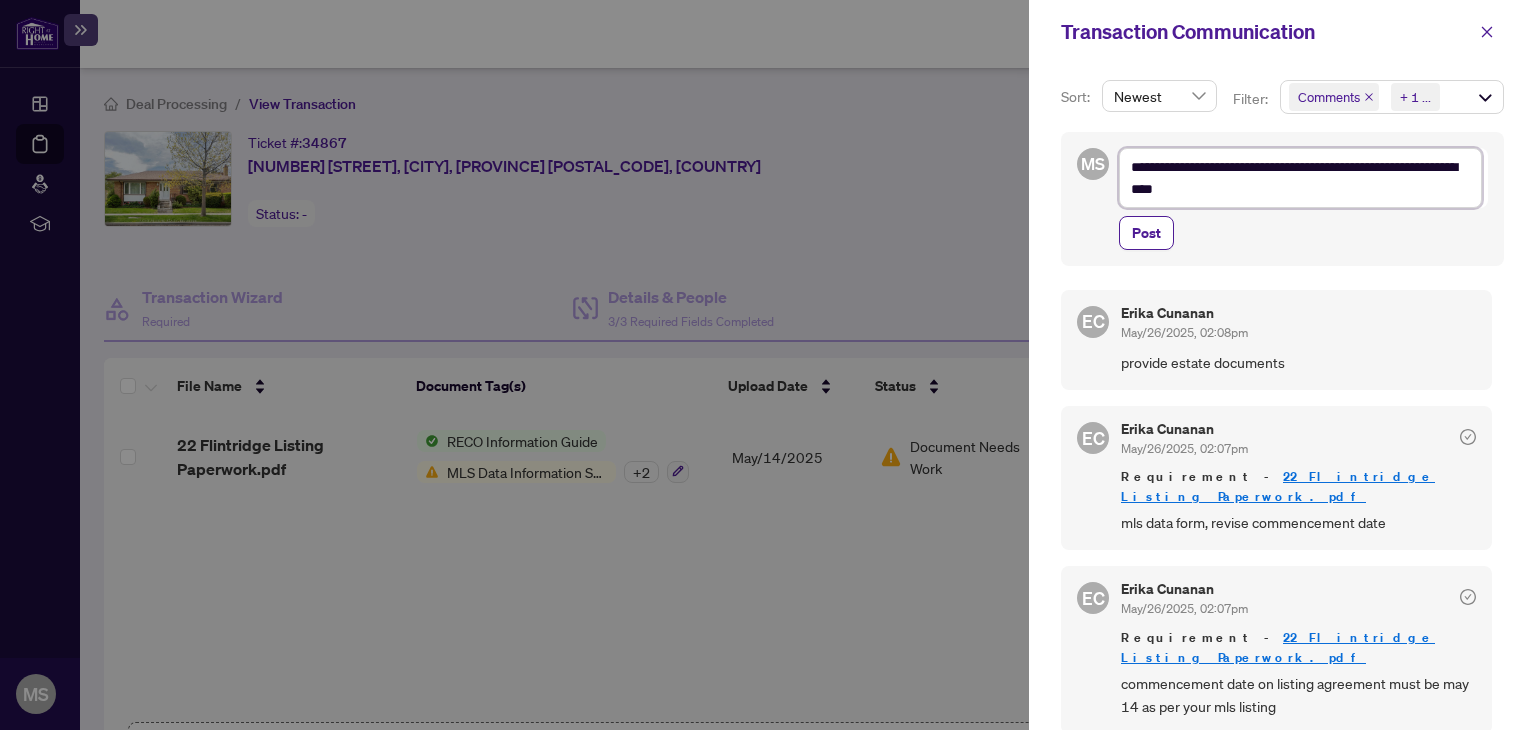 type on "**********" 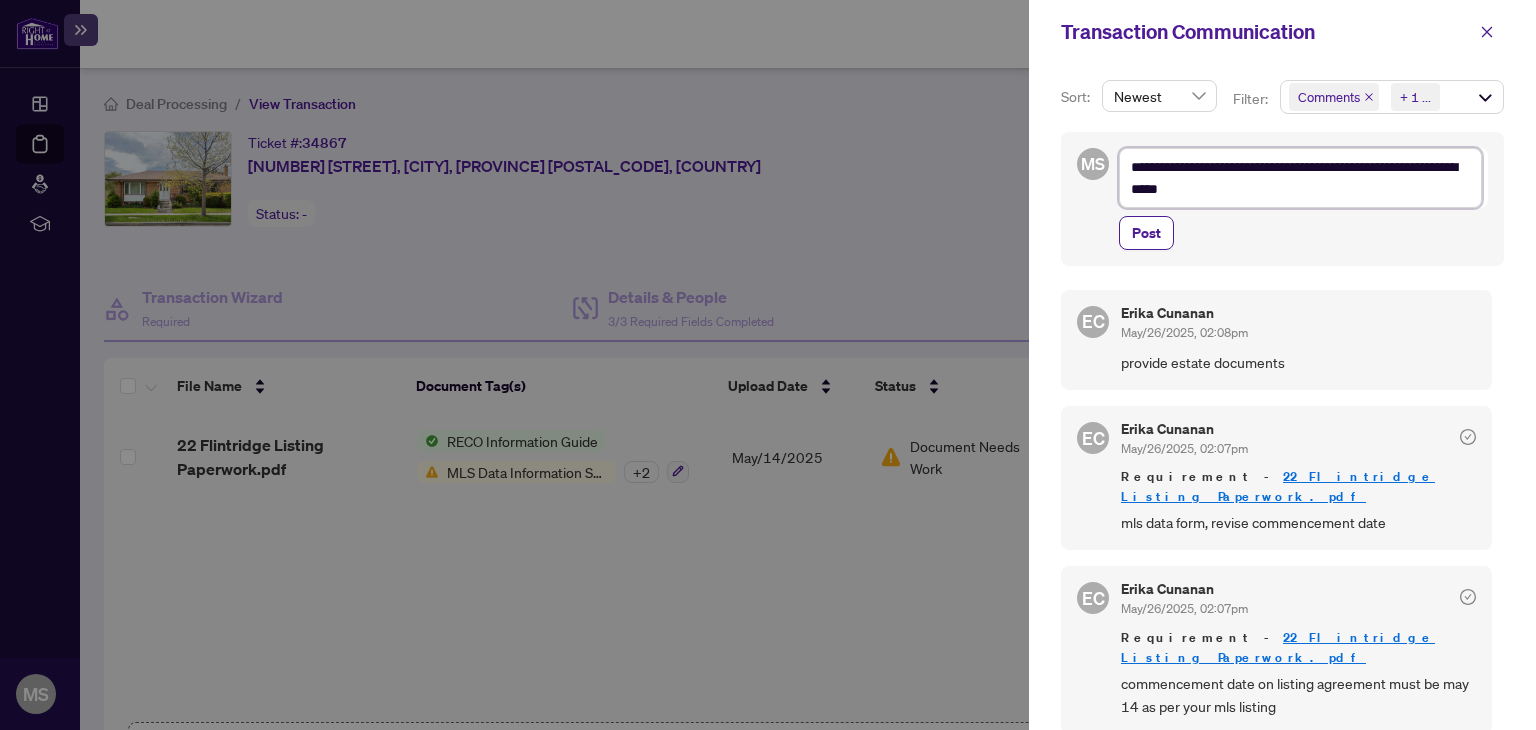 type on "**********" 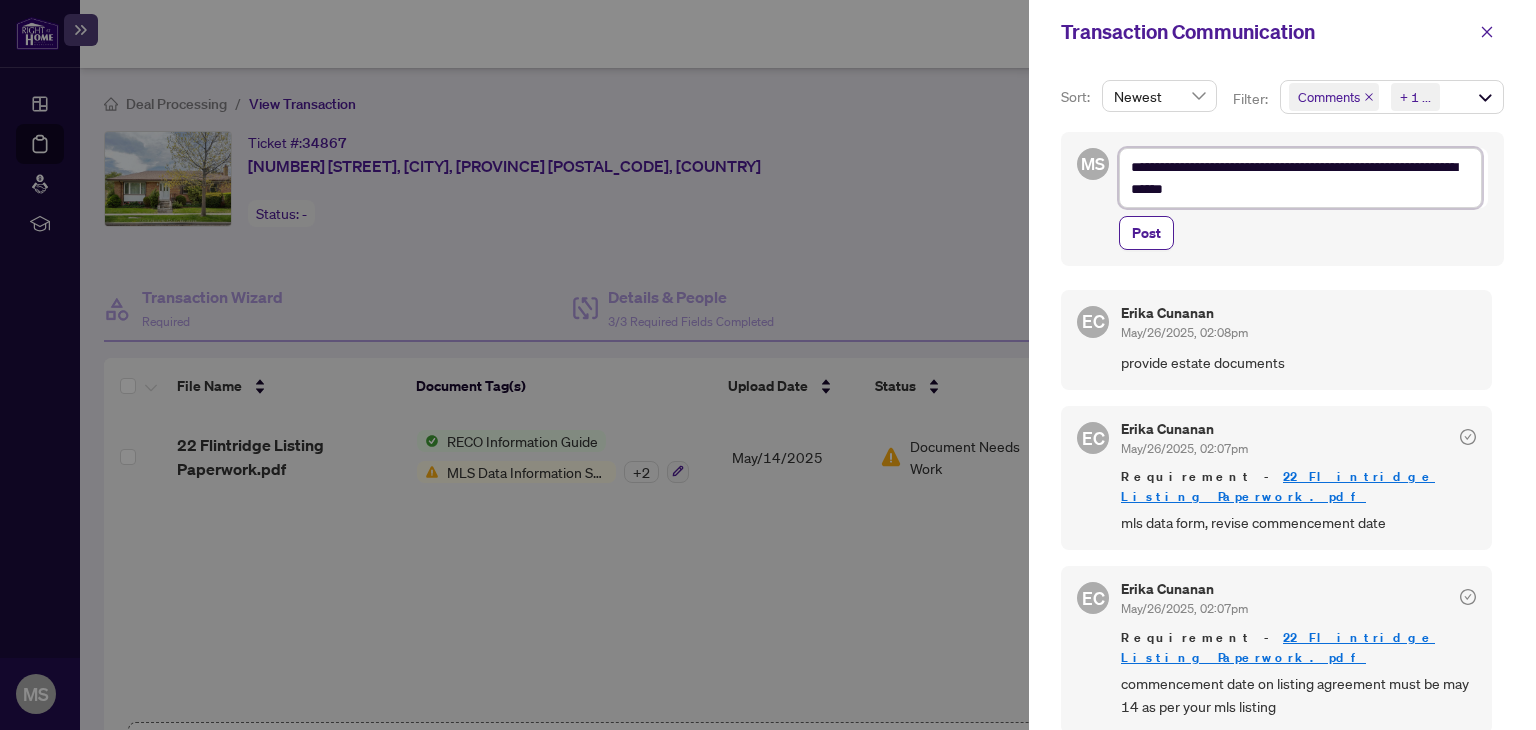 type on "**********" 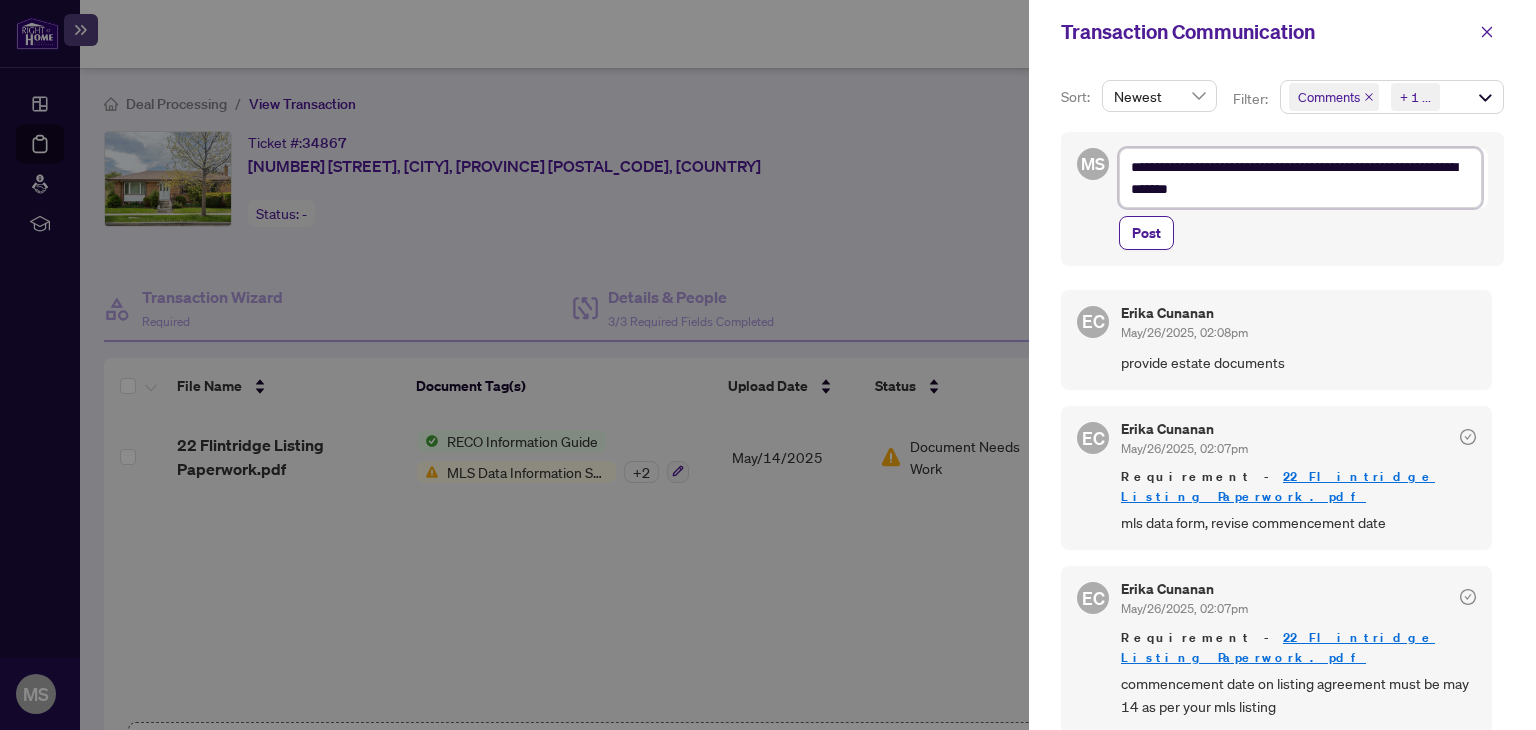type on "**********" 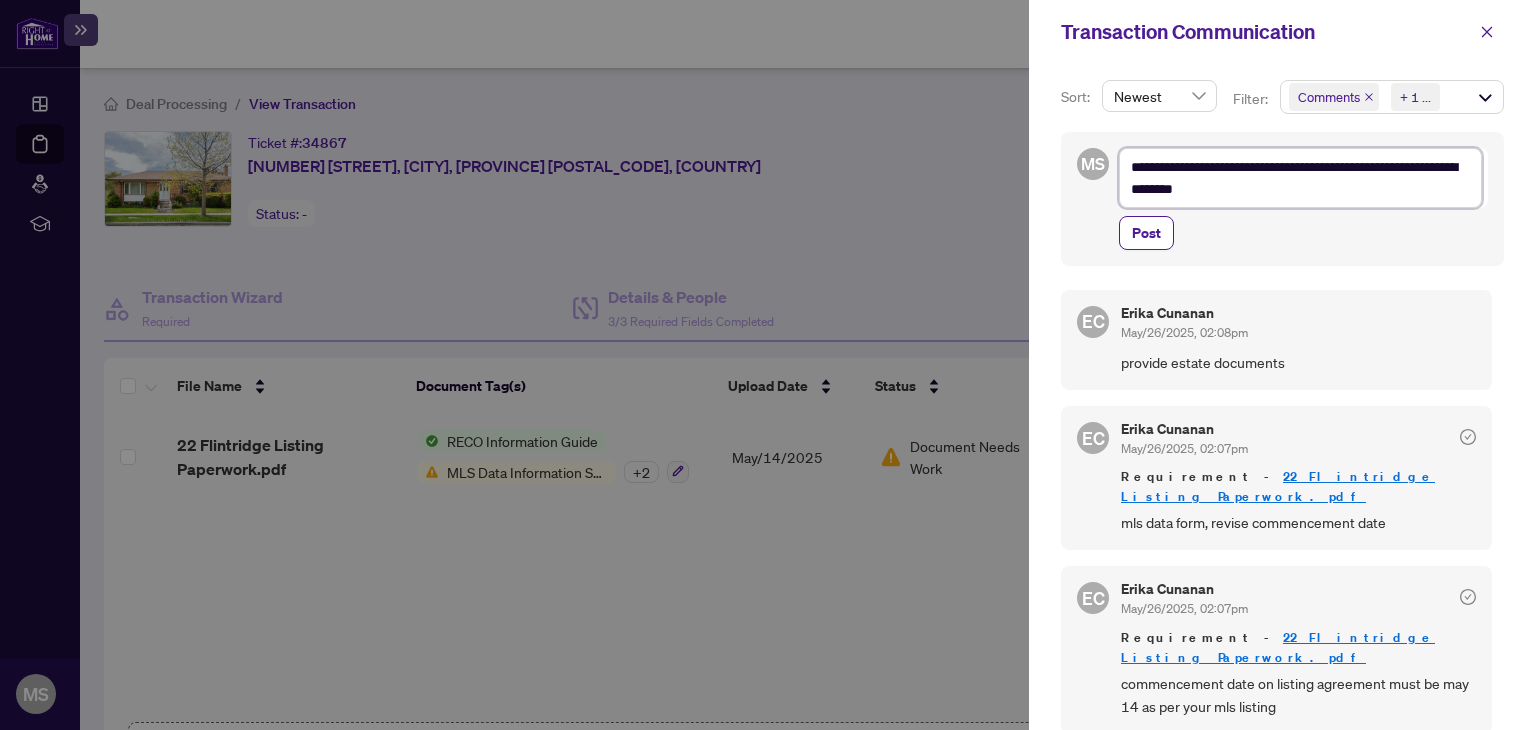 type on "**********" 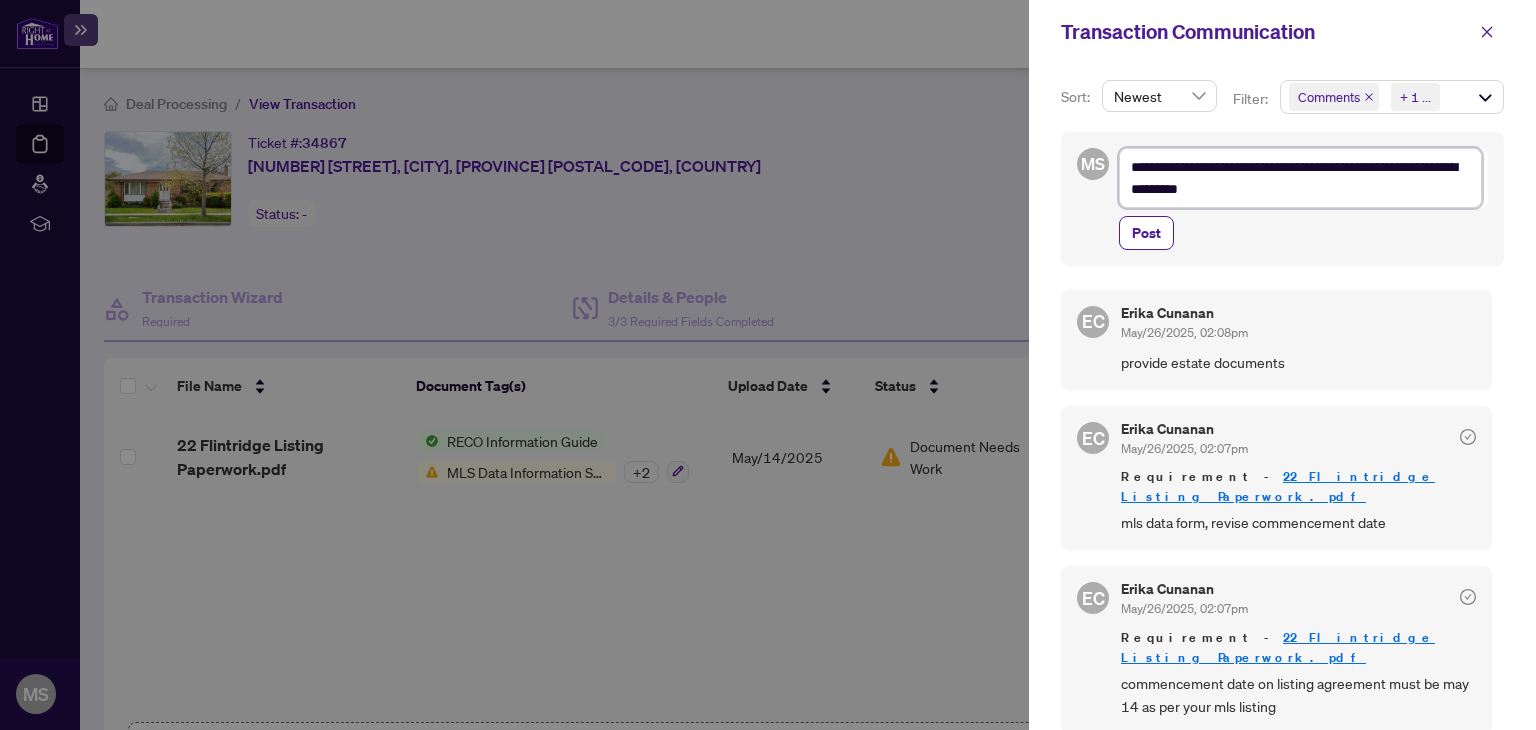 type on "**********" 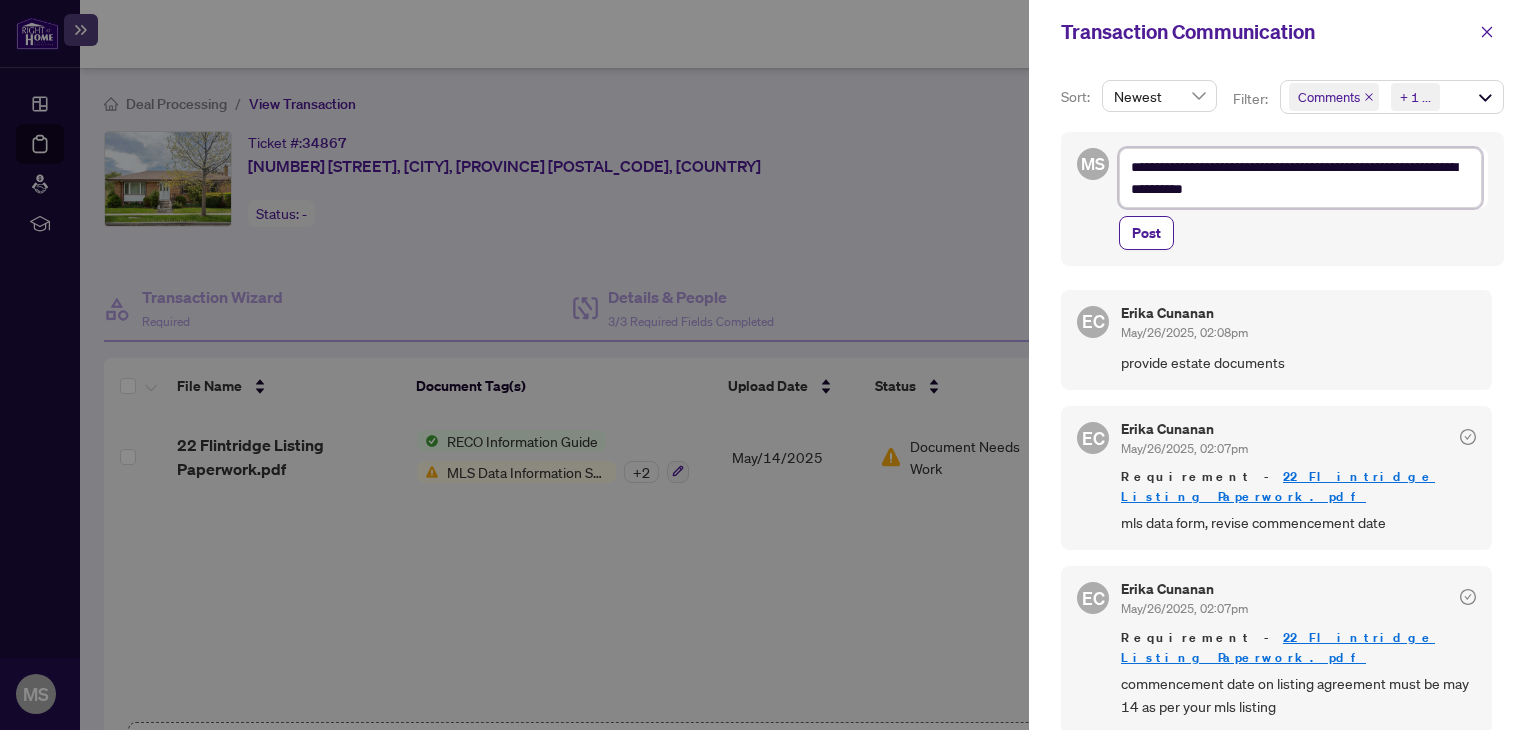 type on "**********" 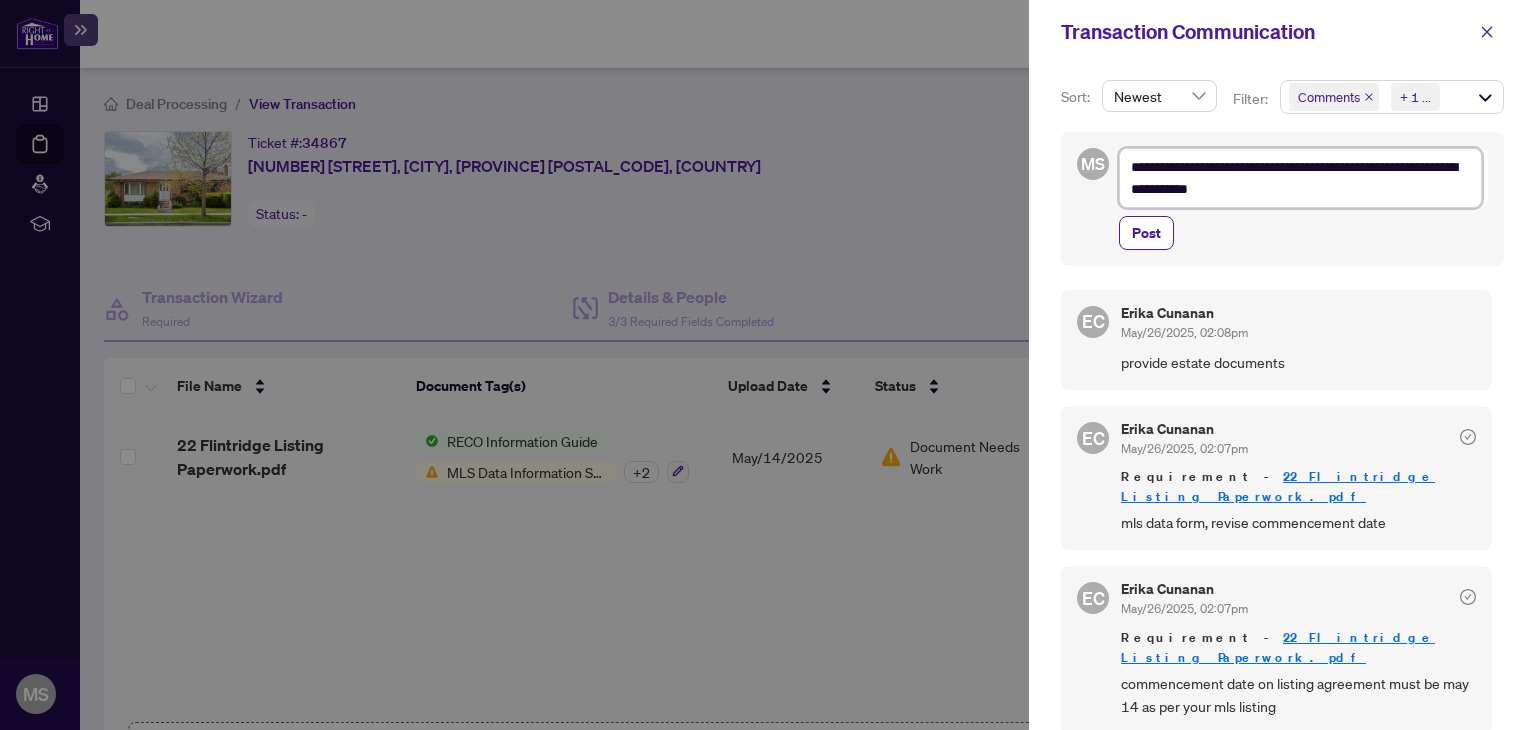 type on "**********" 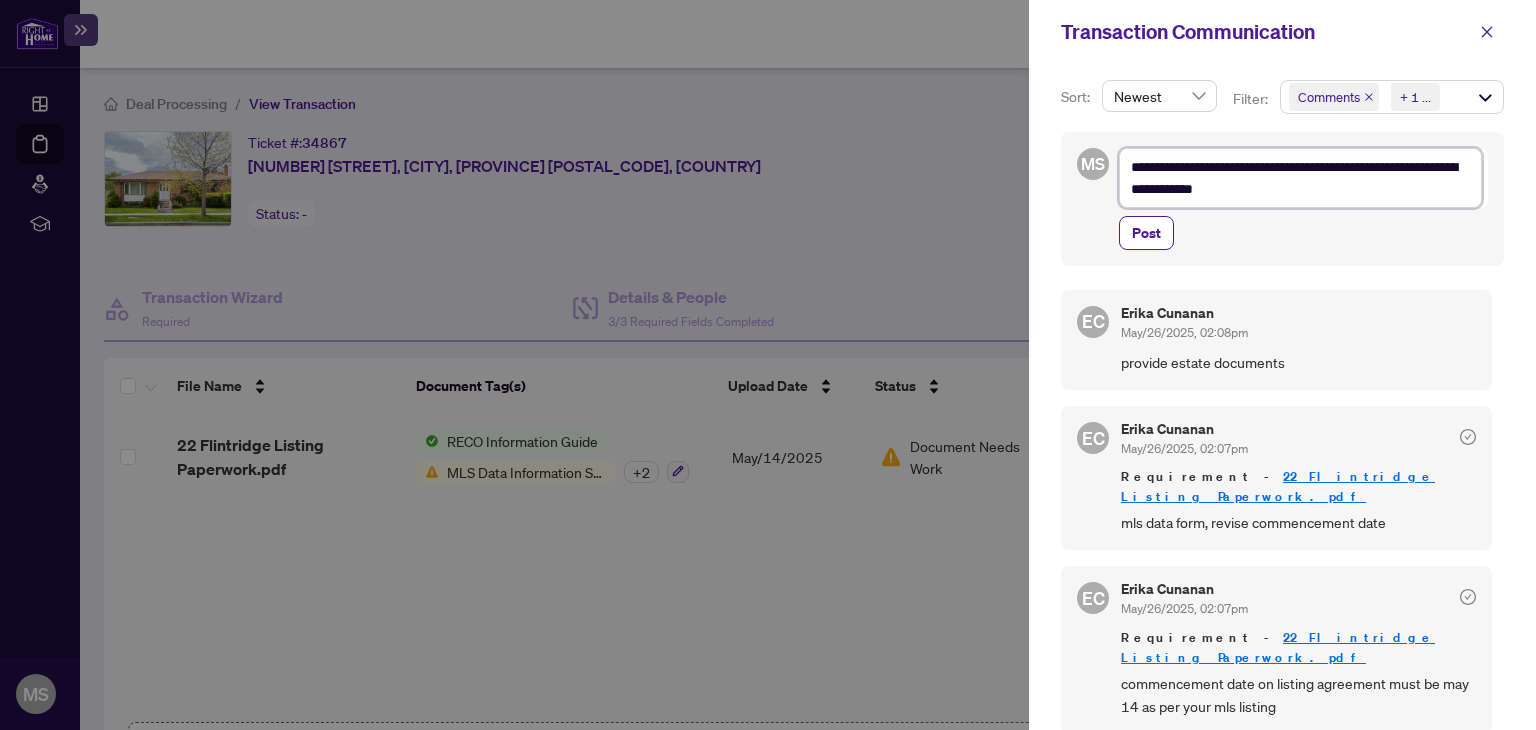 type on "**********" 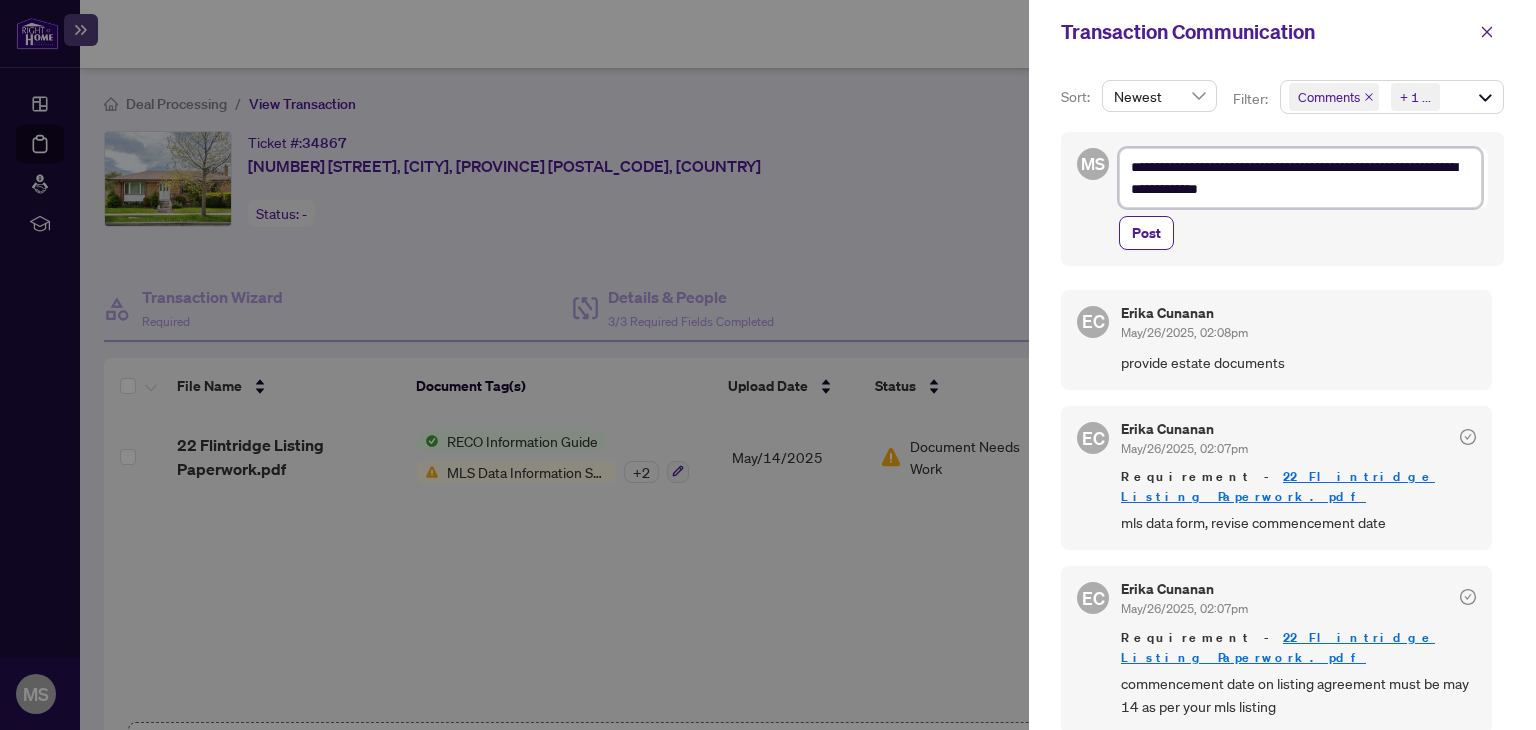 type on "**********" 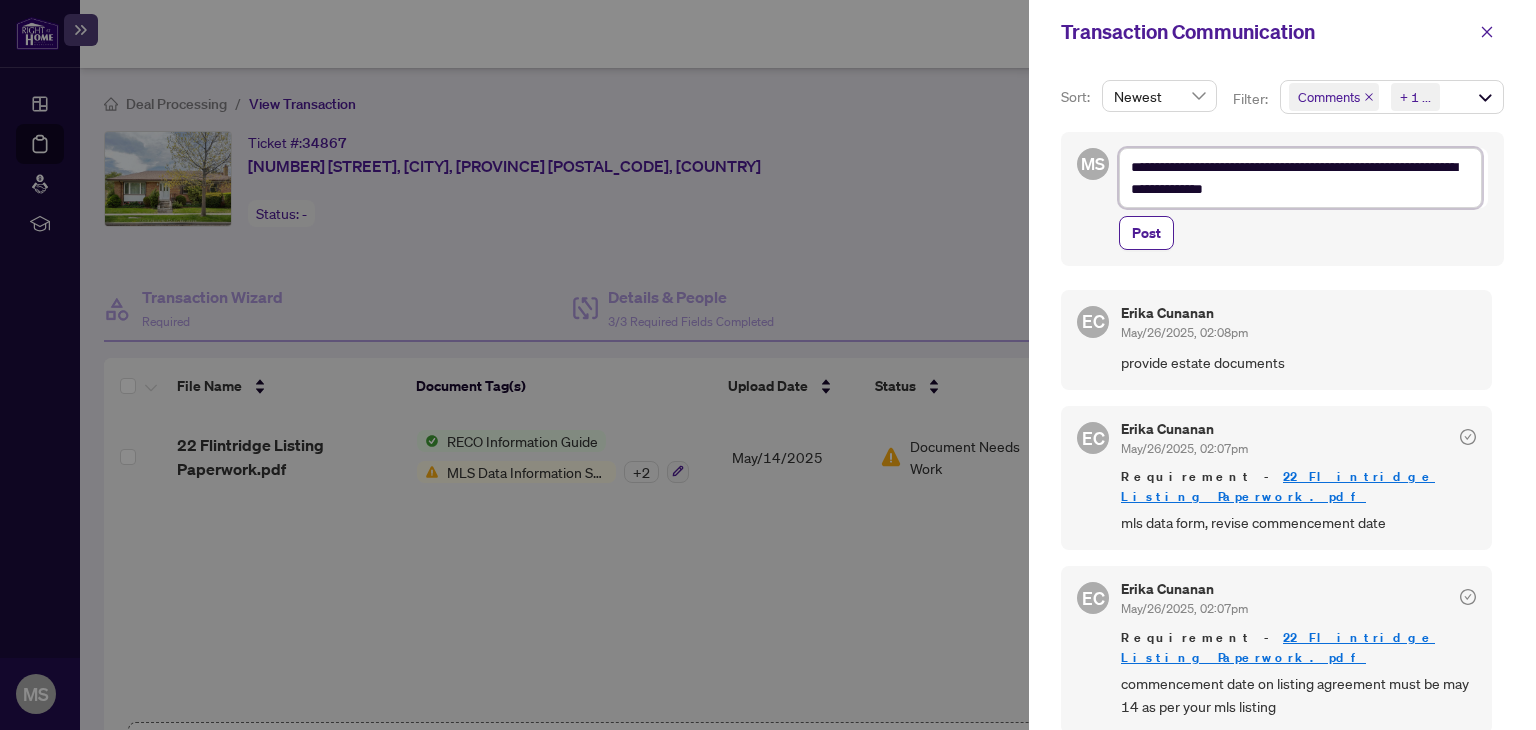 type on "**********" 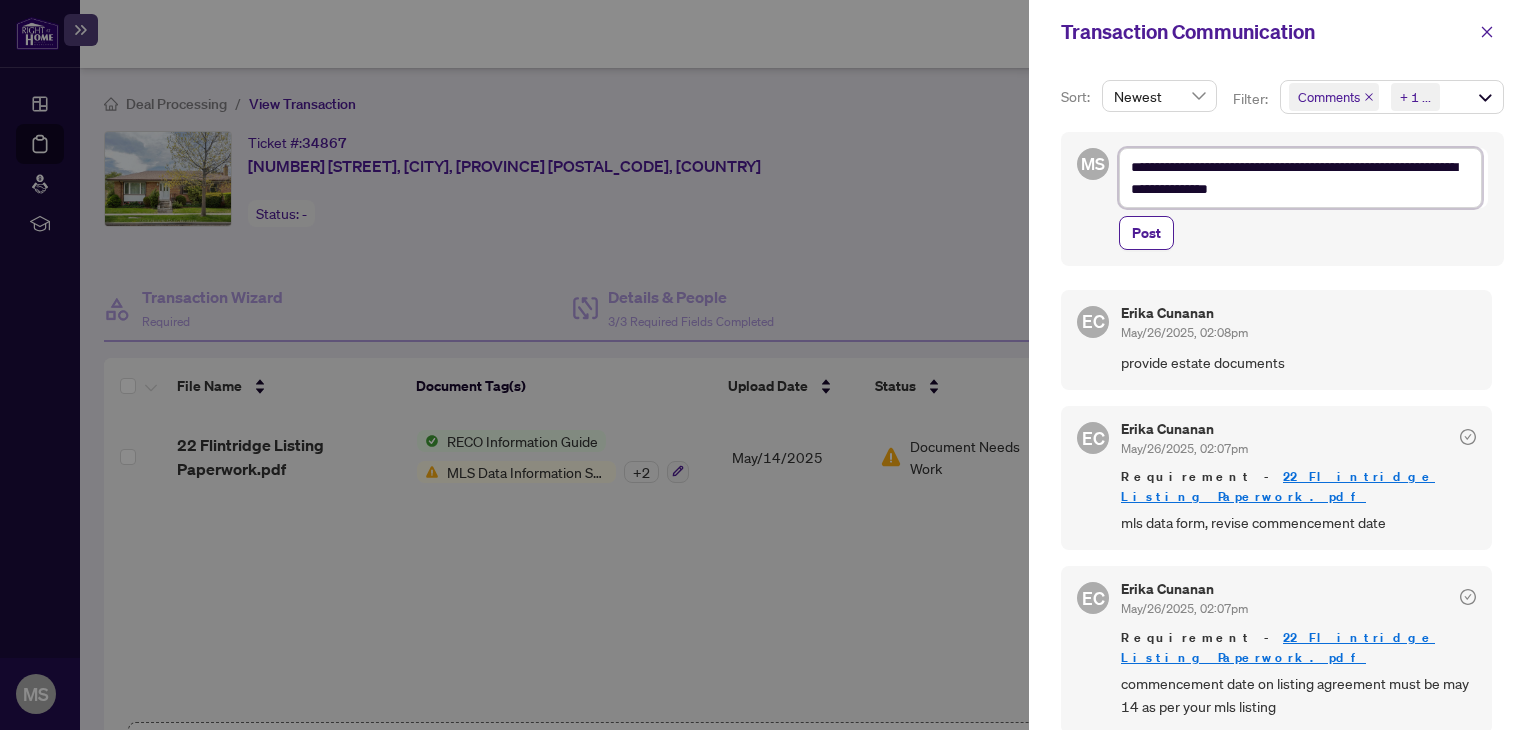 type 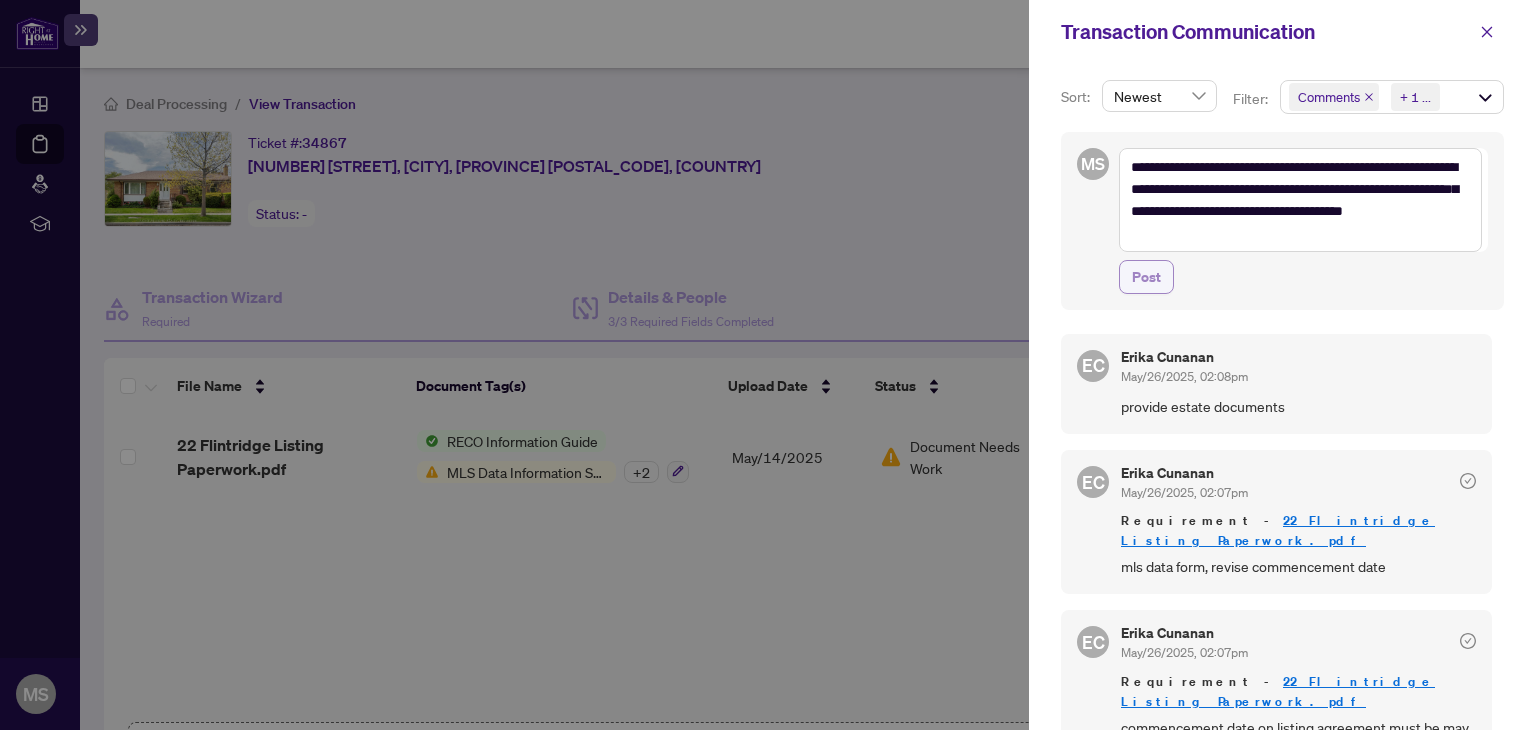 click on "Post" at bounding box center [1146, 277] 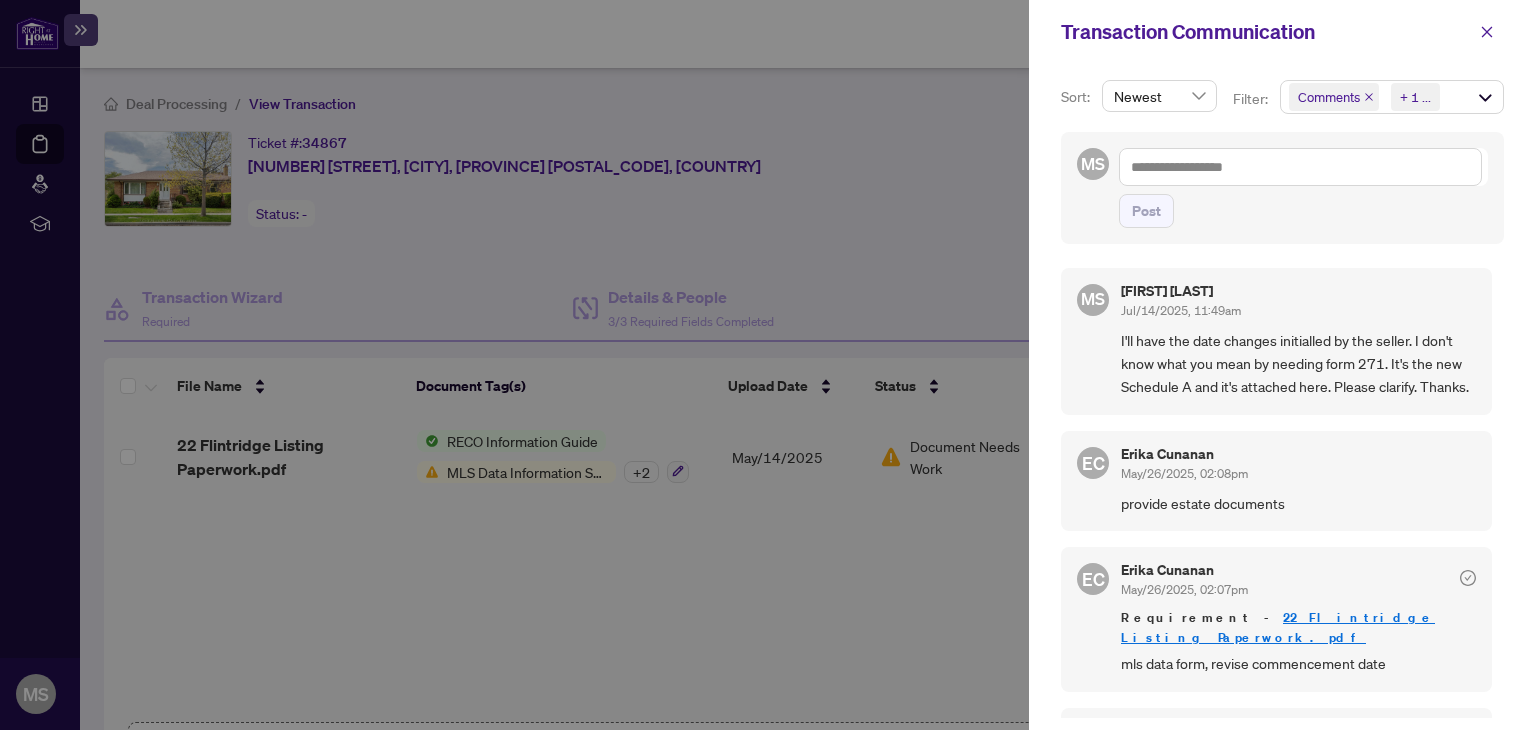 click at bounding box center (768, 365) 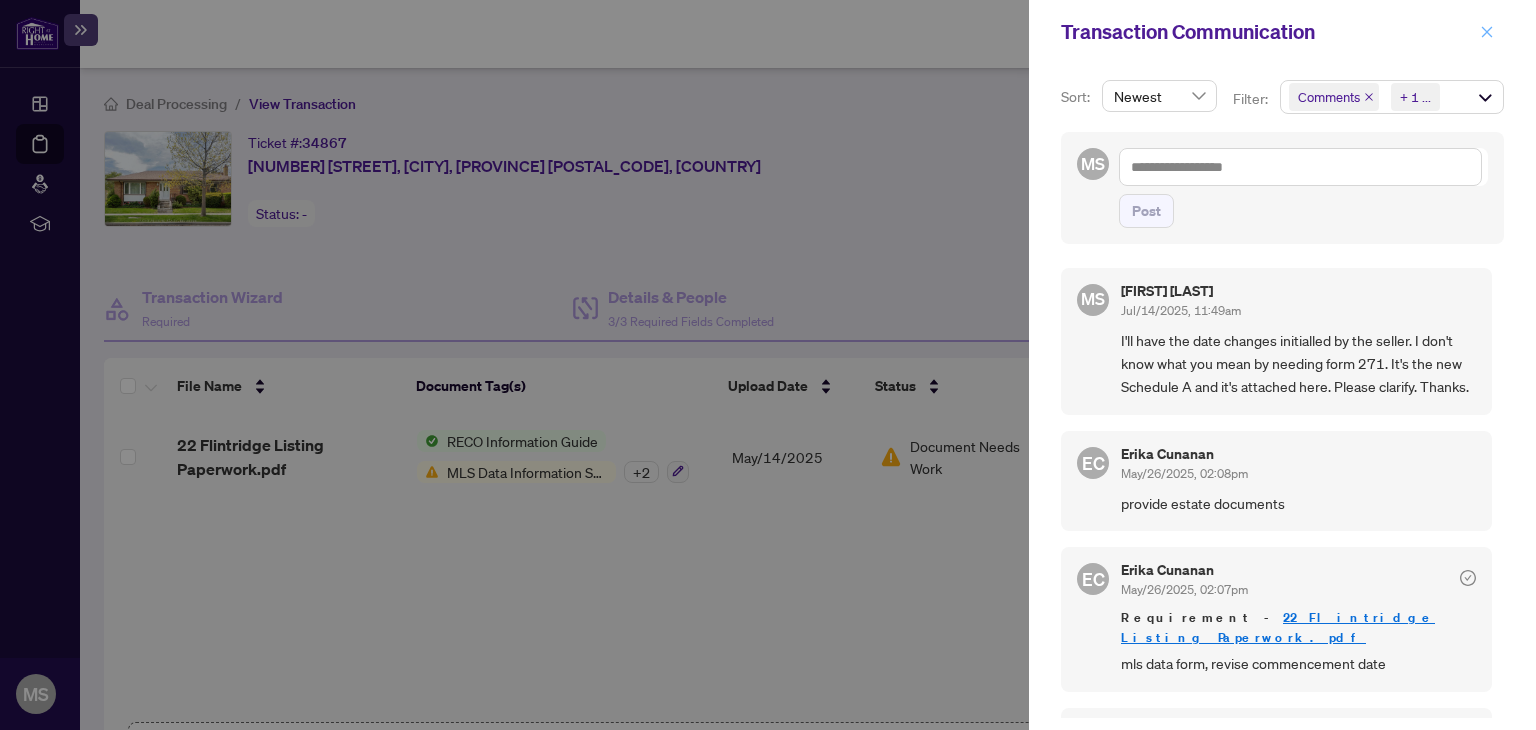 click 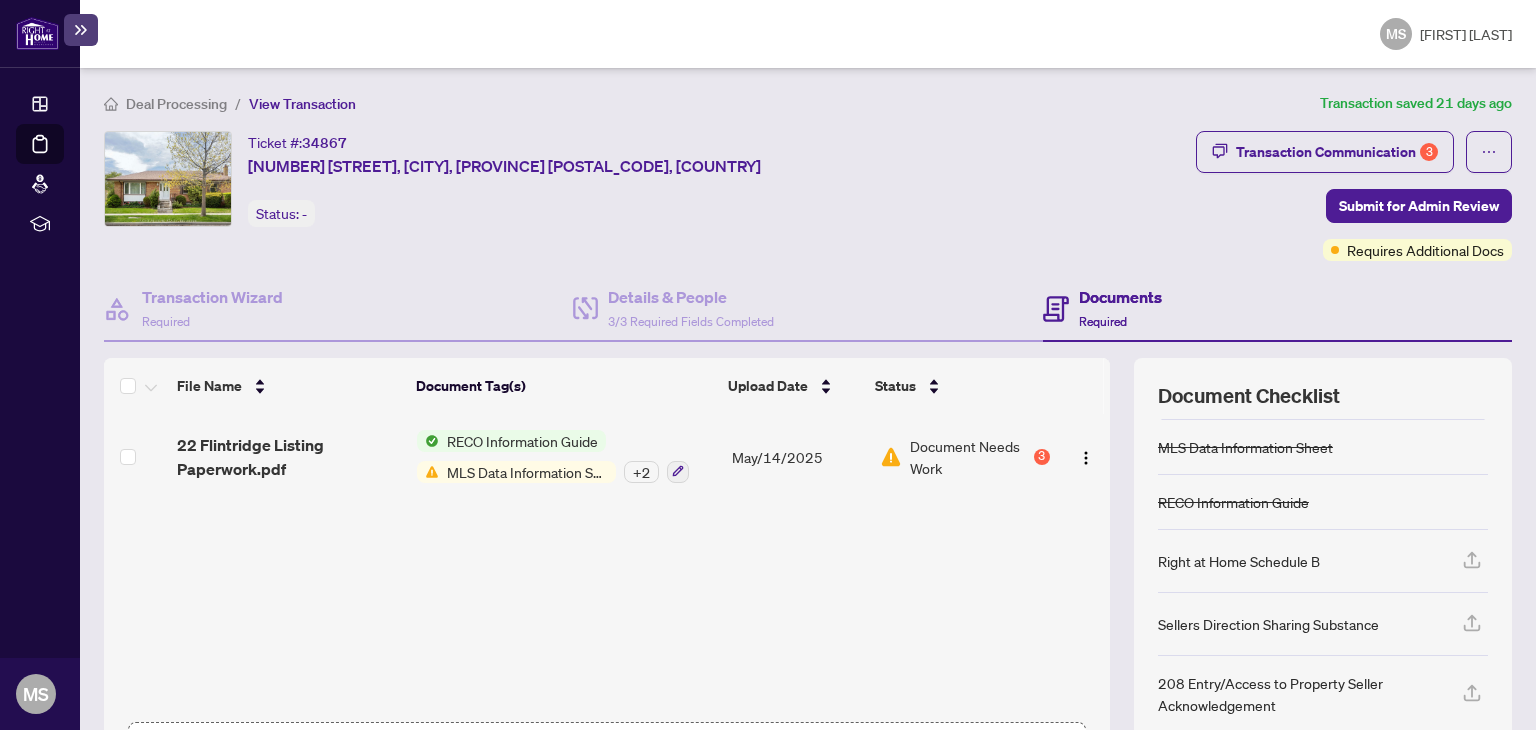 scroll, scrollTop: 201, scrollLeft: 0, axis: vertical 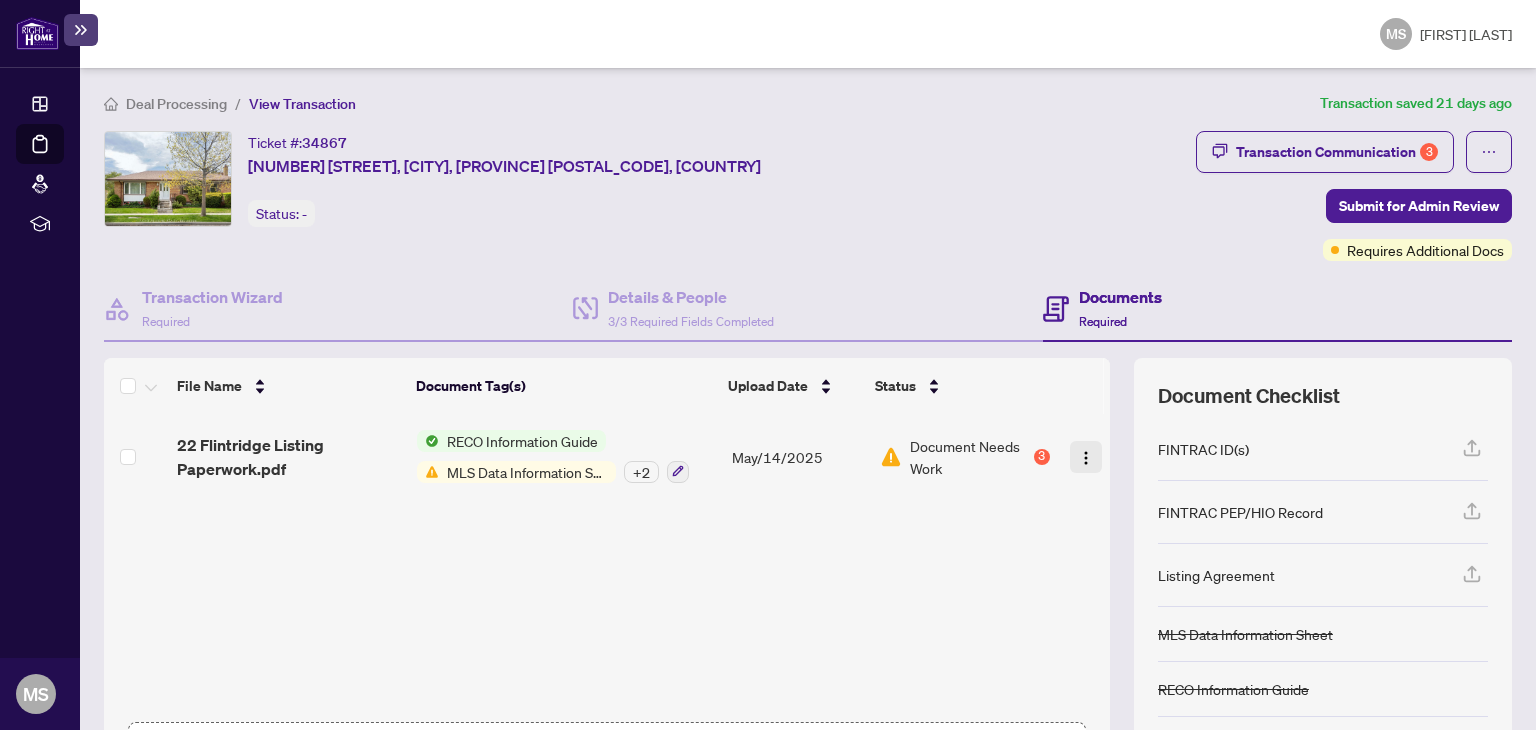click at bounding box center (1086, 458) 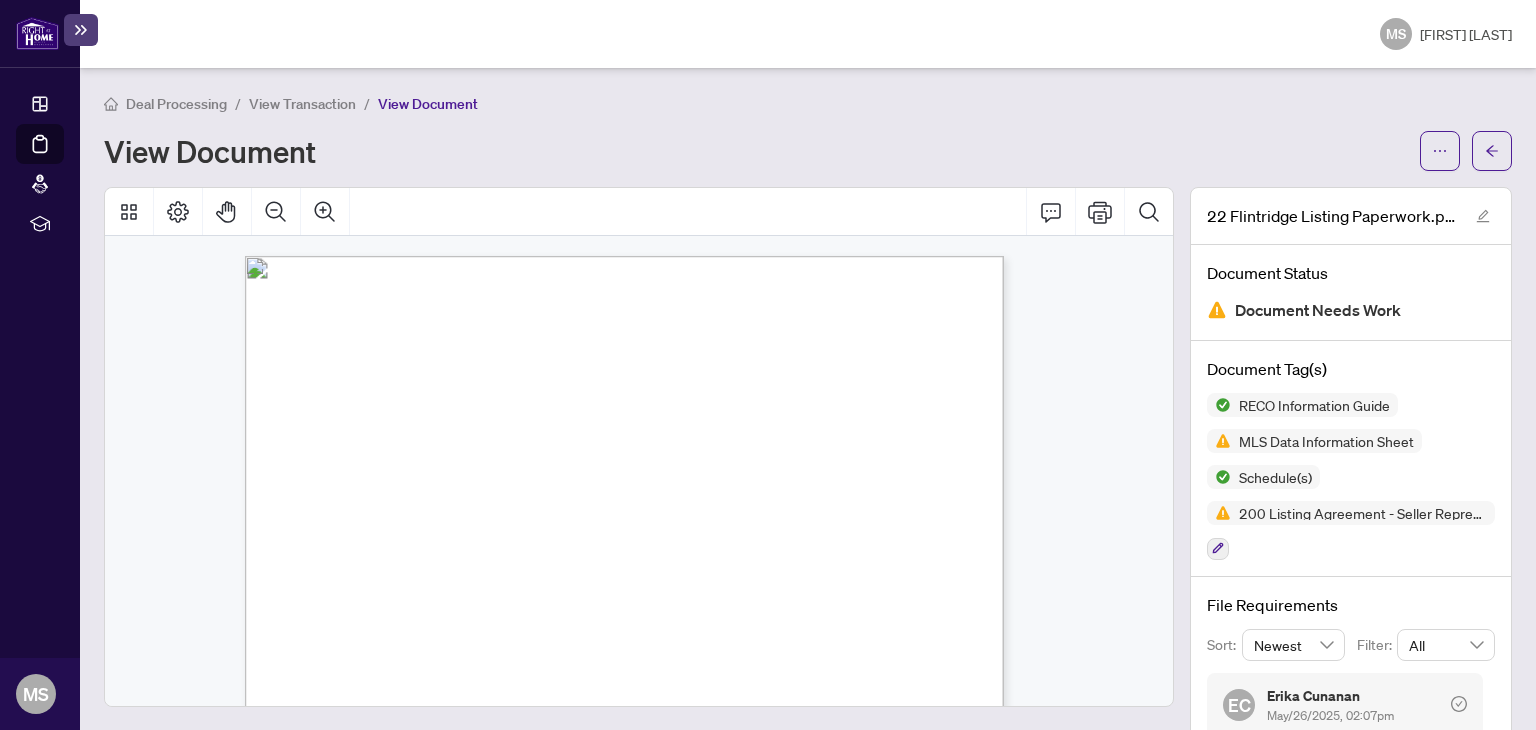 click on "Deal Processing" at bounding box center (176, 104) 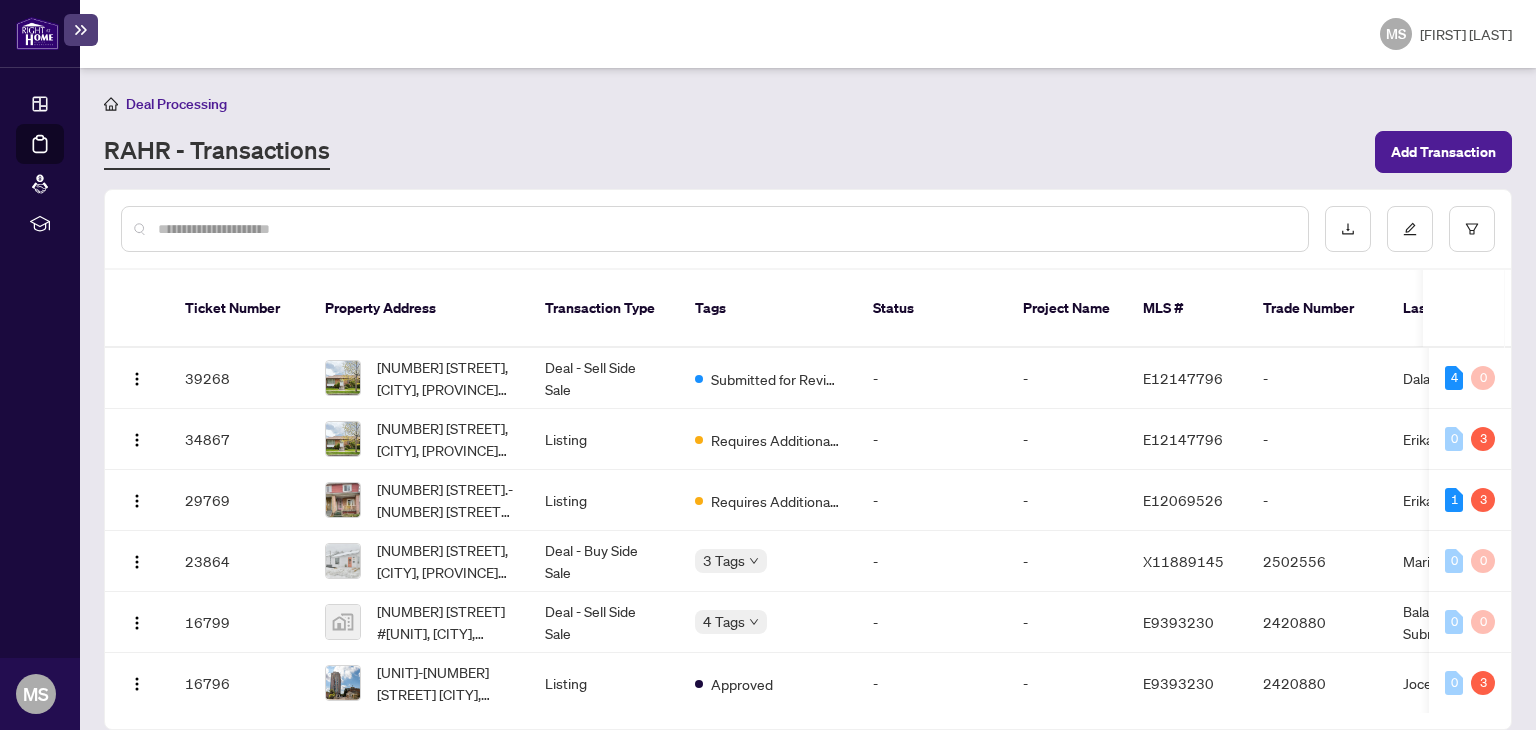 click on "4" at bounding box center [1454, 378] 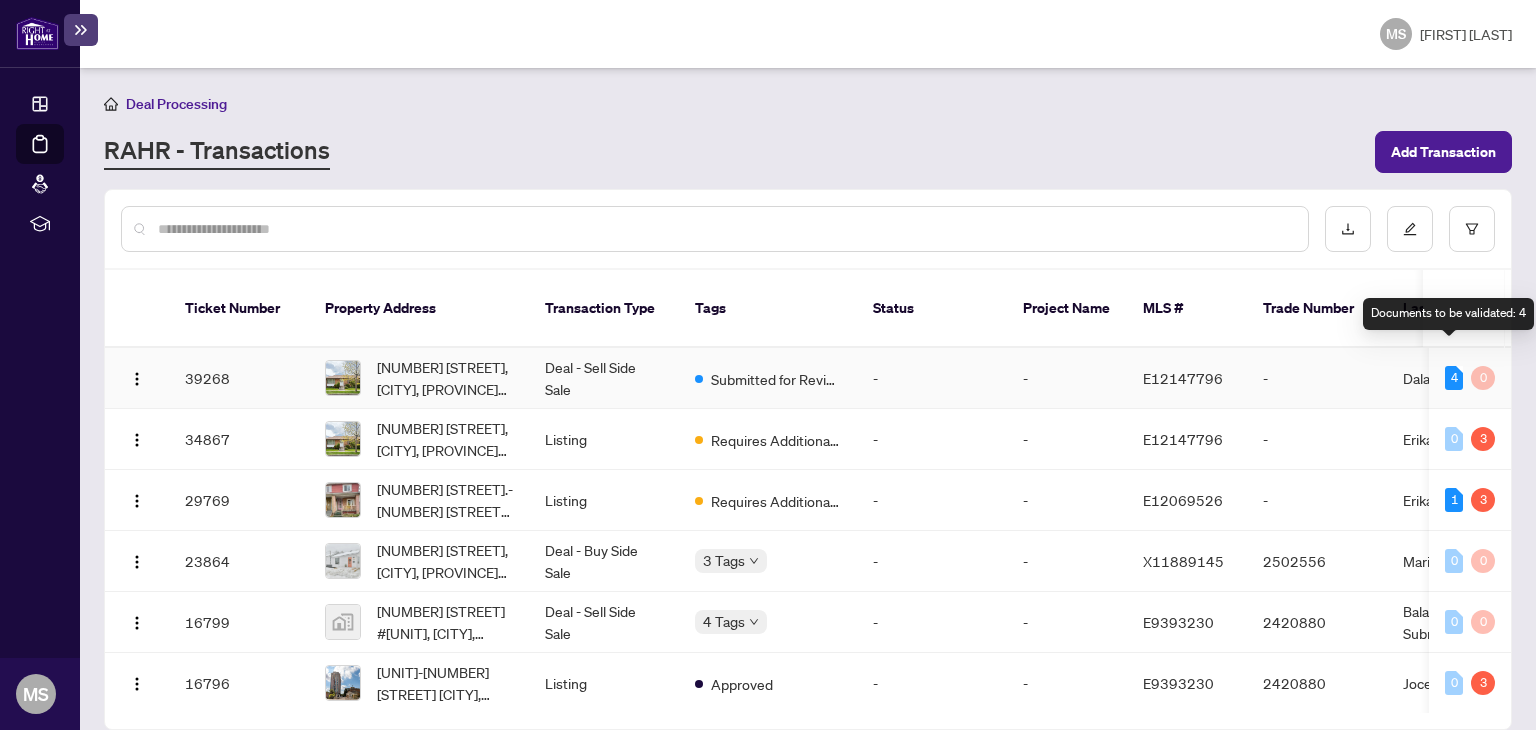 click on "Submitted for Review" at bounding box center (768, 378) 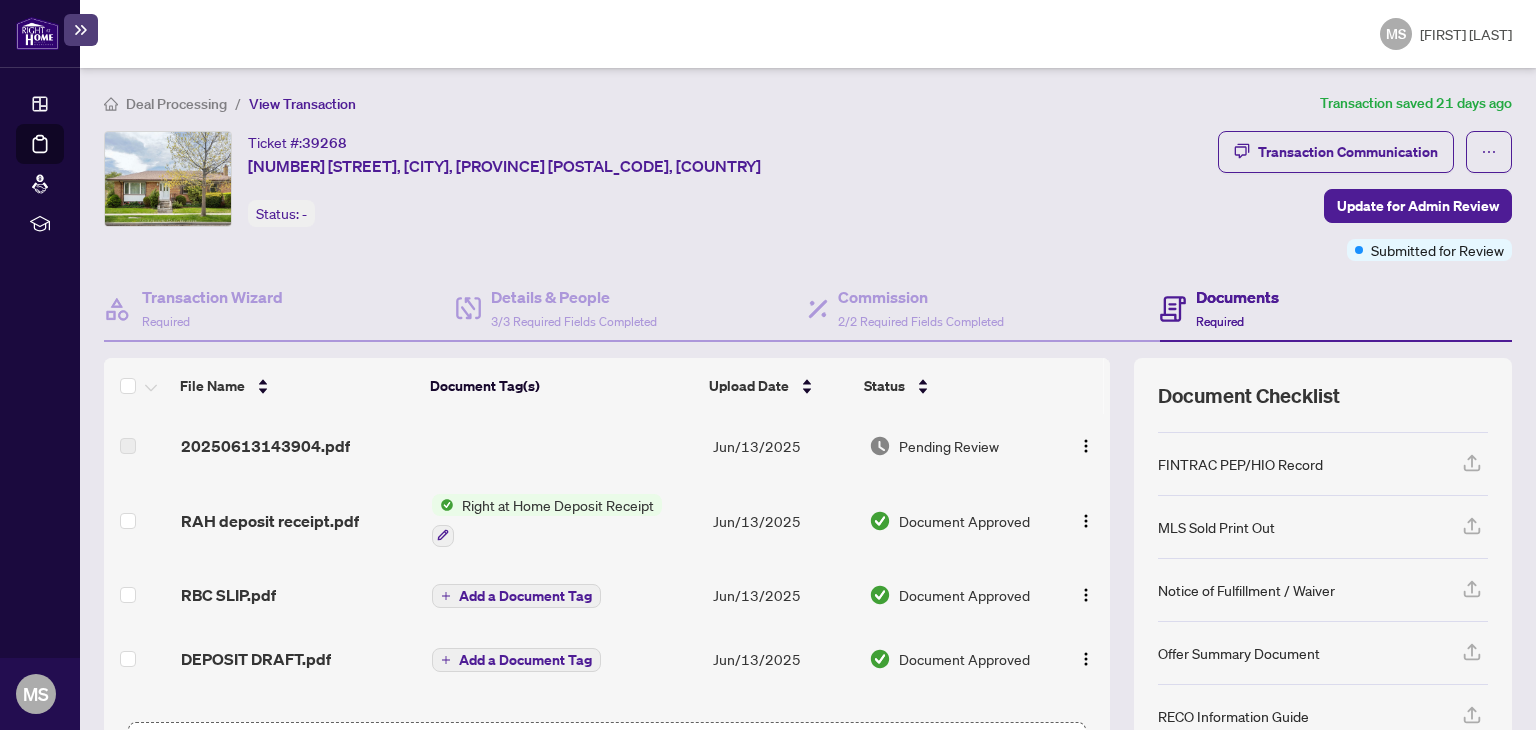 scroll, scrollTop: 216, scrollLeft: 0, axis: vertical 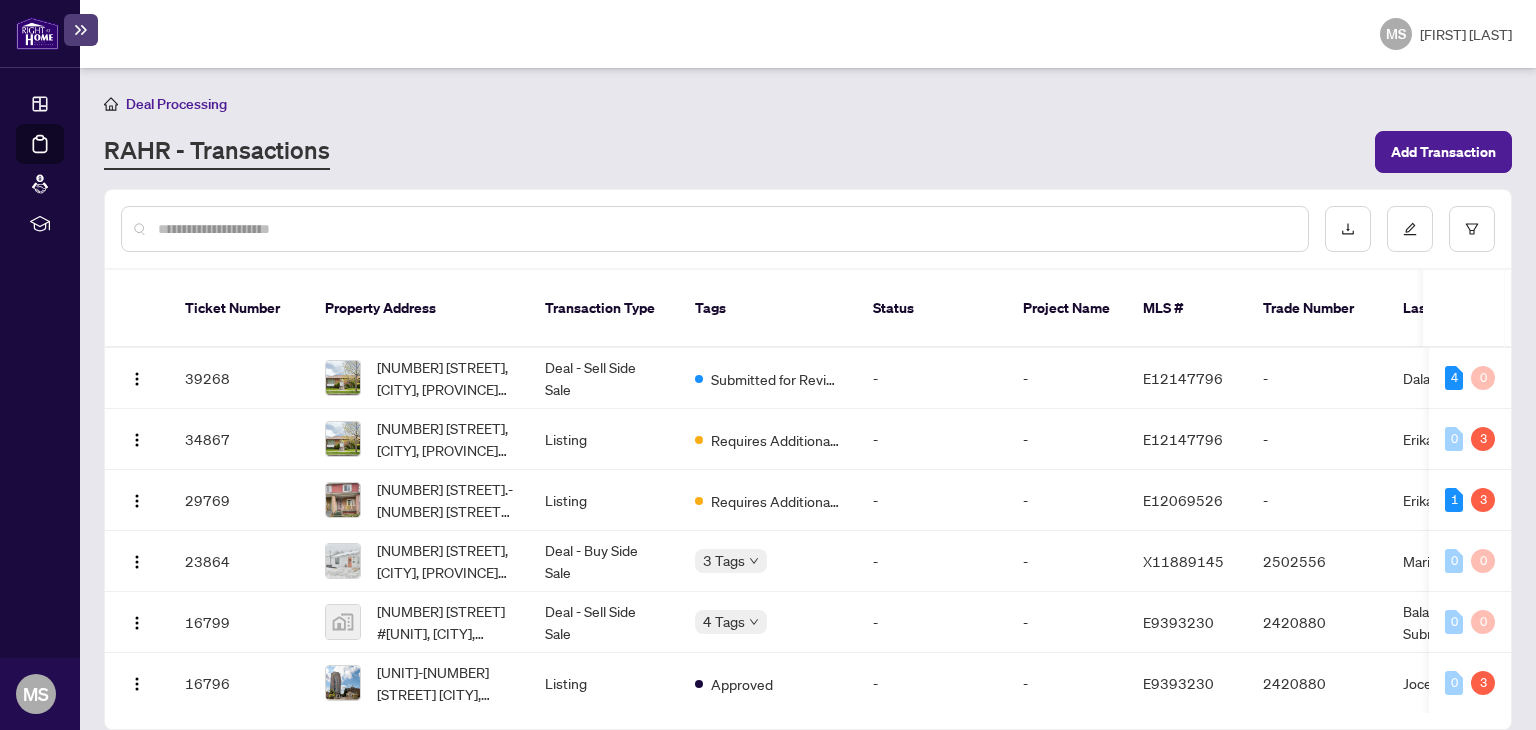 click on "Requires Additional Docs" at bounding box center (776, 501) 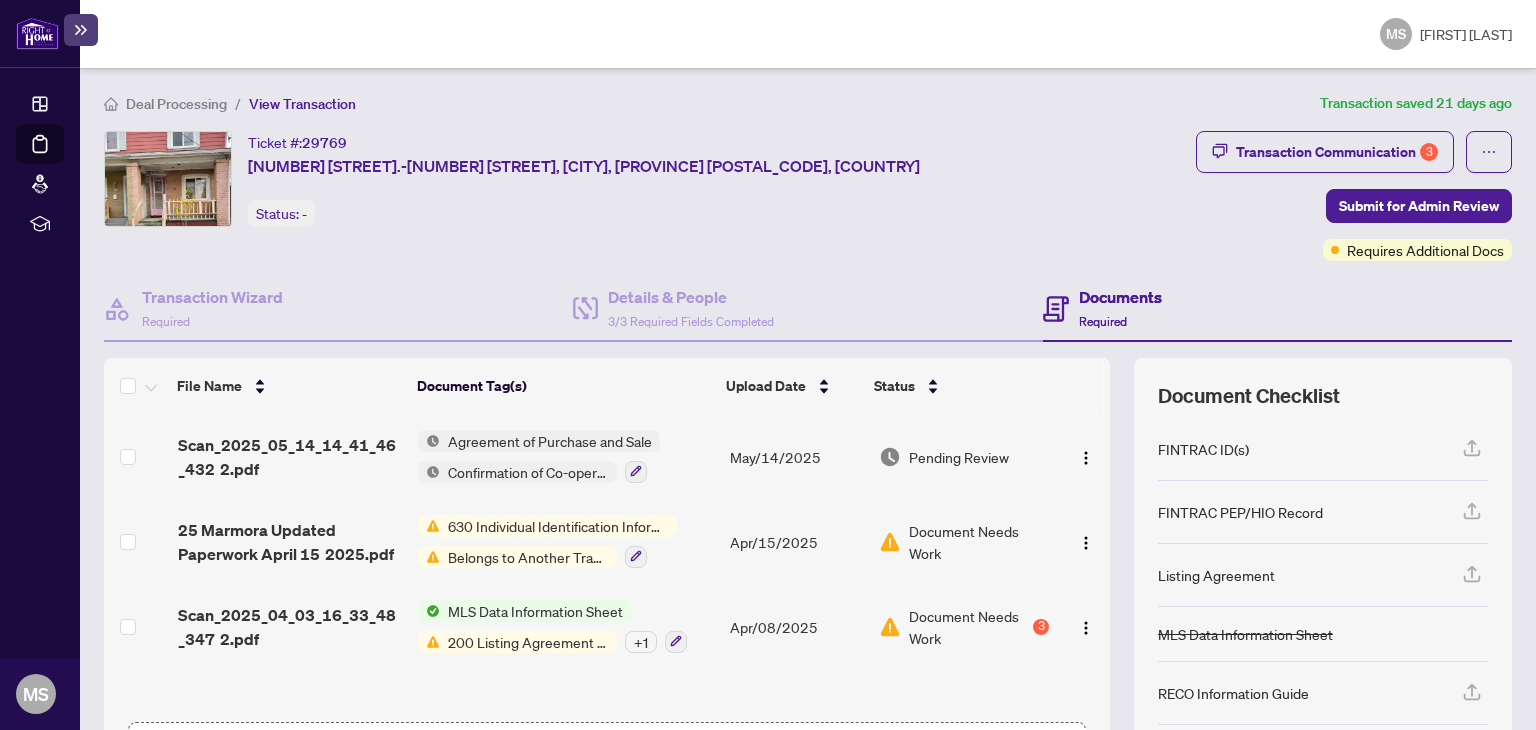 click on "630 Individual Identification Information Record" at bounding box center [558, 526] 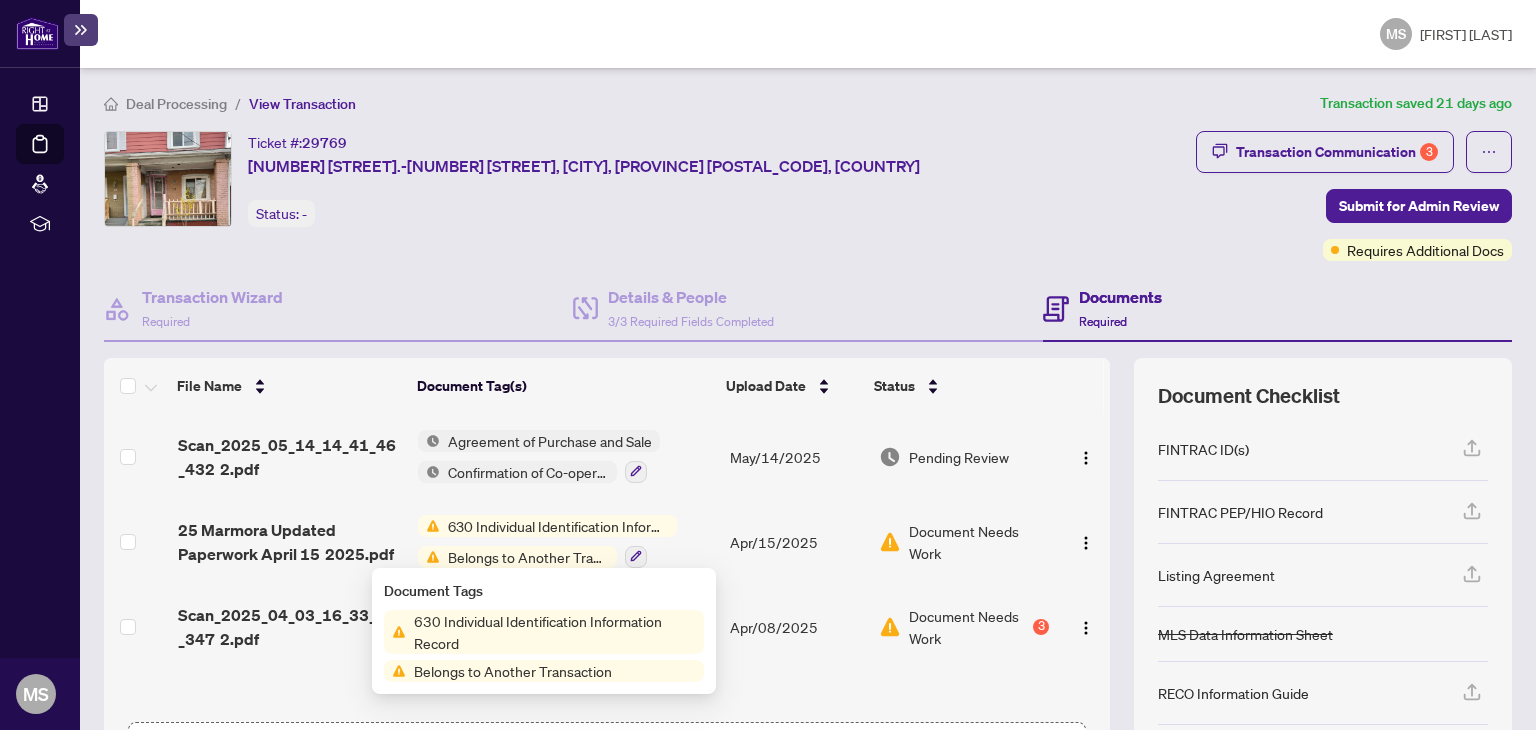 click on "630 Individual Identification Information Record" at bounding box center [555, 632] 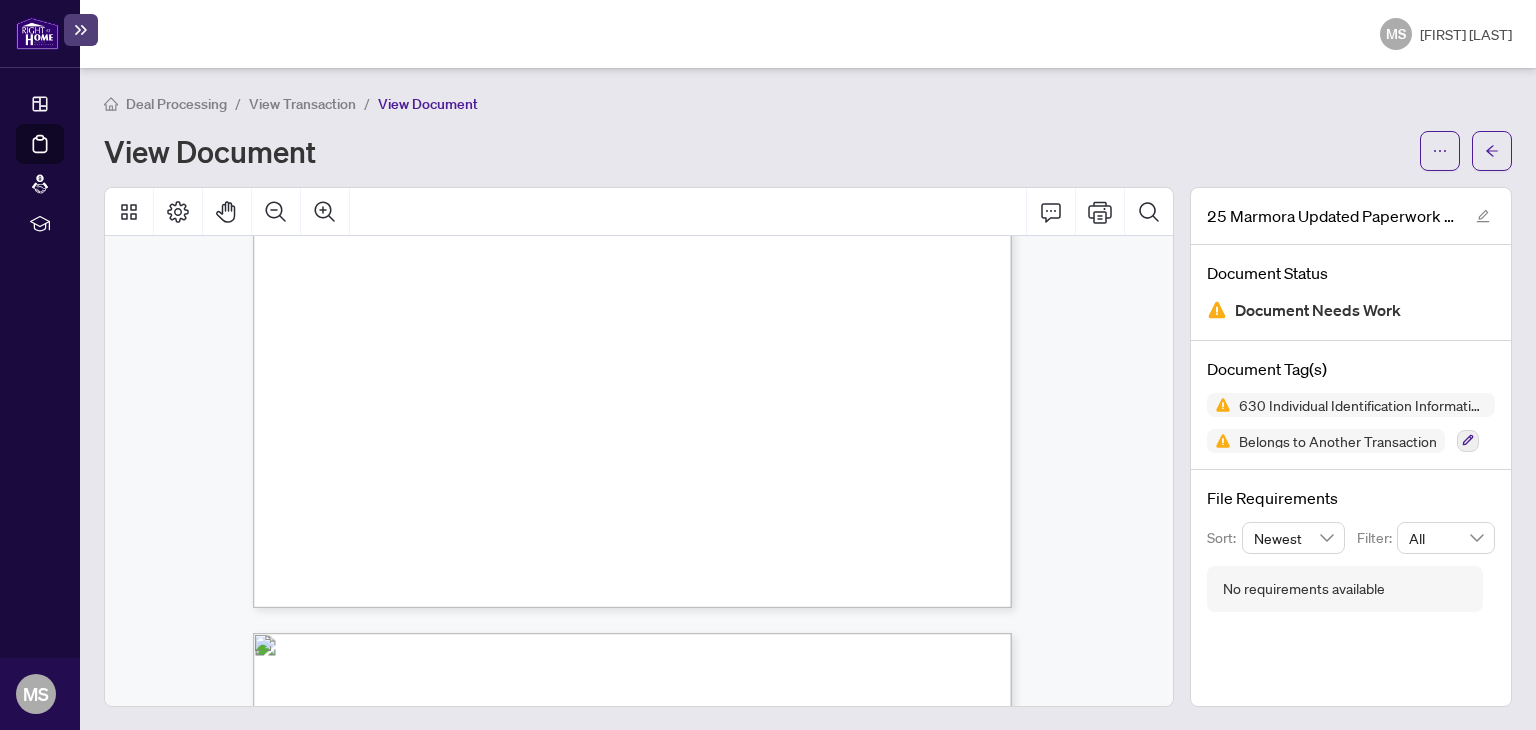 scroll, scrollTop: 4949, scrollLeft: 0, axis: vertical 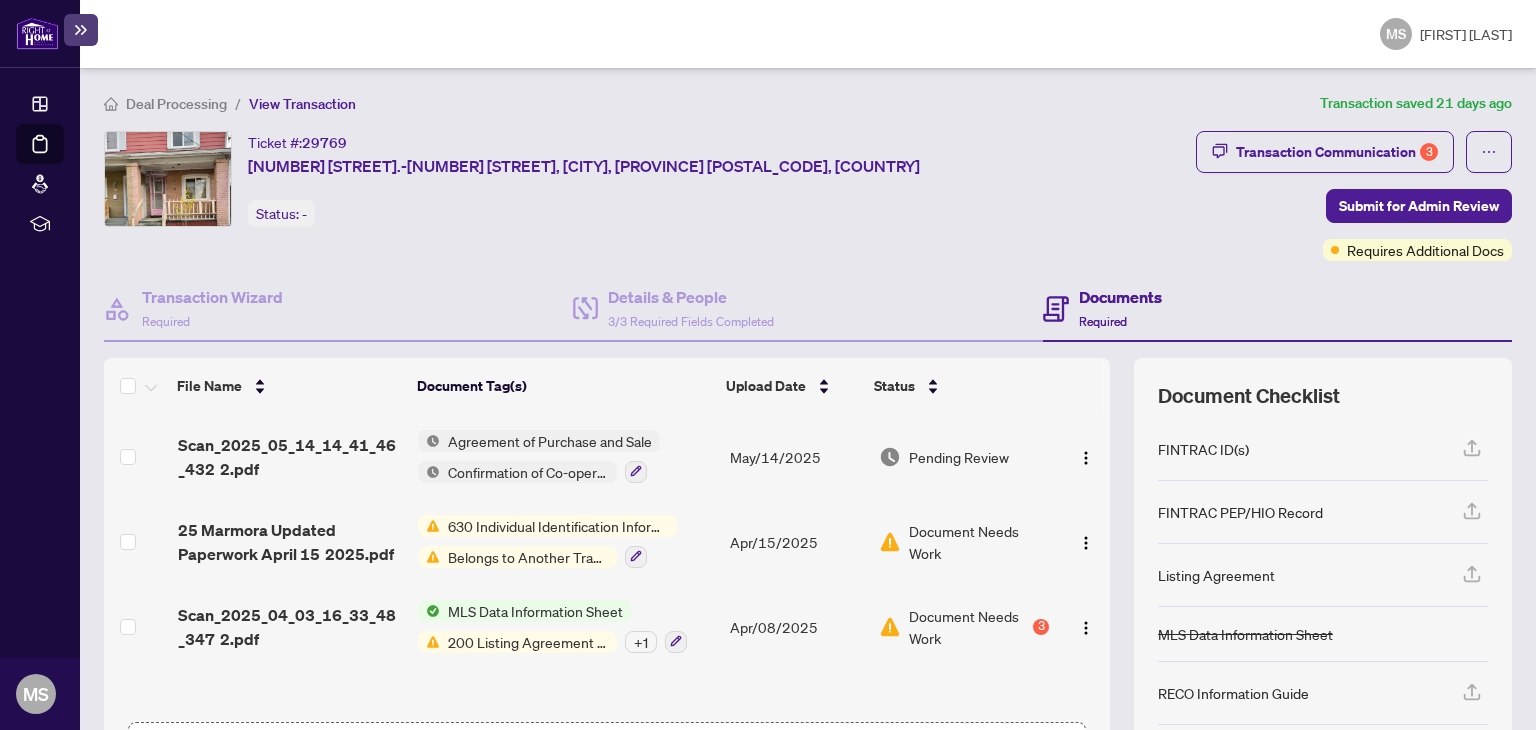 click on "200 Listing Agreement - Seller Representation Agreement Authority to Offer for Sale" at bounding box center (528, 642) 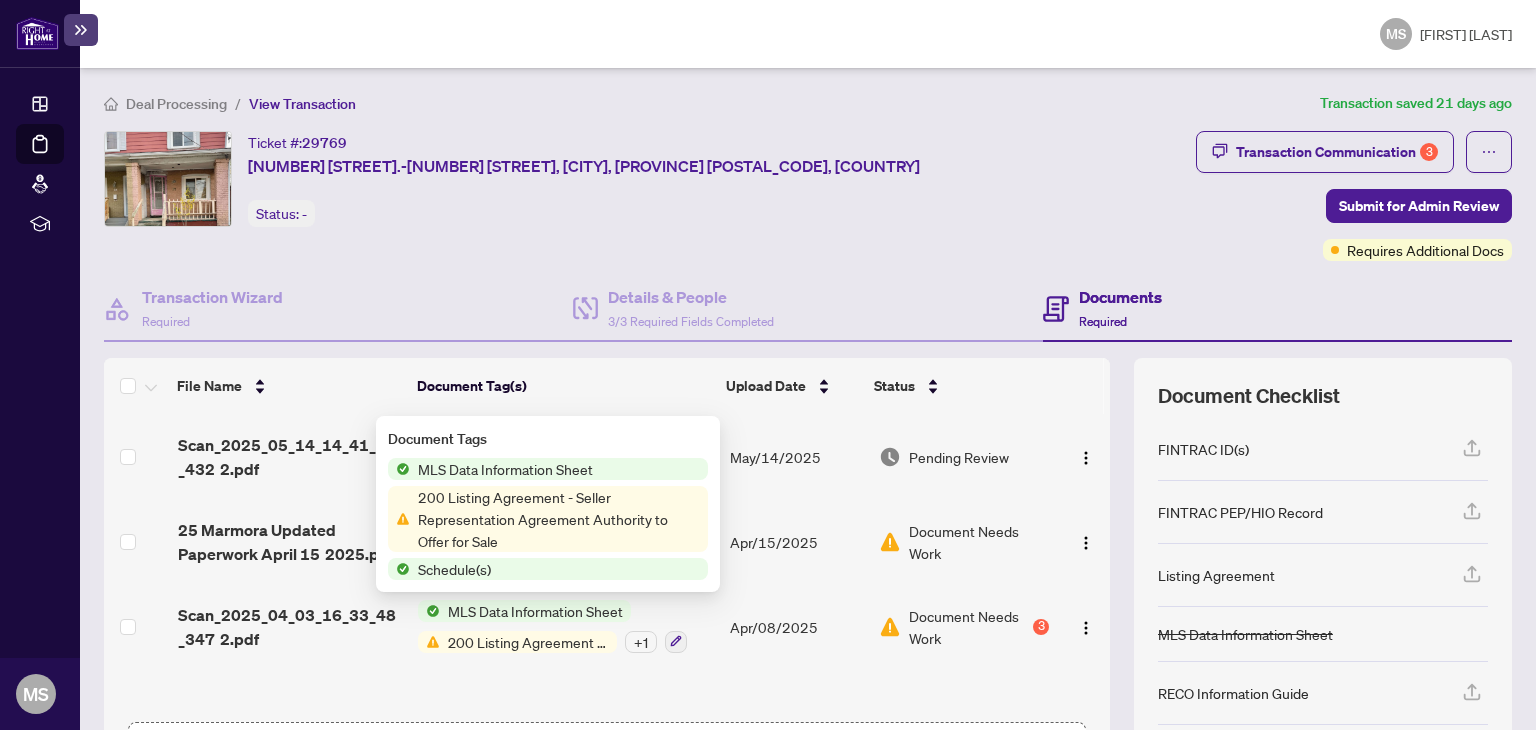 click on "200 Listing Agreement - Seller Representation Agreement Authority to Offer for Sale" at bounding box center [559, 519] 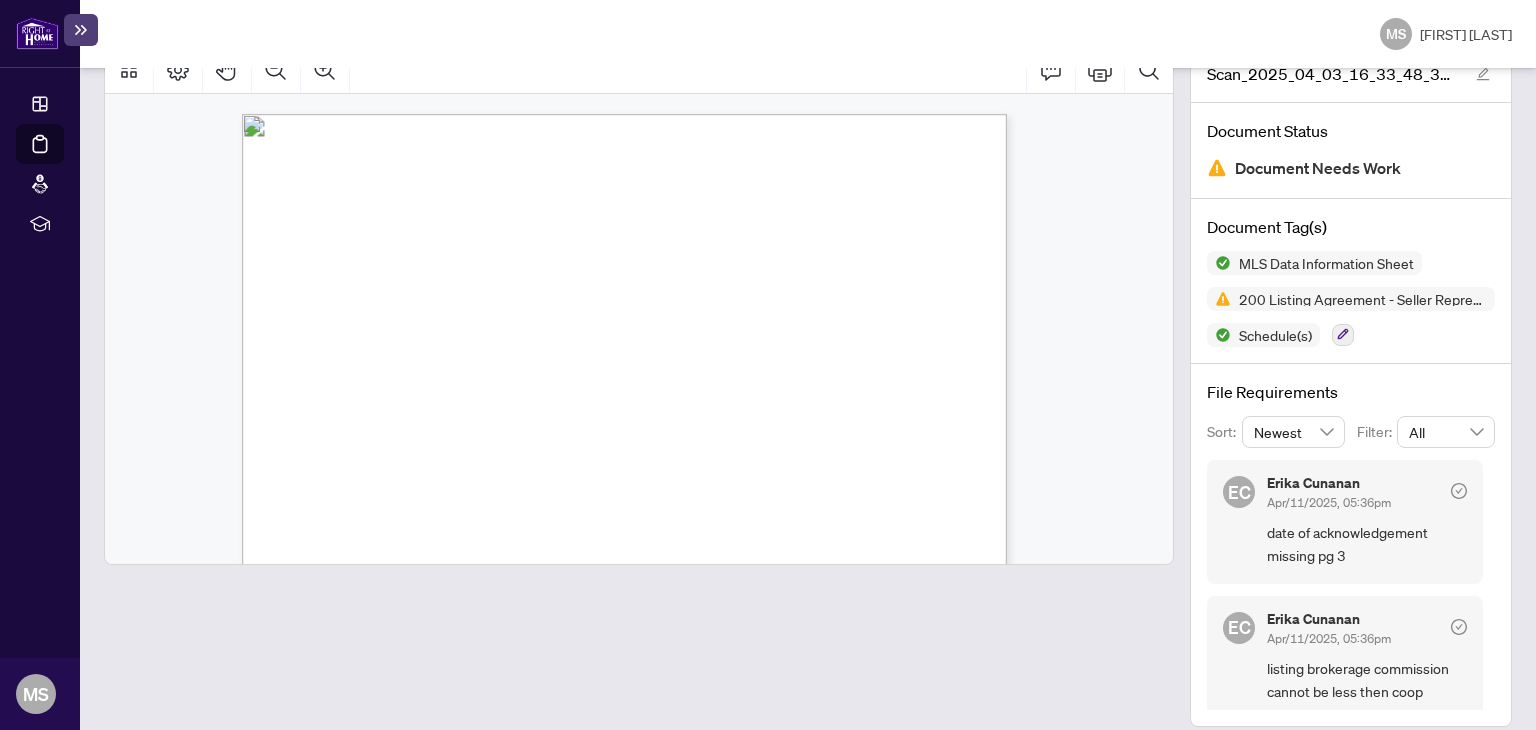 scroll, scrollTop: 143, scrollLeft: 0, axis: vertical 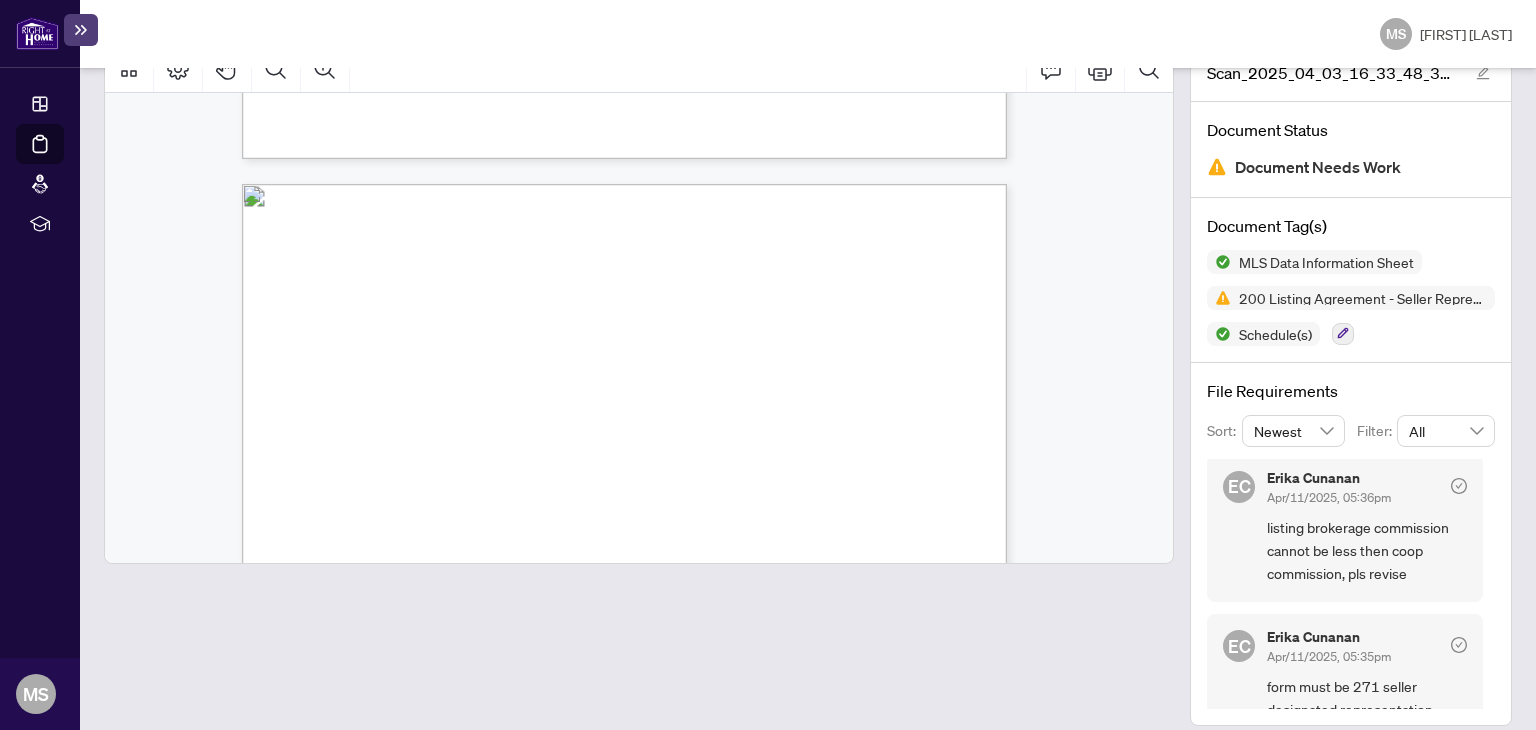 click on "Apr/11/2025, 05:35pm" at bounding box center [1329, 656] 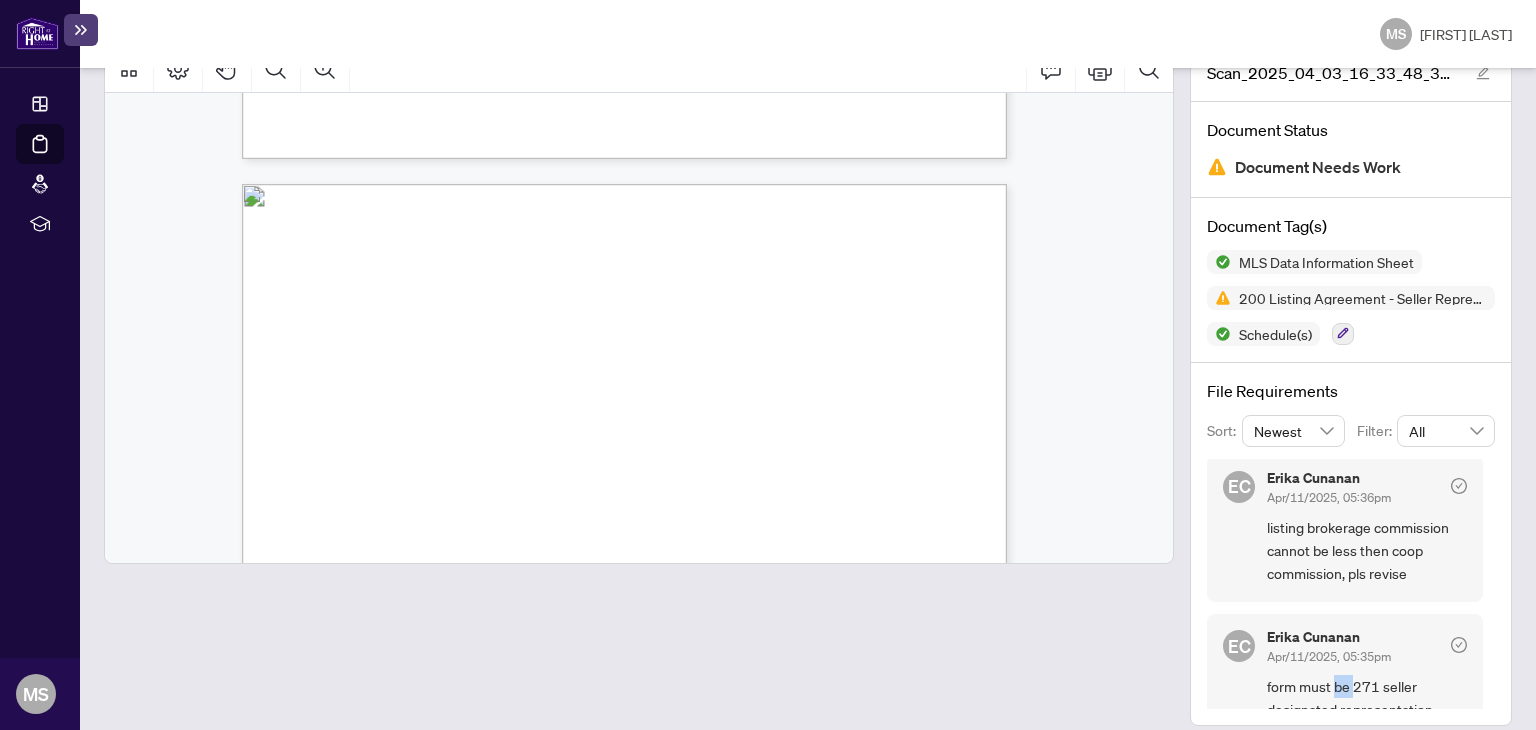 click on "form must be 271 seller designated representation agreement" at bounding box center [1367, 710] 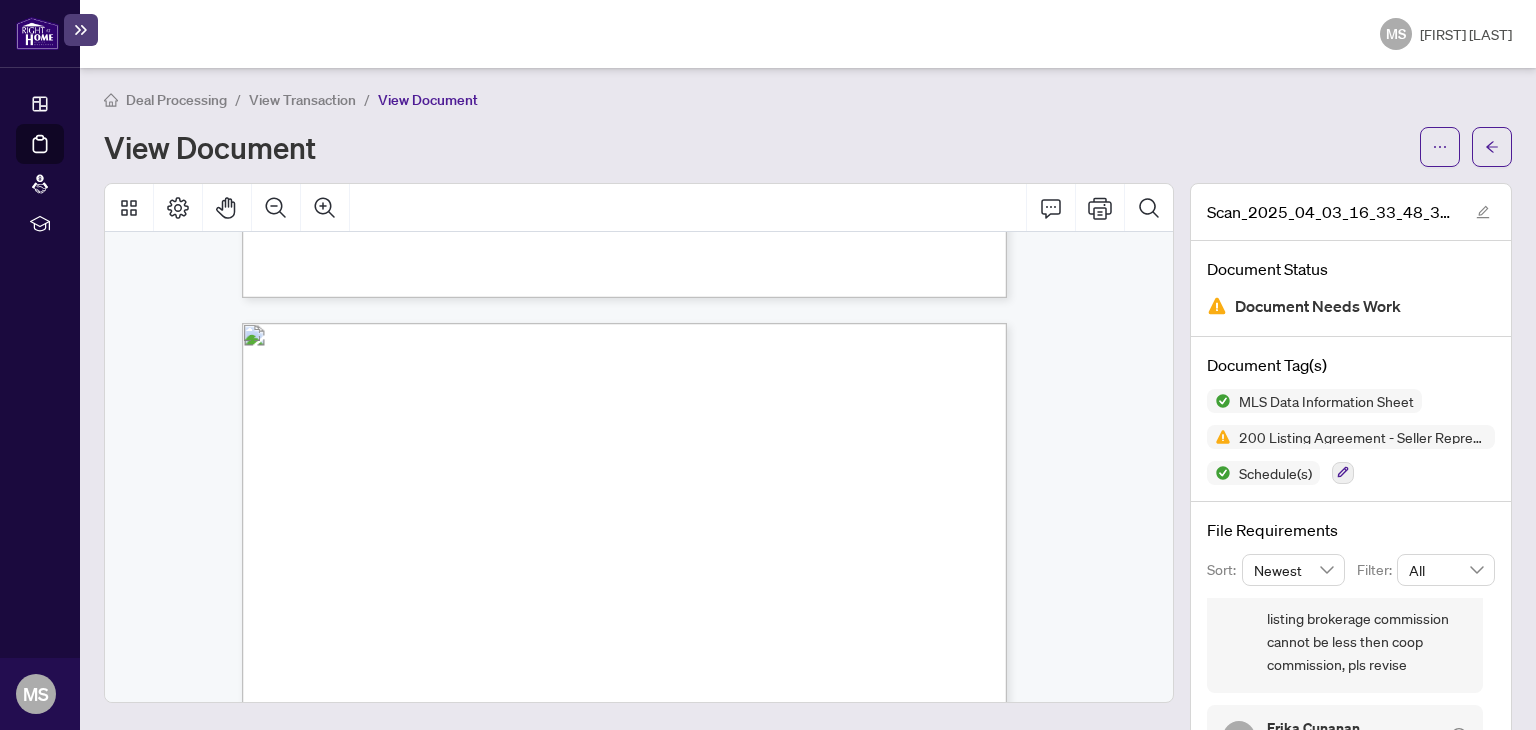 scroll, scrollTop: 160, scrollLeft: 0, axis: vertical 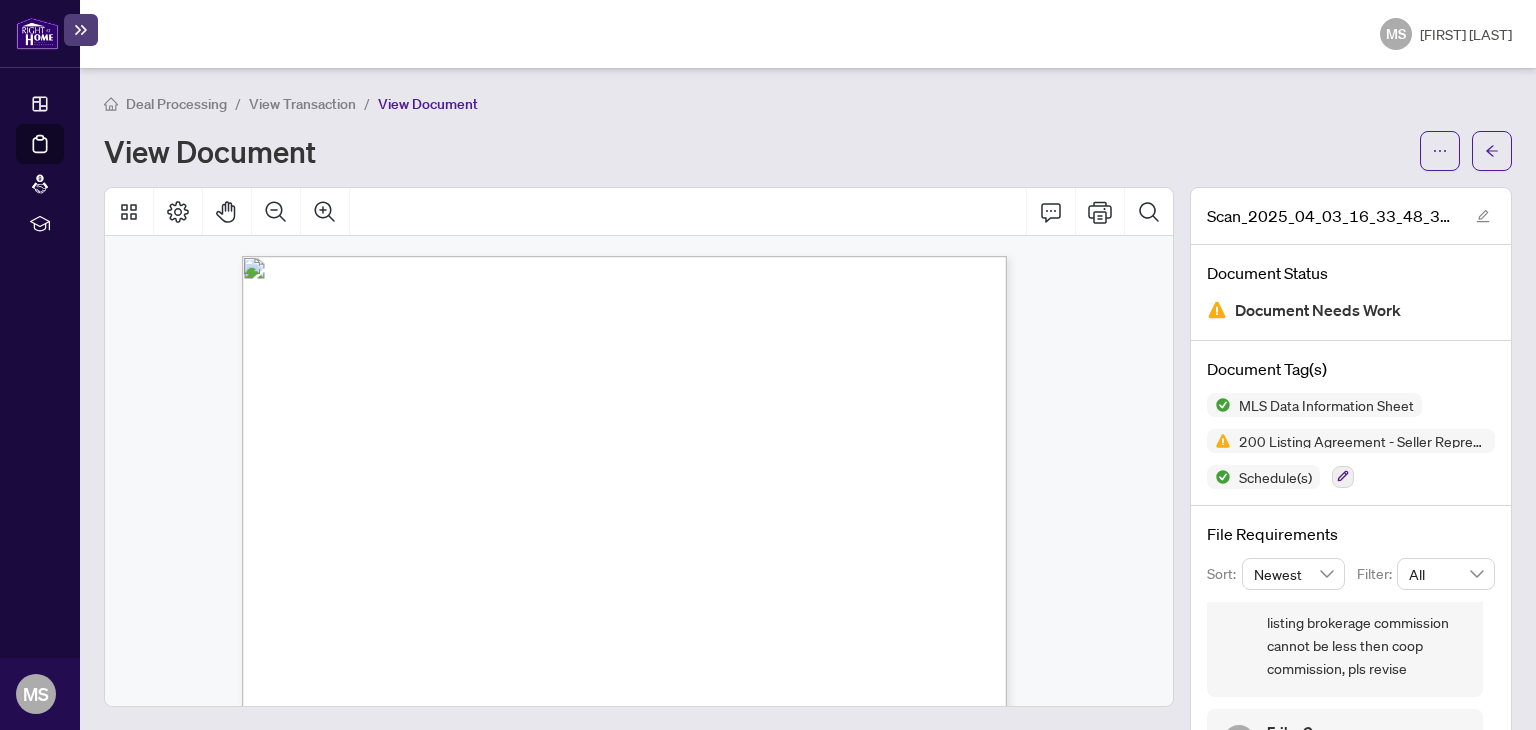 click on "View Transaction" at bounding box center (302, 104) 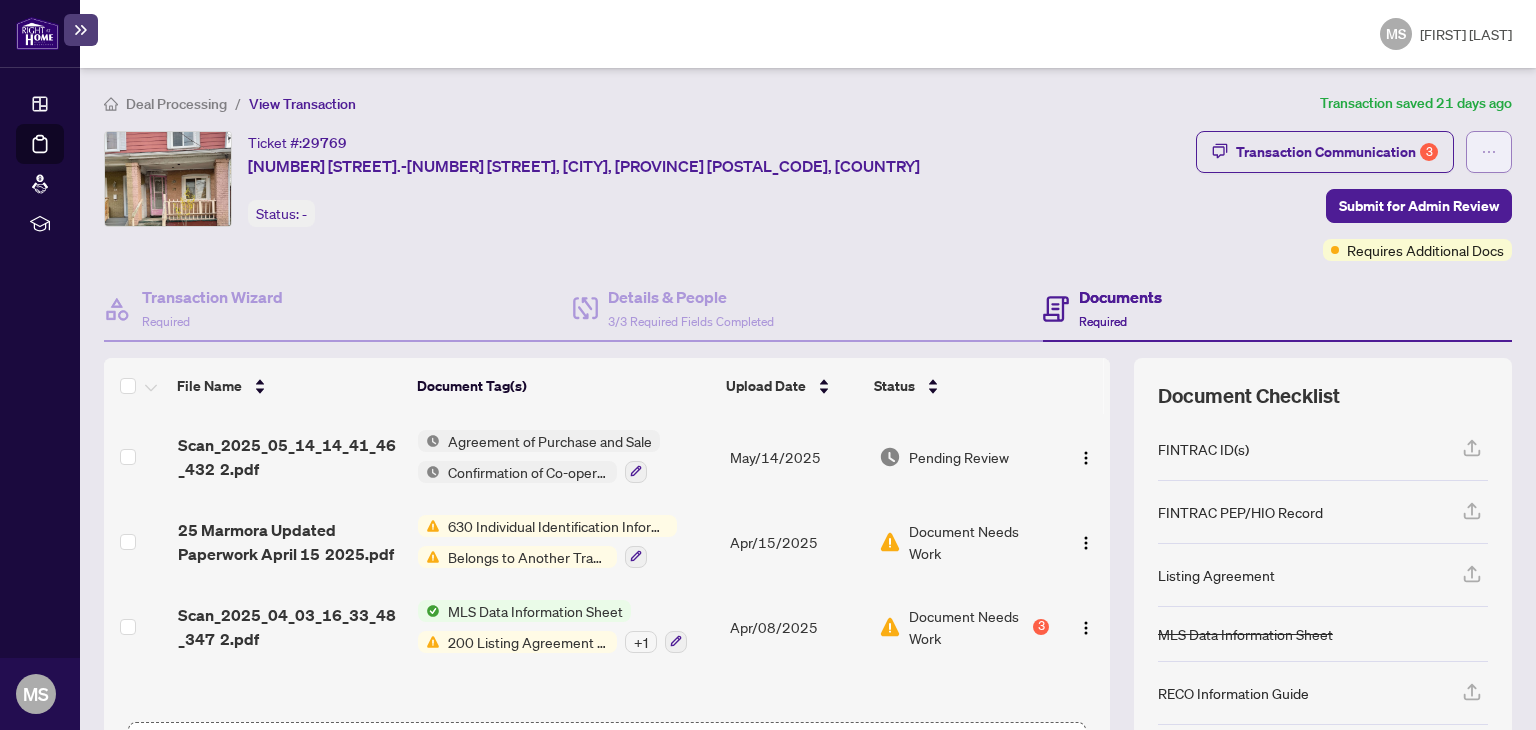 click 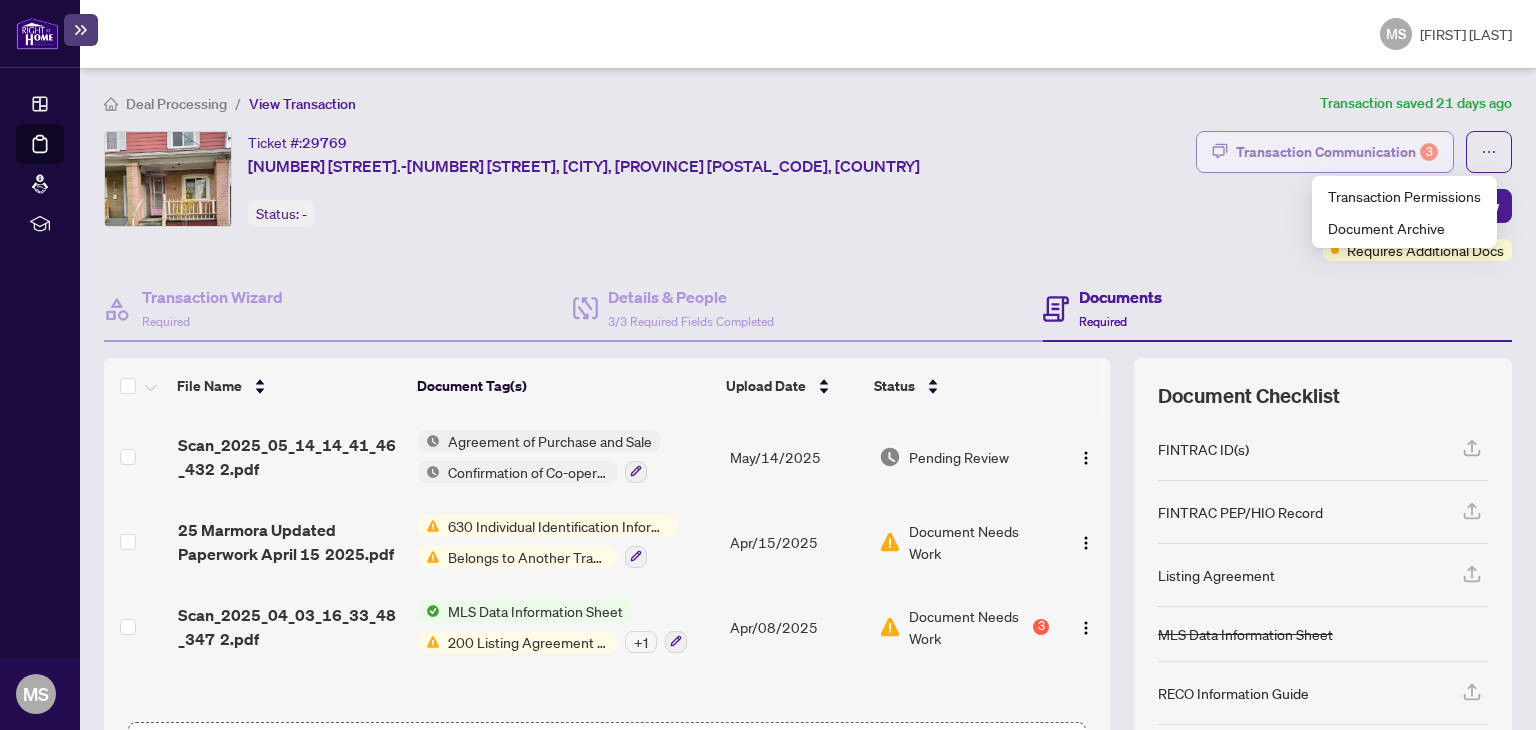 click on "Transaction Communication 3" at bounding box center [1337, 152] 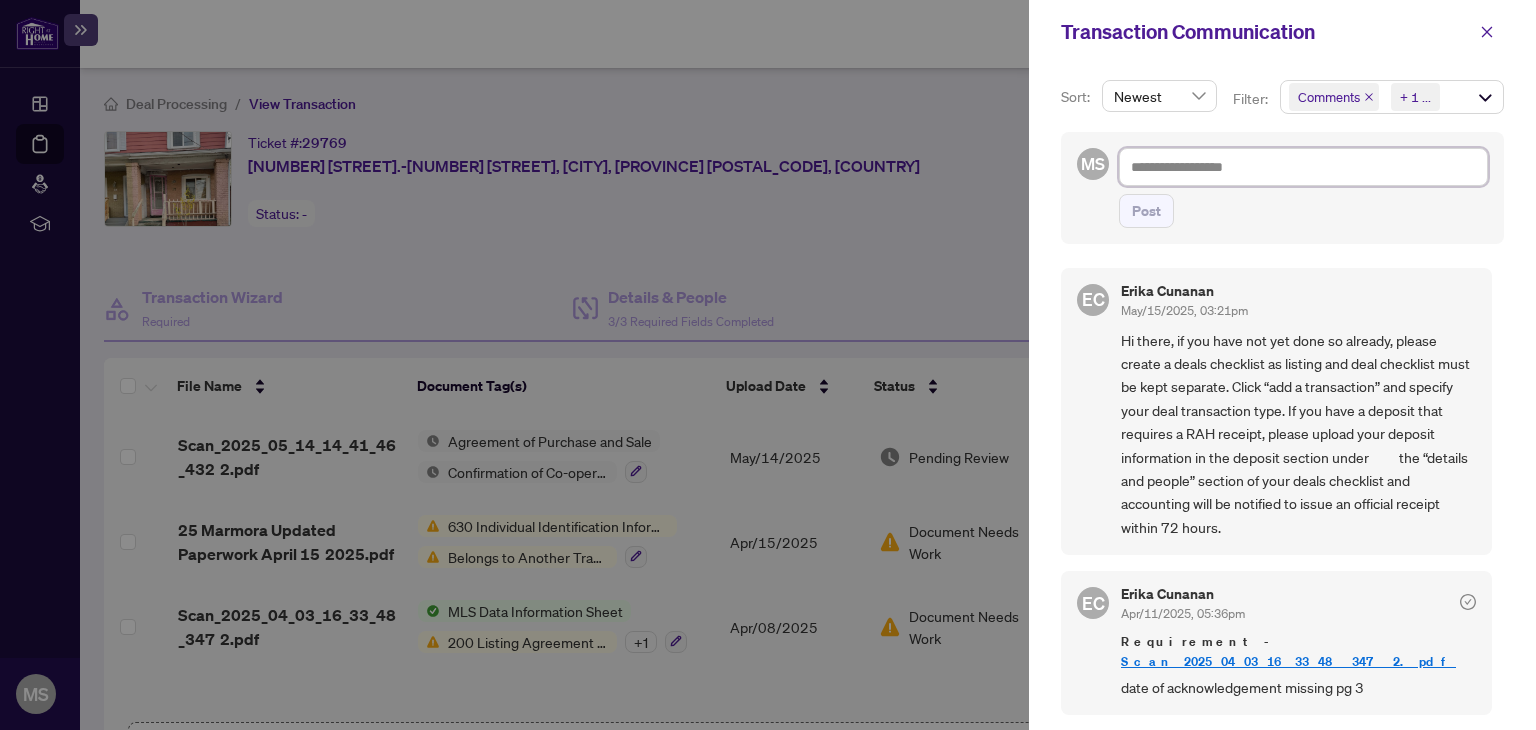 click at bounding box center [1303, 167] 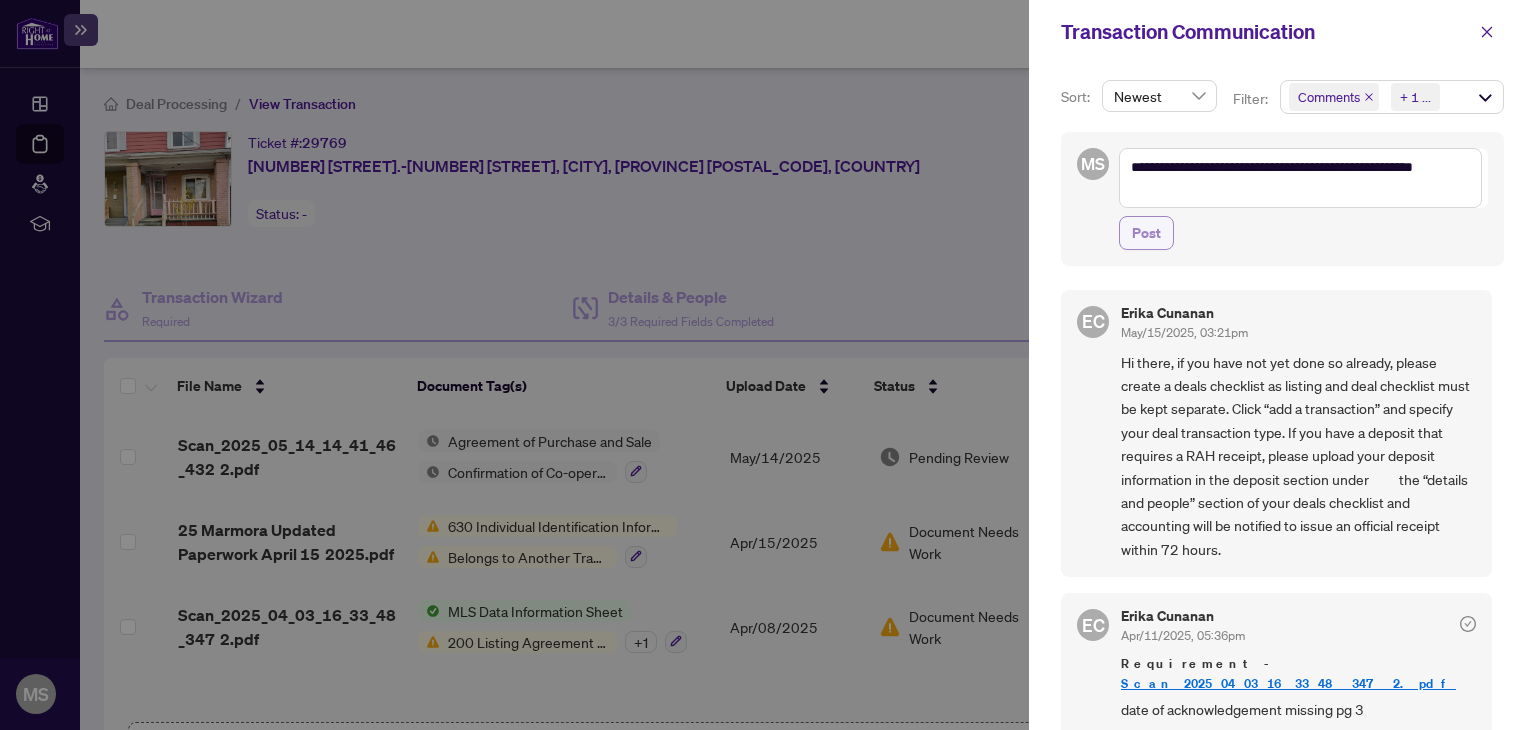 click on "Post" at bounding box center [1146, 233] 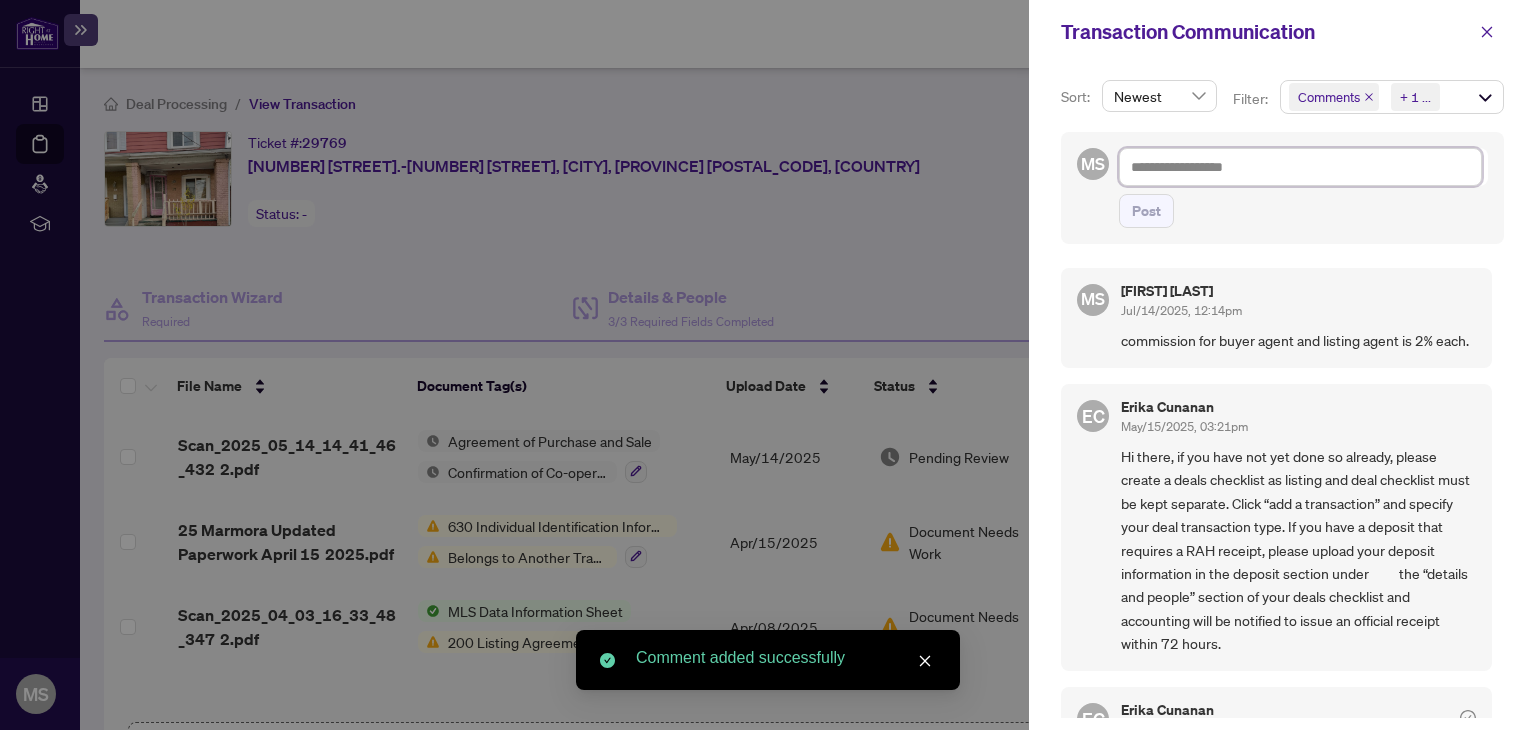 click at bounding box center [1300, 167] 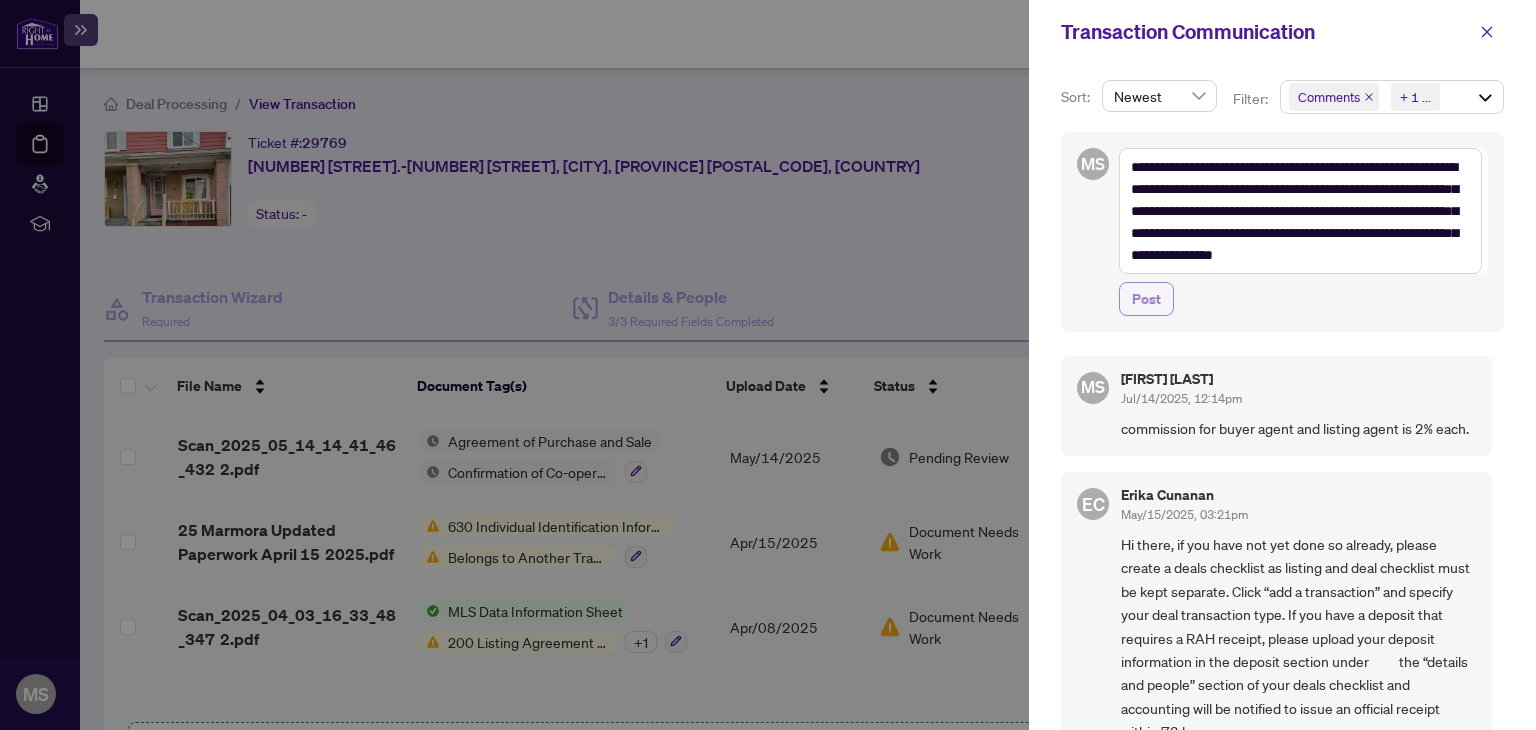click on "Post" at bounding box center (1146, 299) 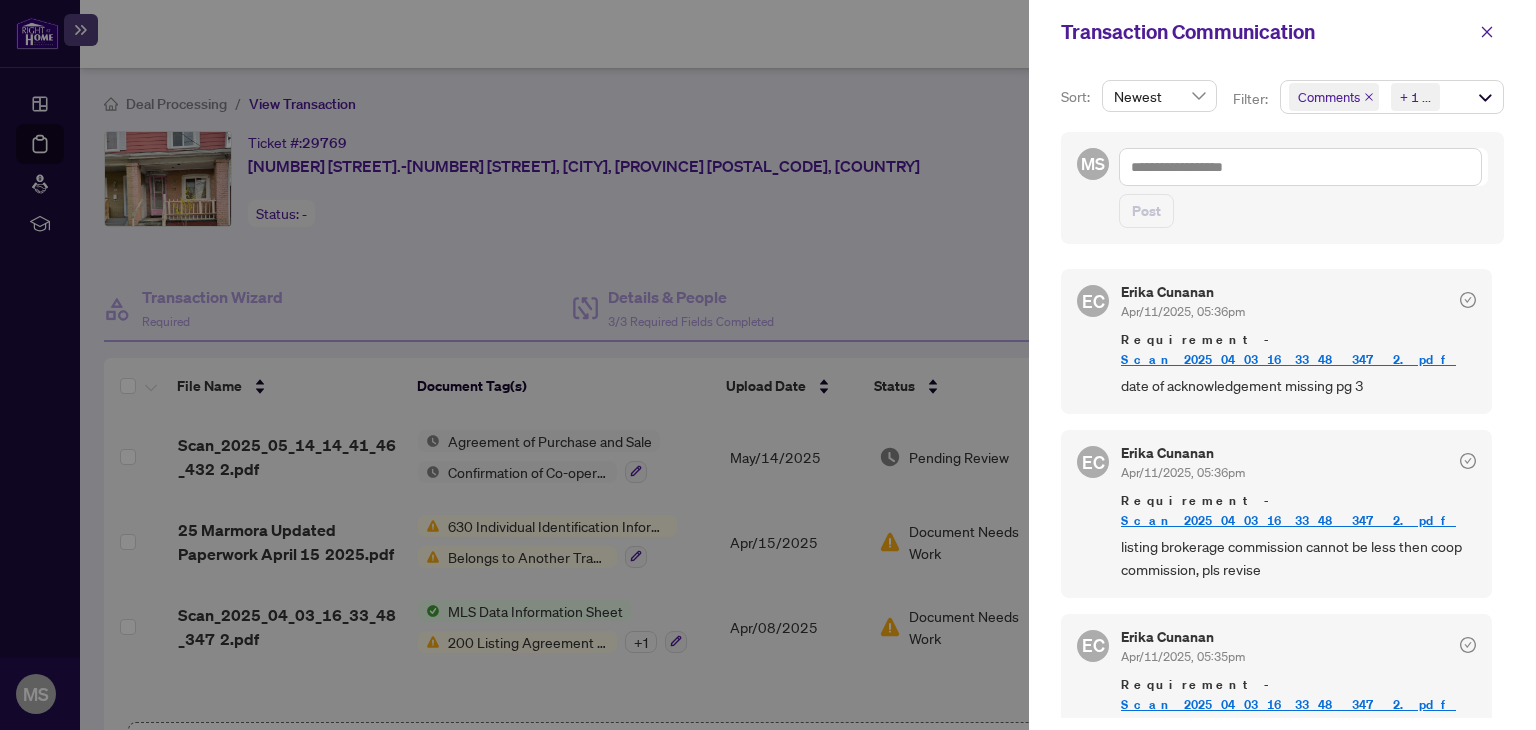 scroll, scrollTop: 648, scrollLeft: 0, axis: vertical 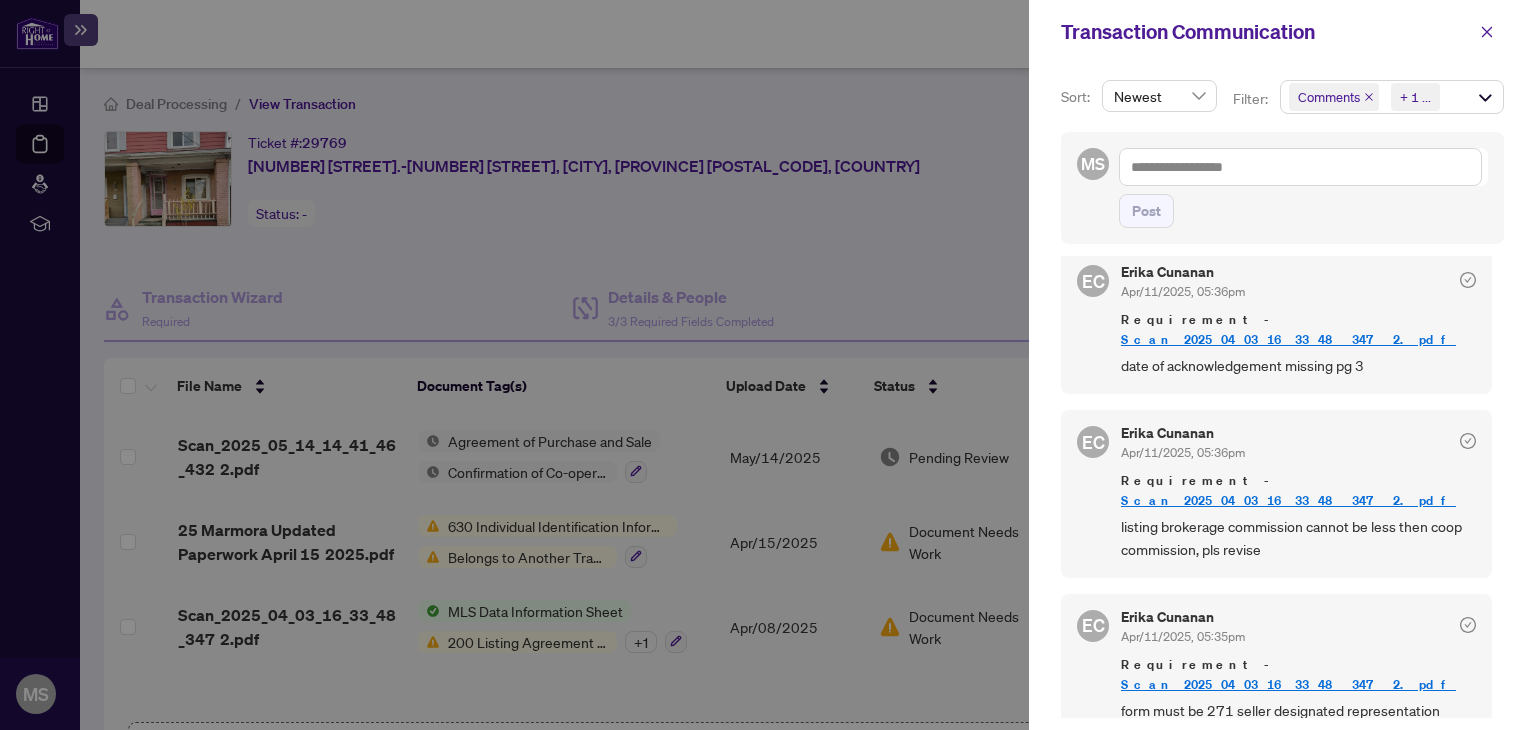 click on "Scan_2025_04_03_16_33_48_347 2.pdf" at bounding box center (1288, 339) 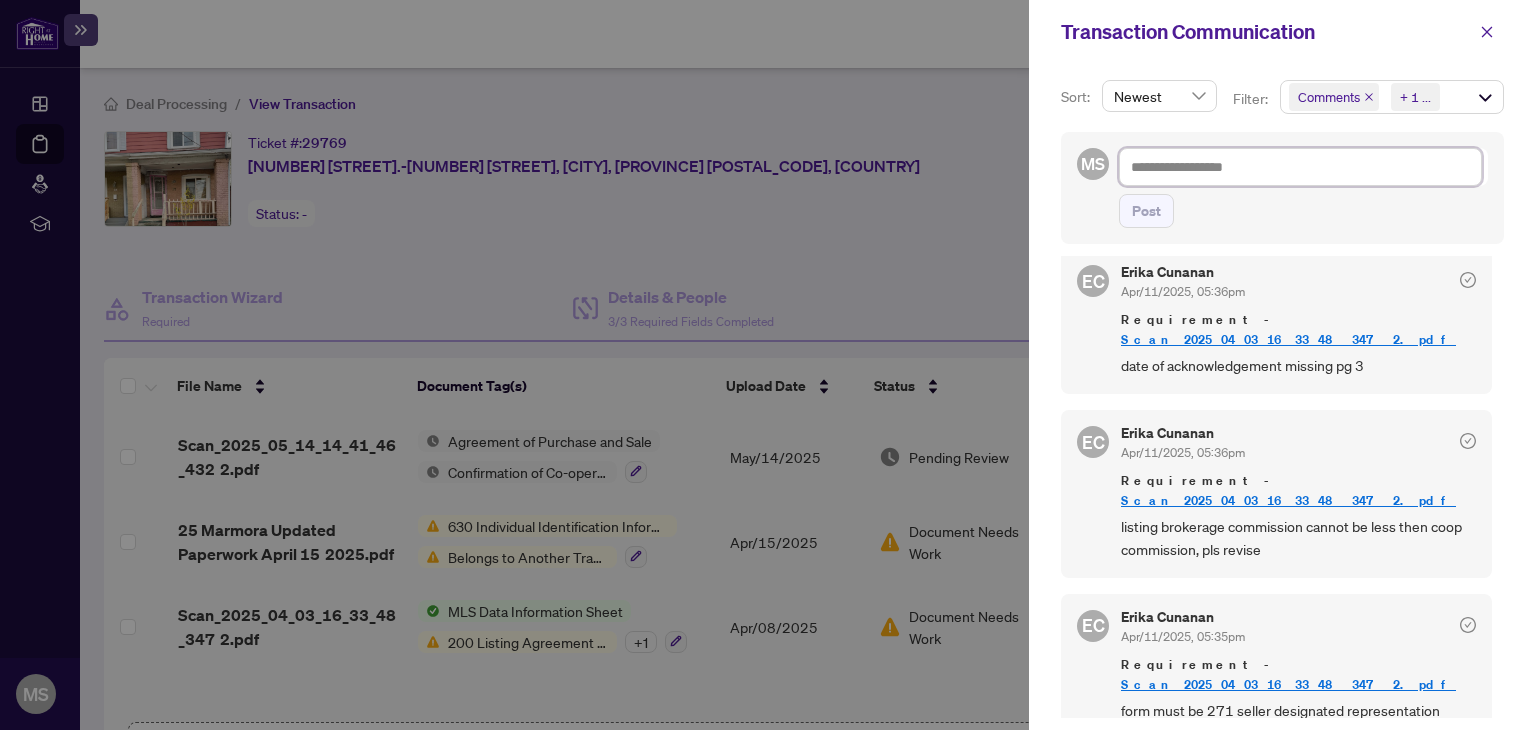 click at bounding box center (1300, 167) 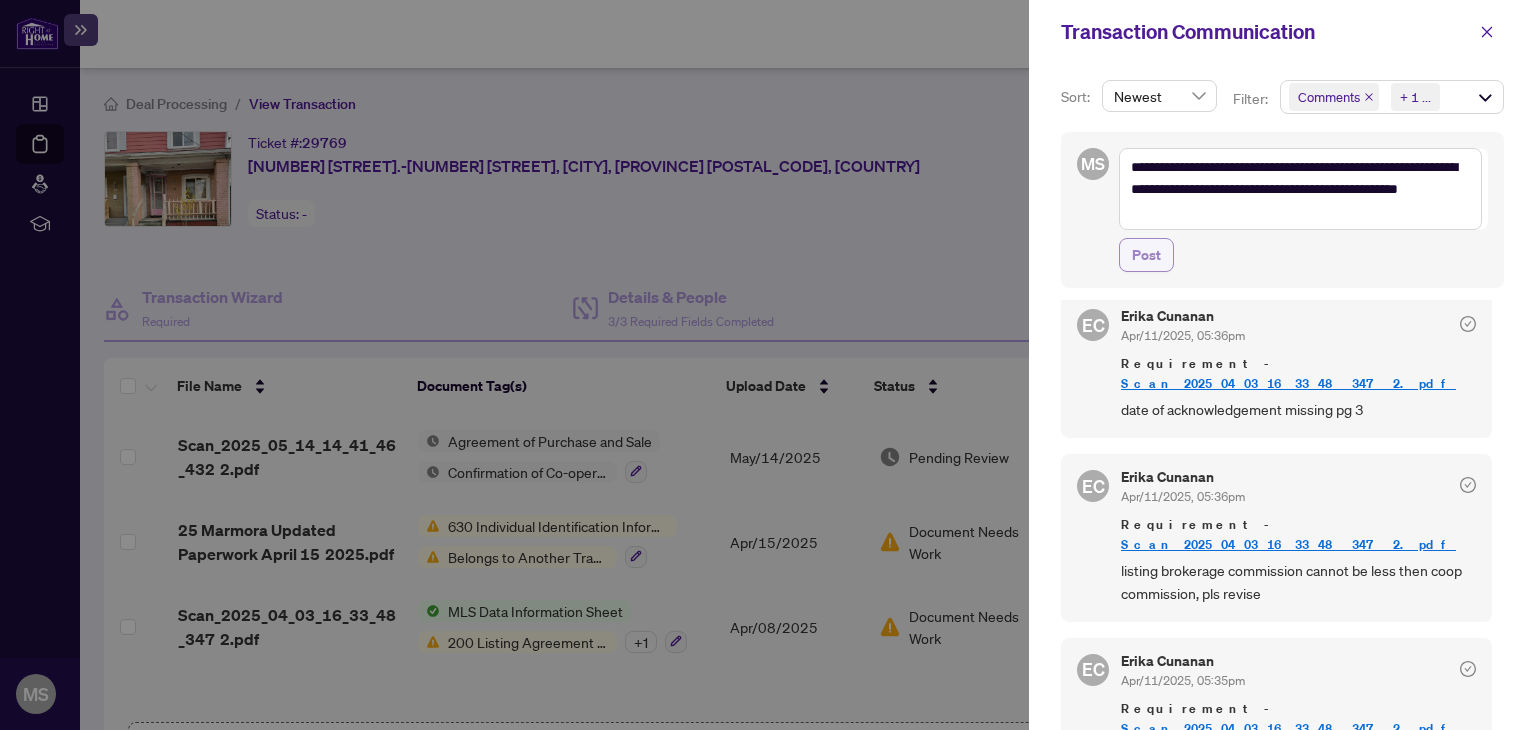 click on "Post" at bounding box center [1146, 255] 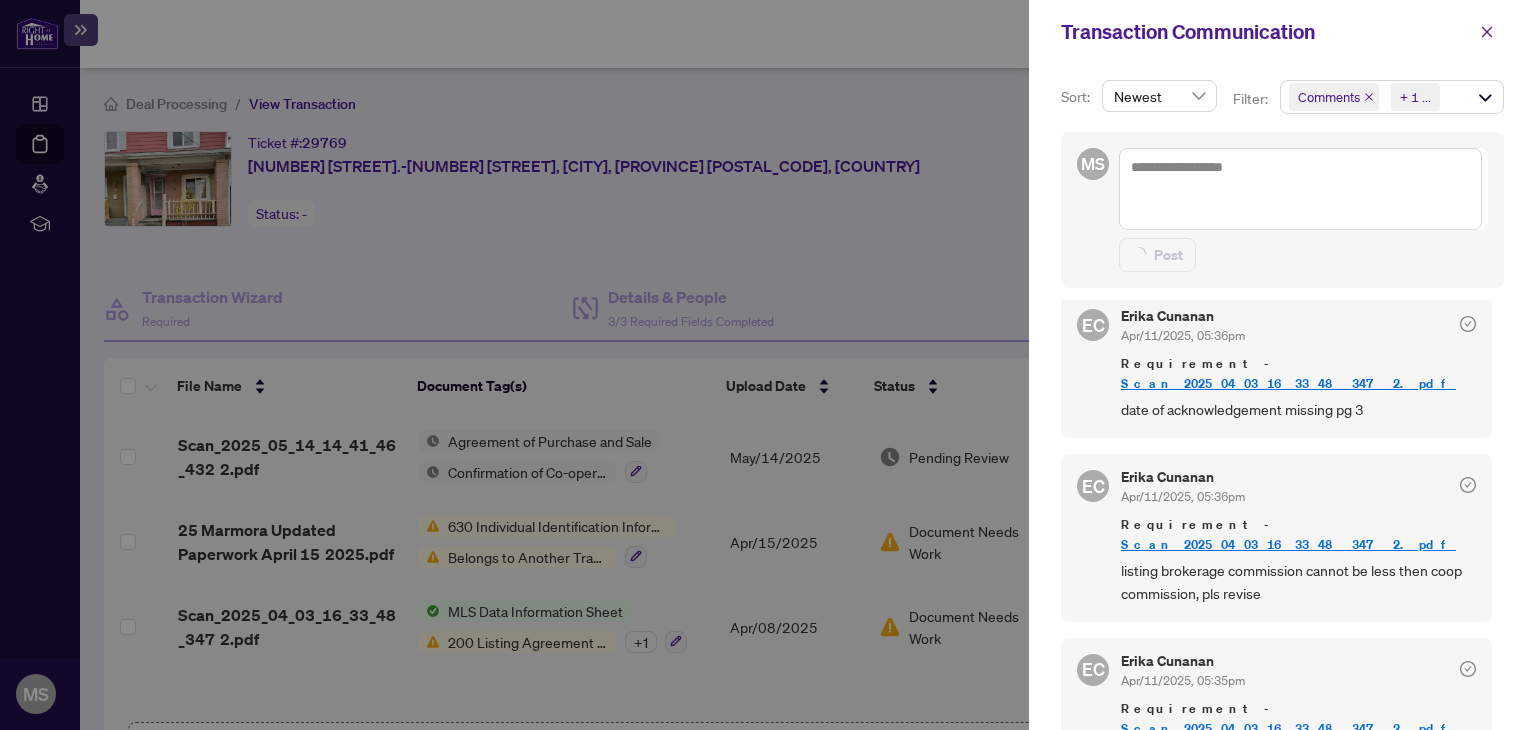 scroll, scrollTop: 0, scrollLeft: 0, axis: both 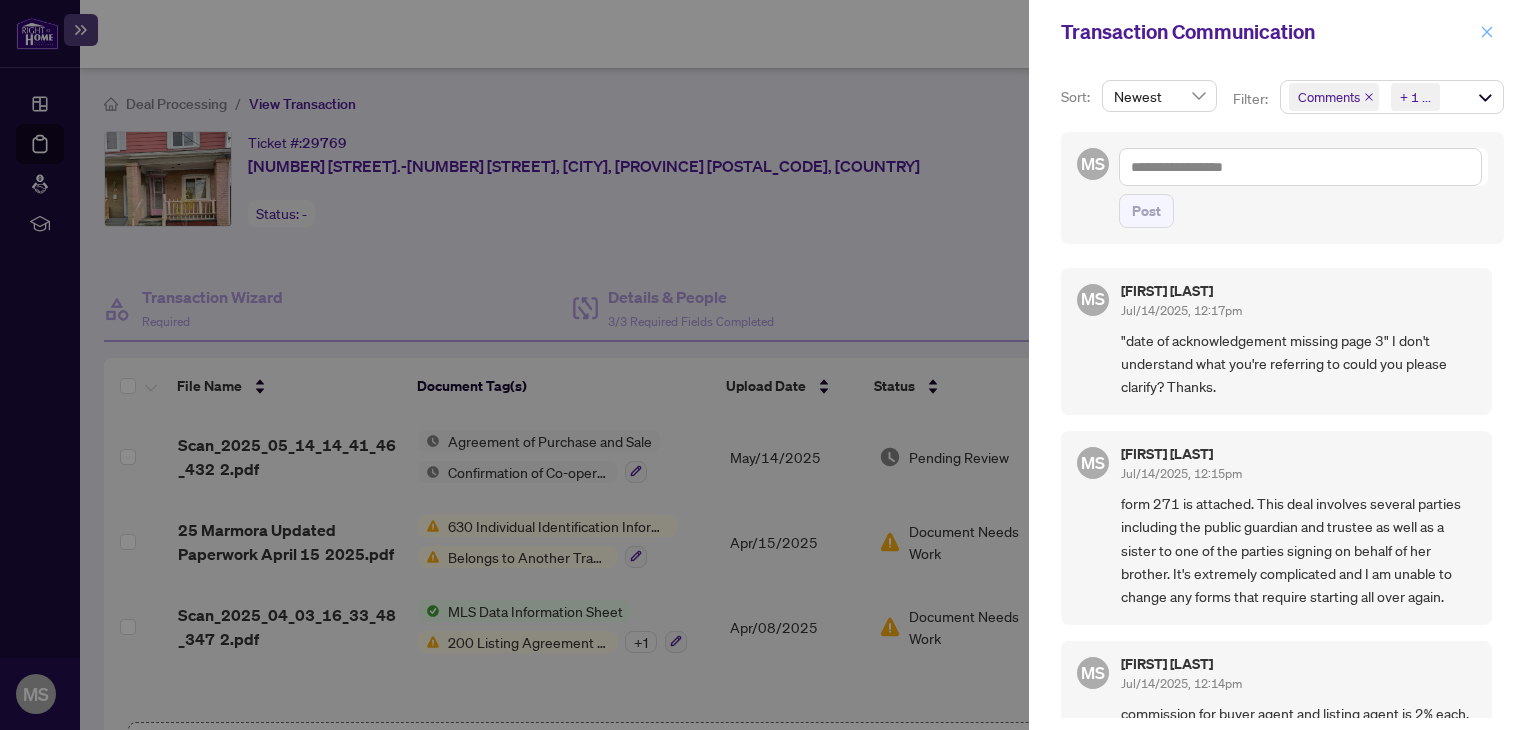click 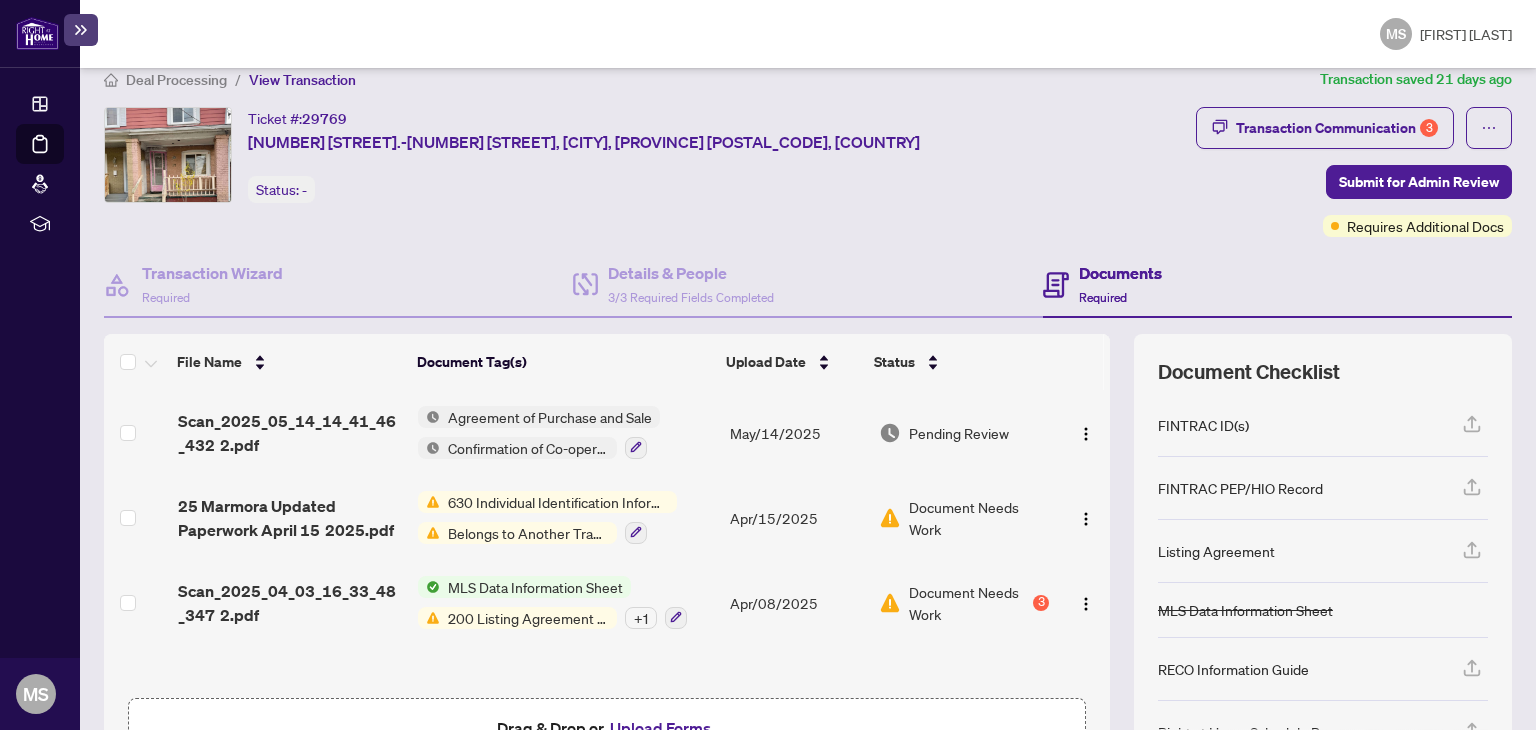 scroll, scrollTop: 0, scrollLeft: 0, axis: both 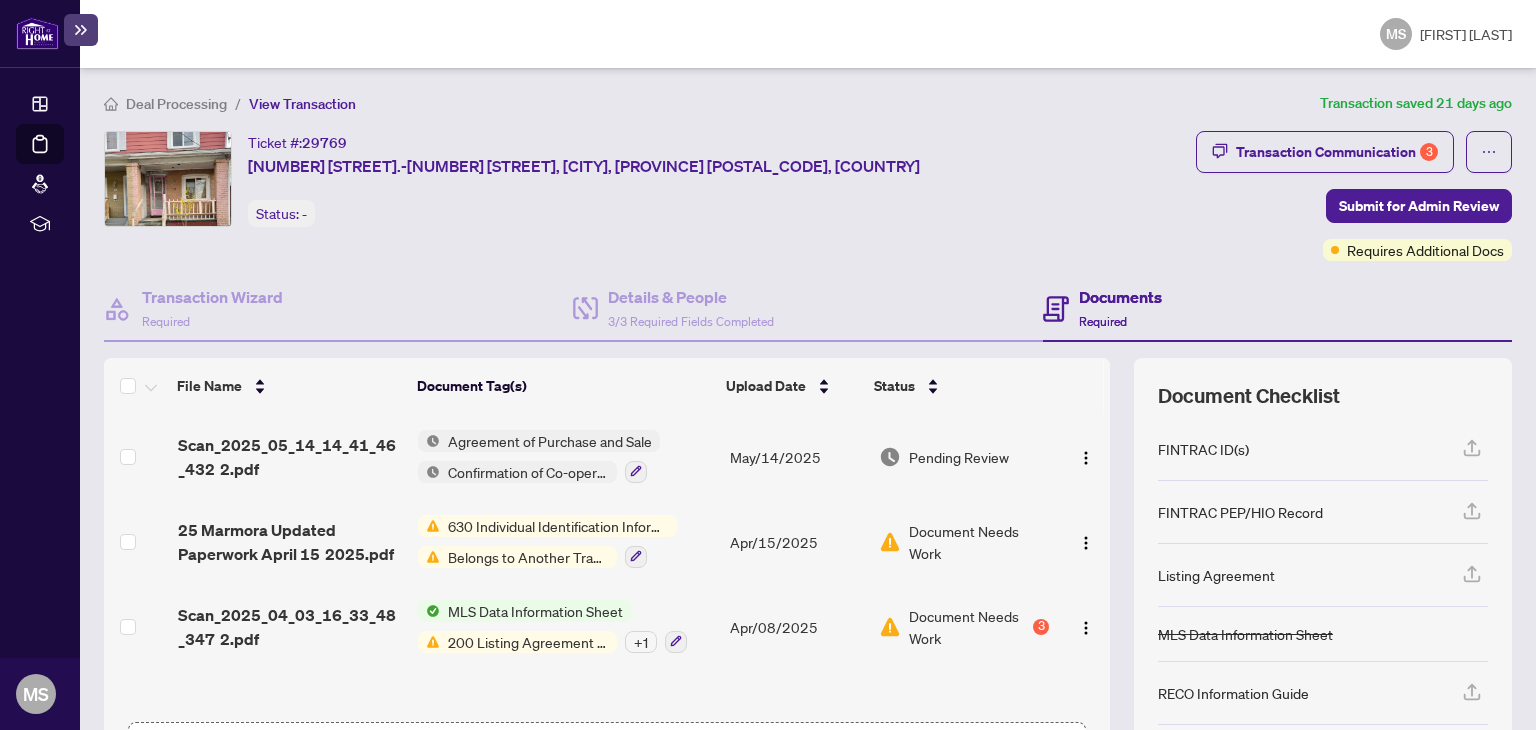 click on "Deal Processing" at bounding box center [176, 104] 